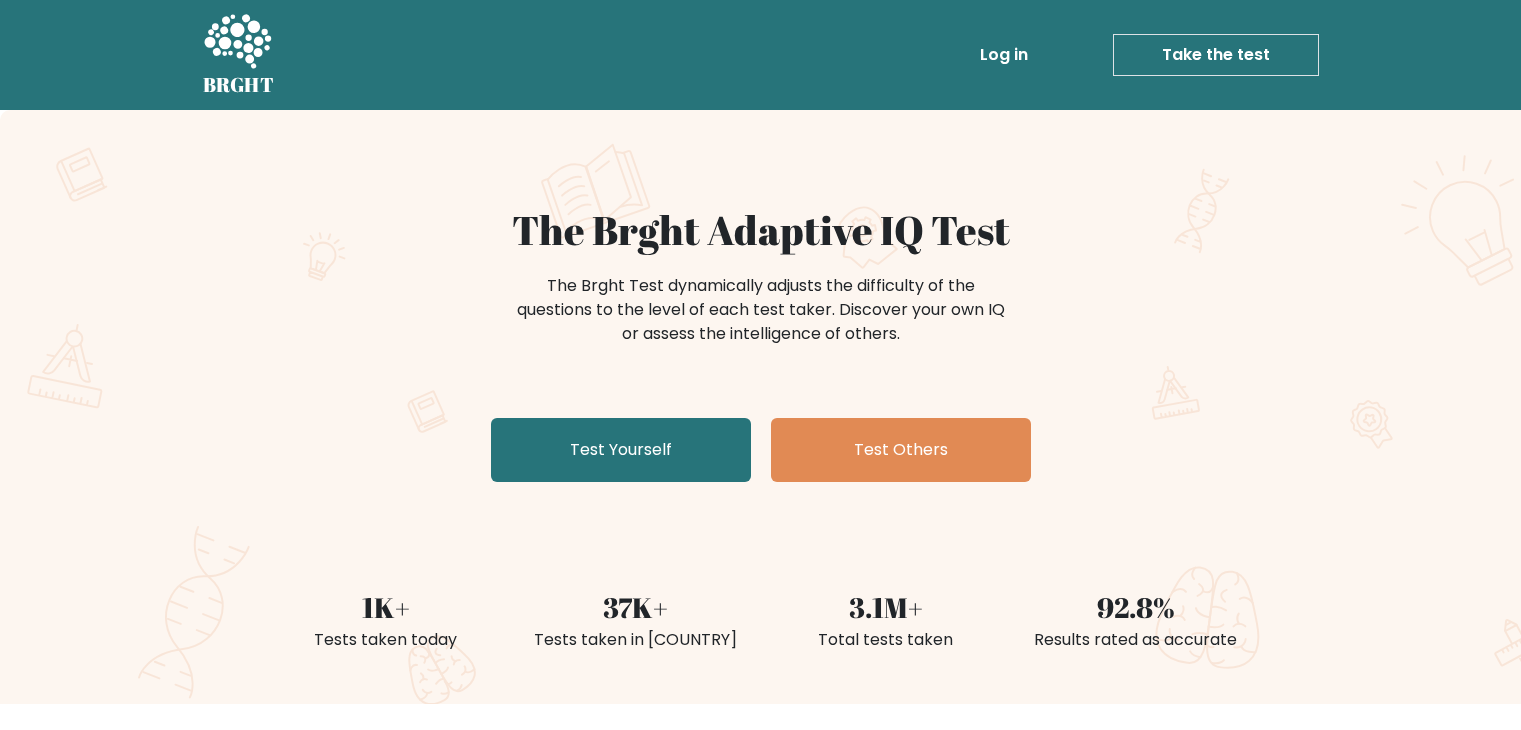 scroll, scrollTop: 0, scrollLeft: 0, axis: both 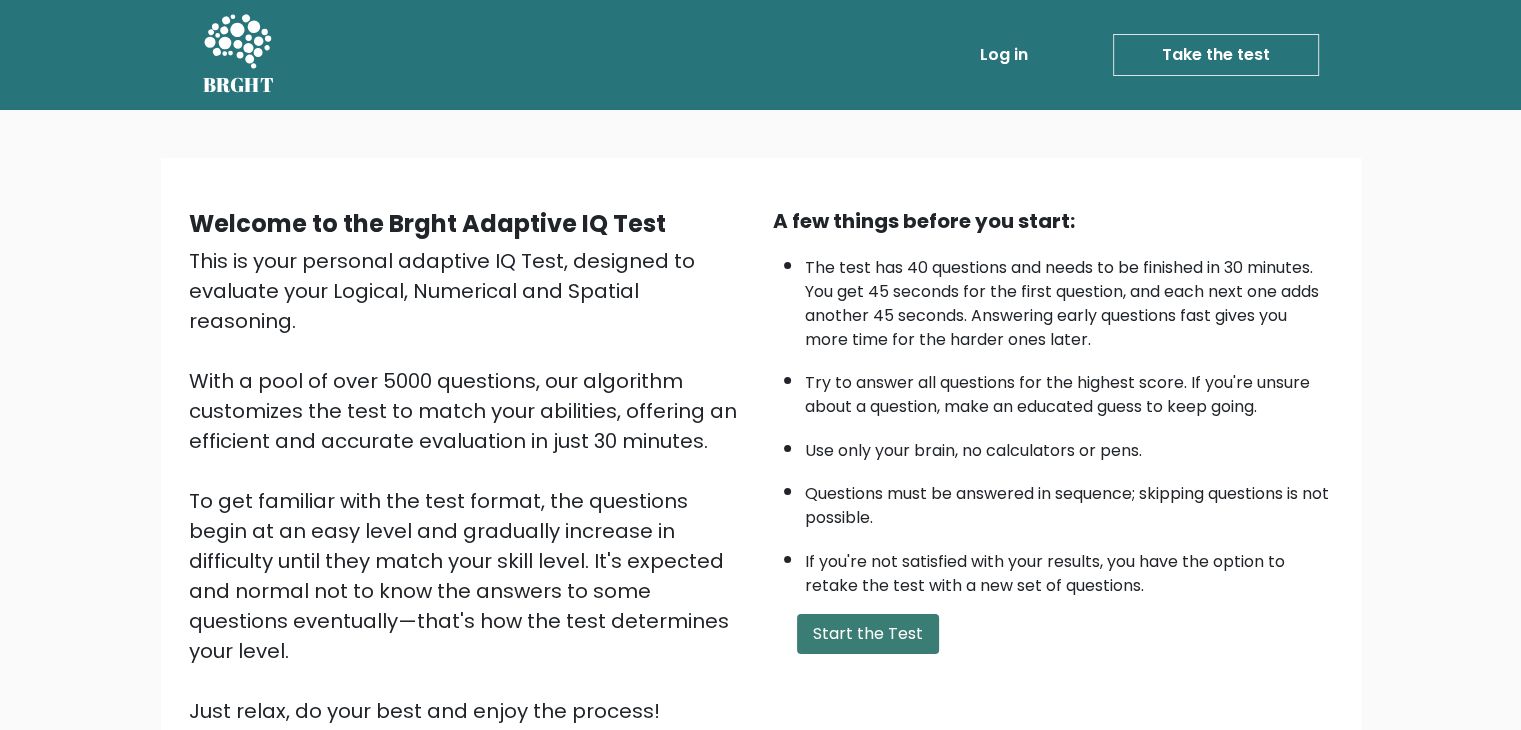 click on "Start the Test" at bounding box center [868, 634] 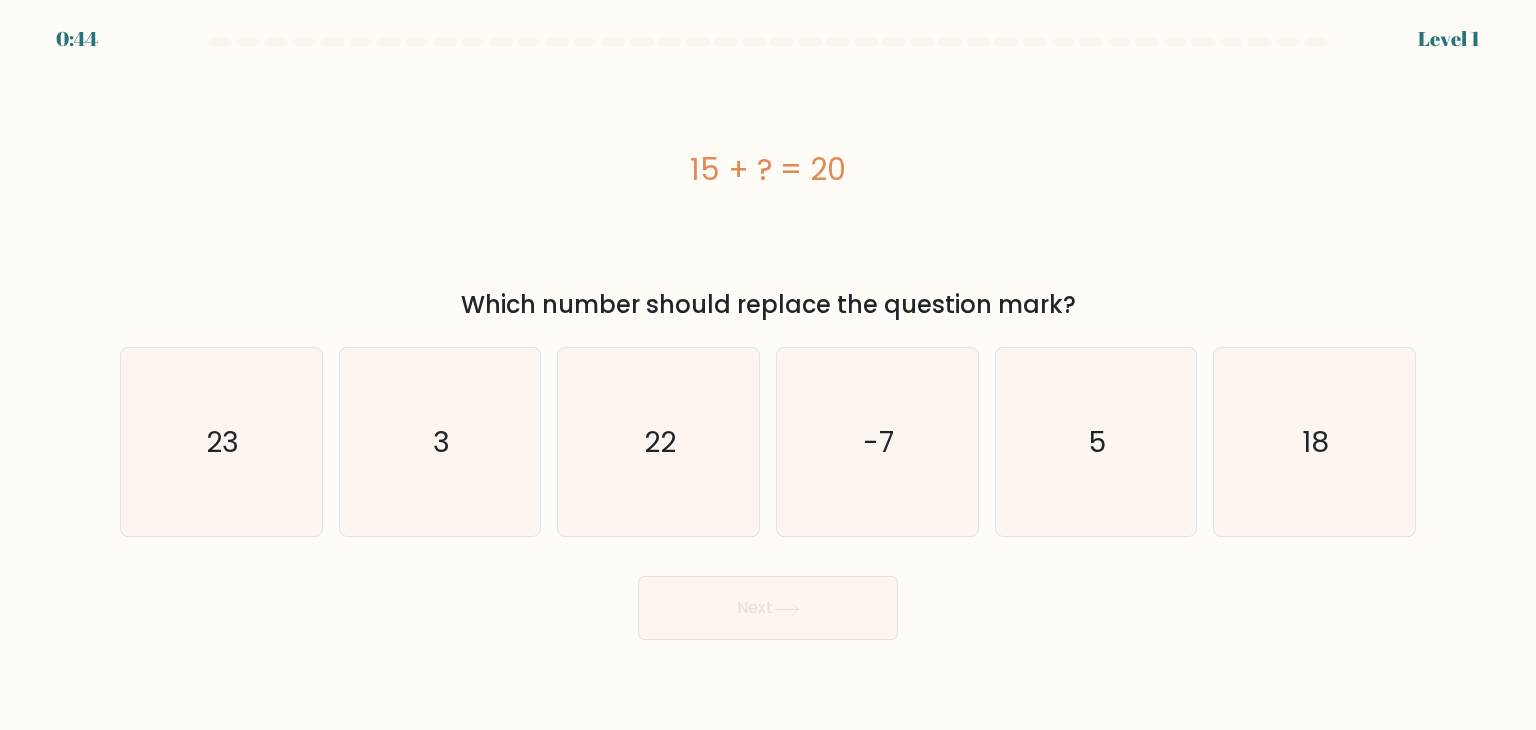 scroll, scrollTop: 0, scrollLeft: 0, axis: both 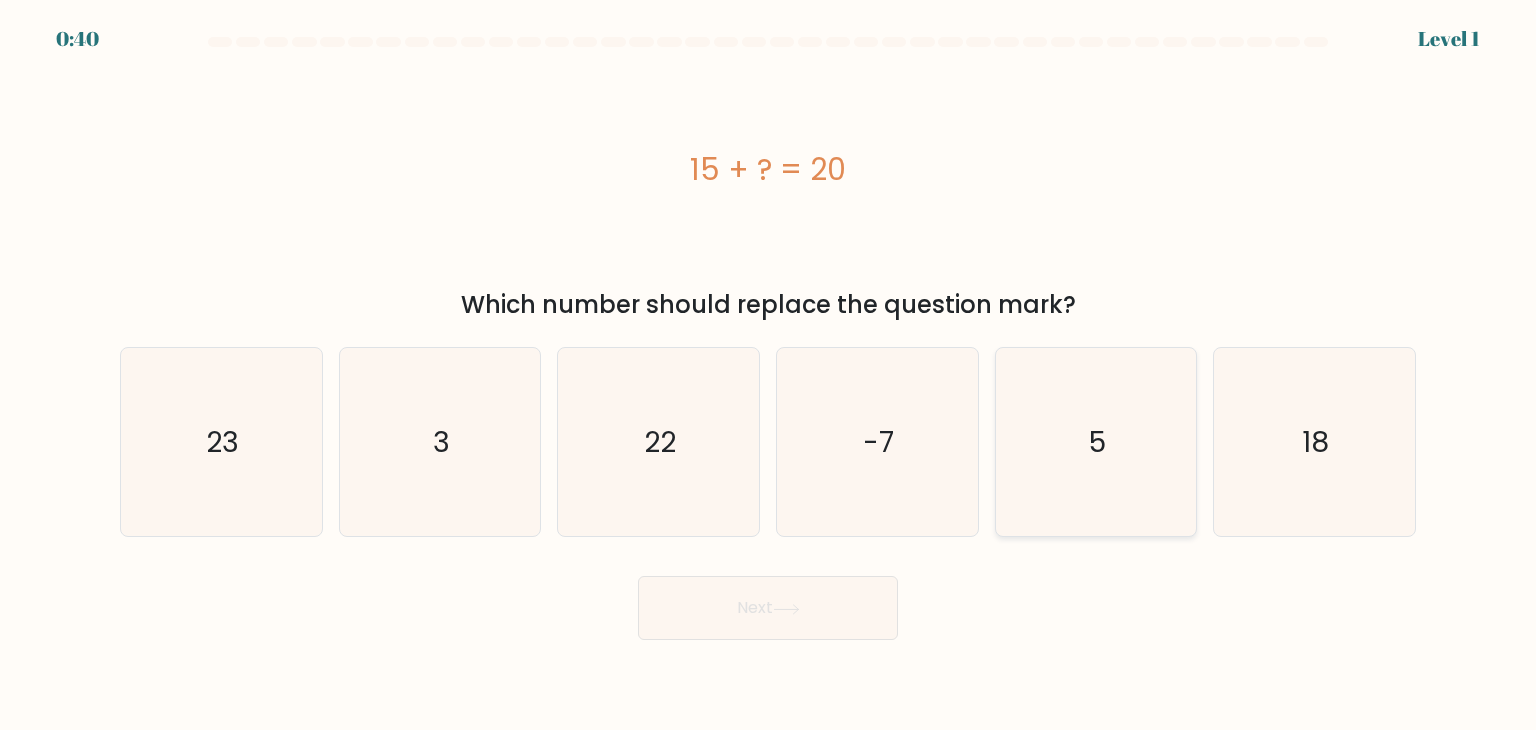 click on "e.
5" at bounding box center [768, 370] 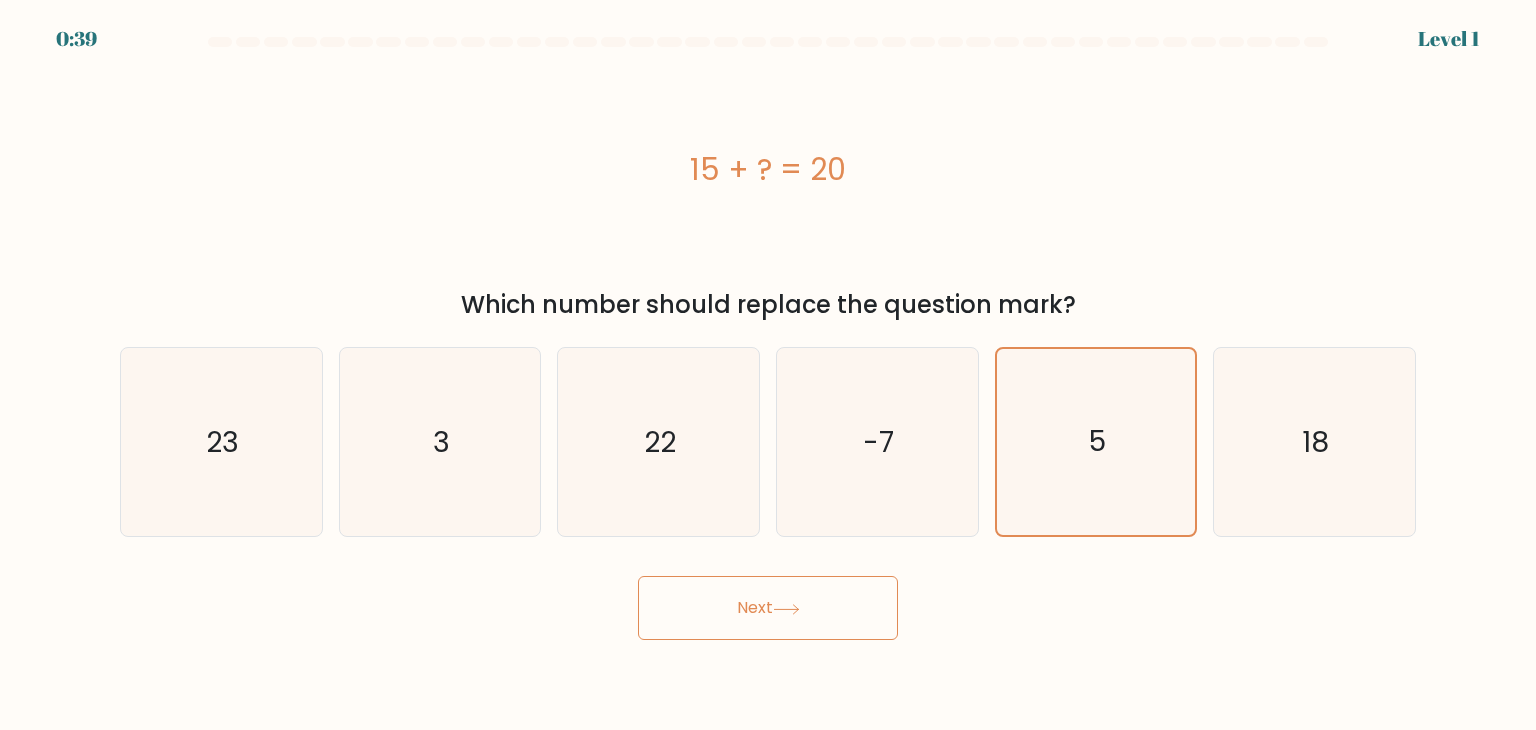 click on "Next" at bounding box center [768, 608] 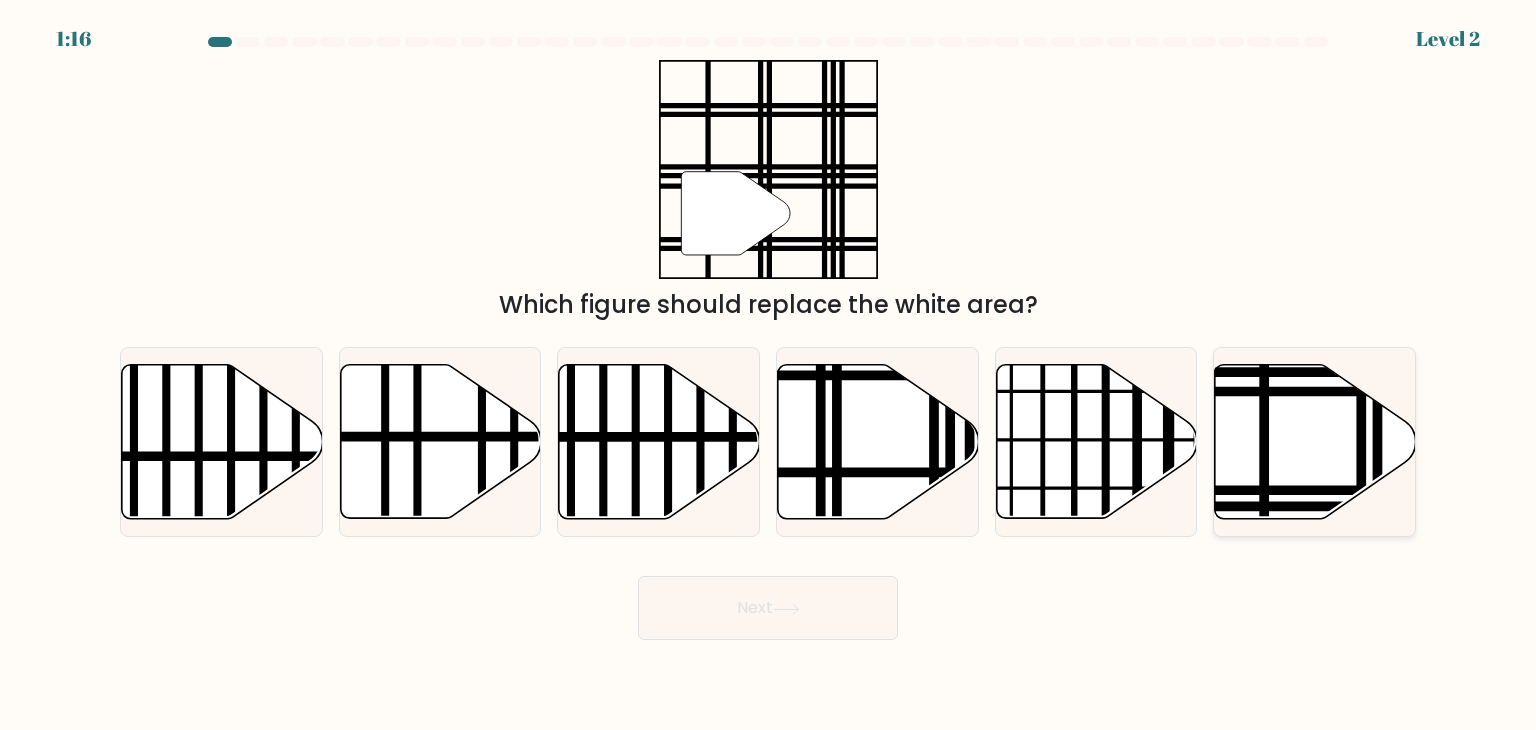 click at bounding box center [1315, 442] 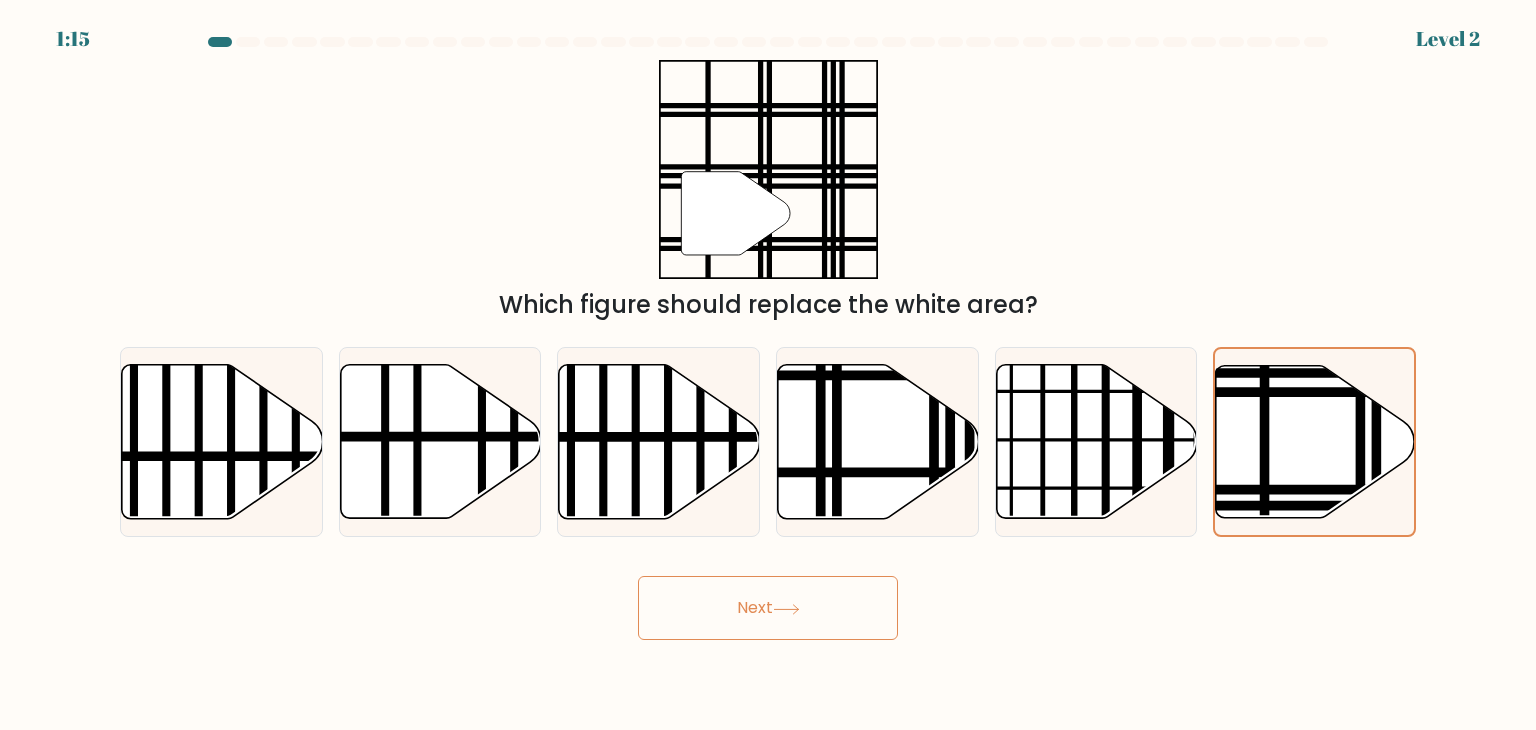 click on "Next" at bounding box center (768, 608) 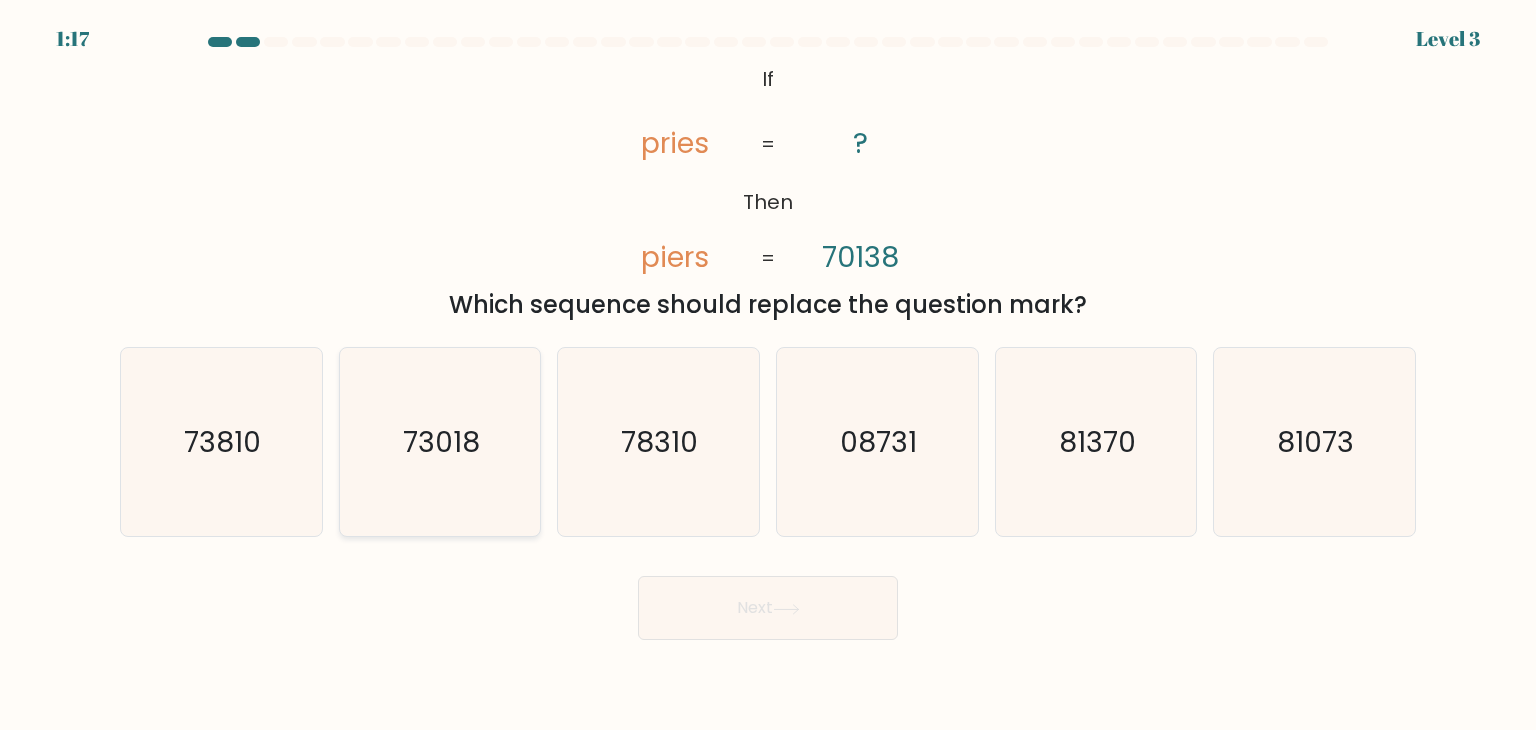 click on "73018" at bounding box center [441, 442] 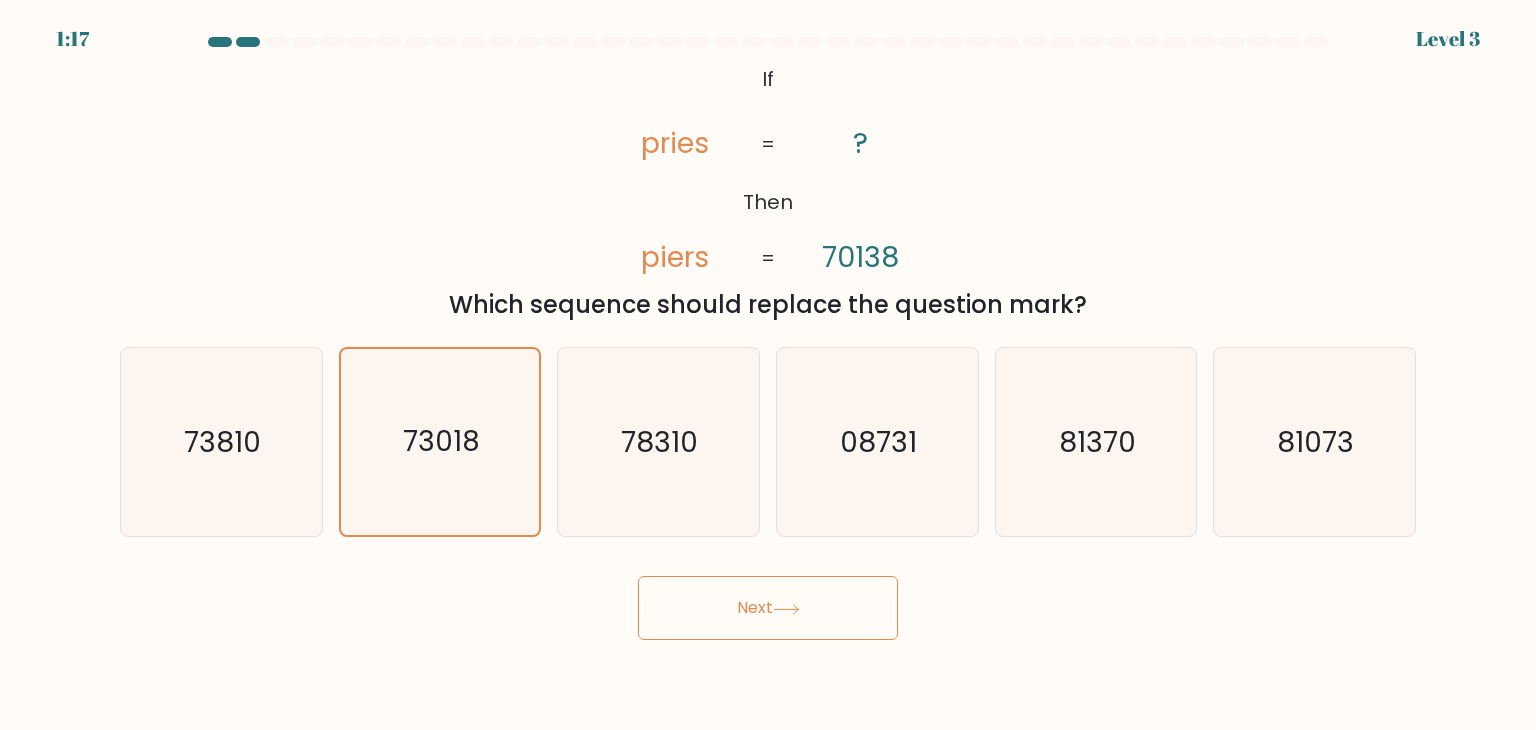 click on "Next" at bounding box center (768, 608) 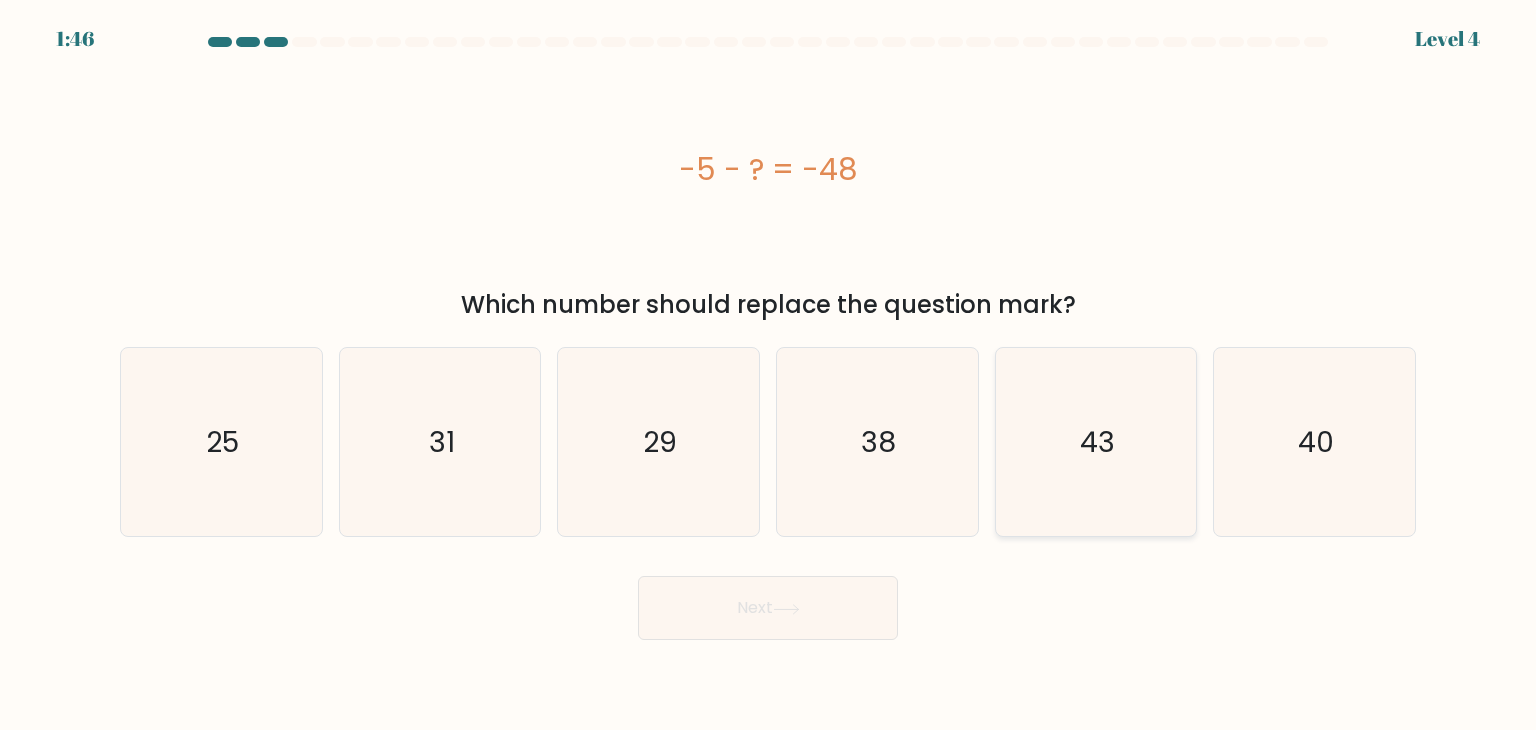 click on "43" at bounding box center [1096, 442] 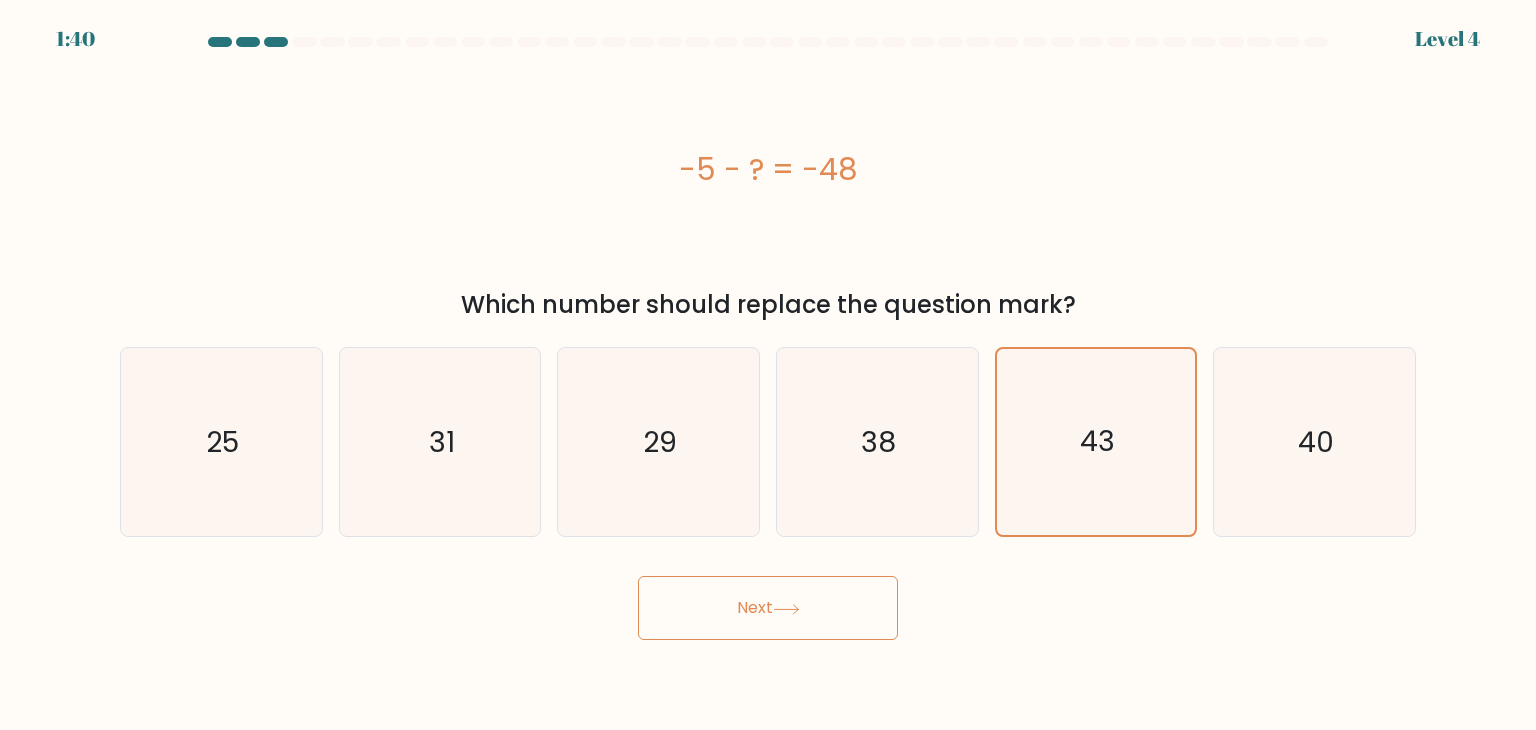 click on "Next" at bounding box center (768, 608) 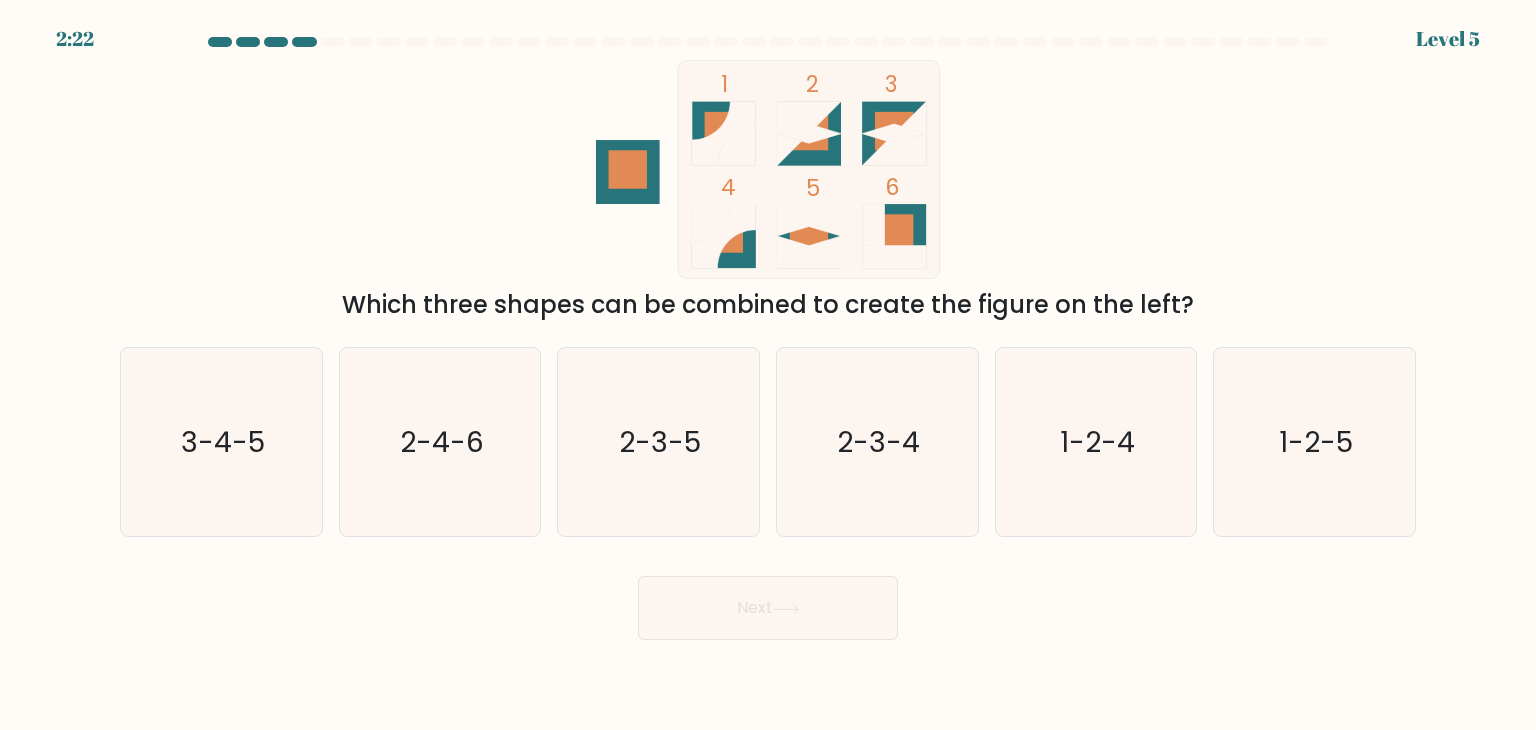 drag, startPoint x: 701, startPoint y: 121, endPoint x: 752, endPoint y: 133, distance: 52.392746 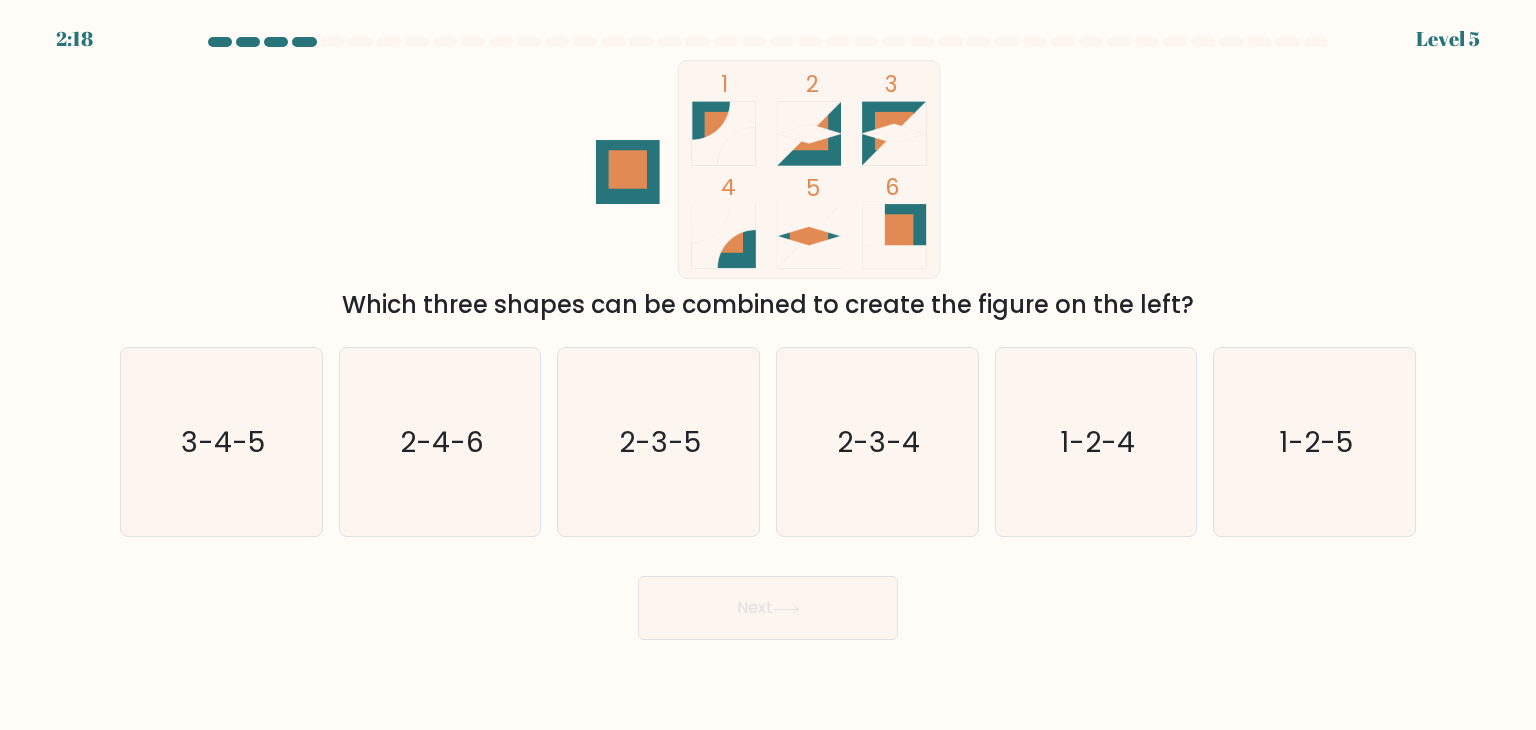 drag, startPoint x: 816, startPoint y: 149, endPoint x: 742, endPoint y: 169, distance: 76.655075 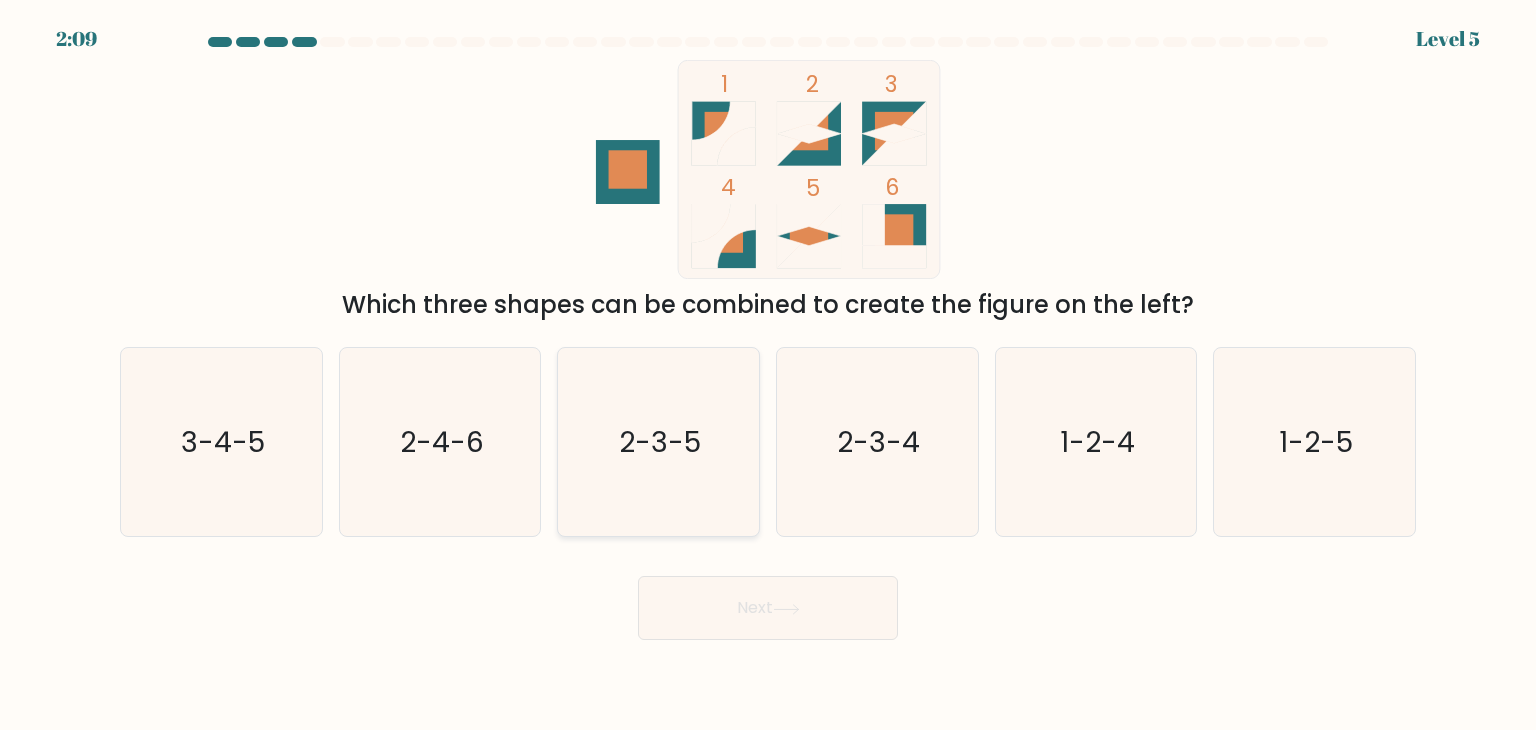 click on "2-3-5" at bounding box center (661, 442) 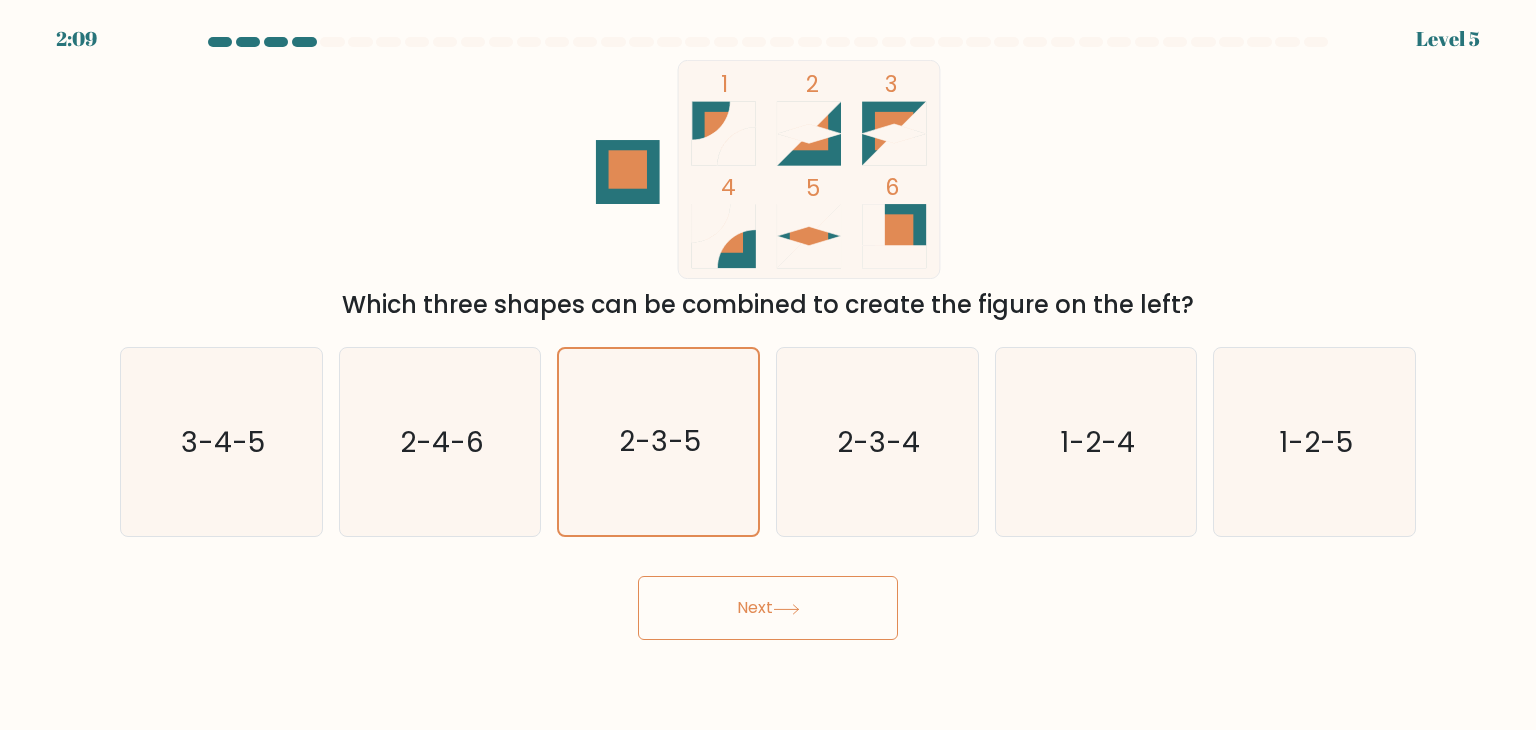 click on "Next" at bounding box center [768, 608] 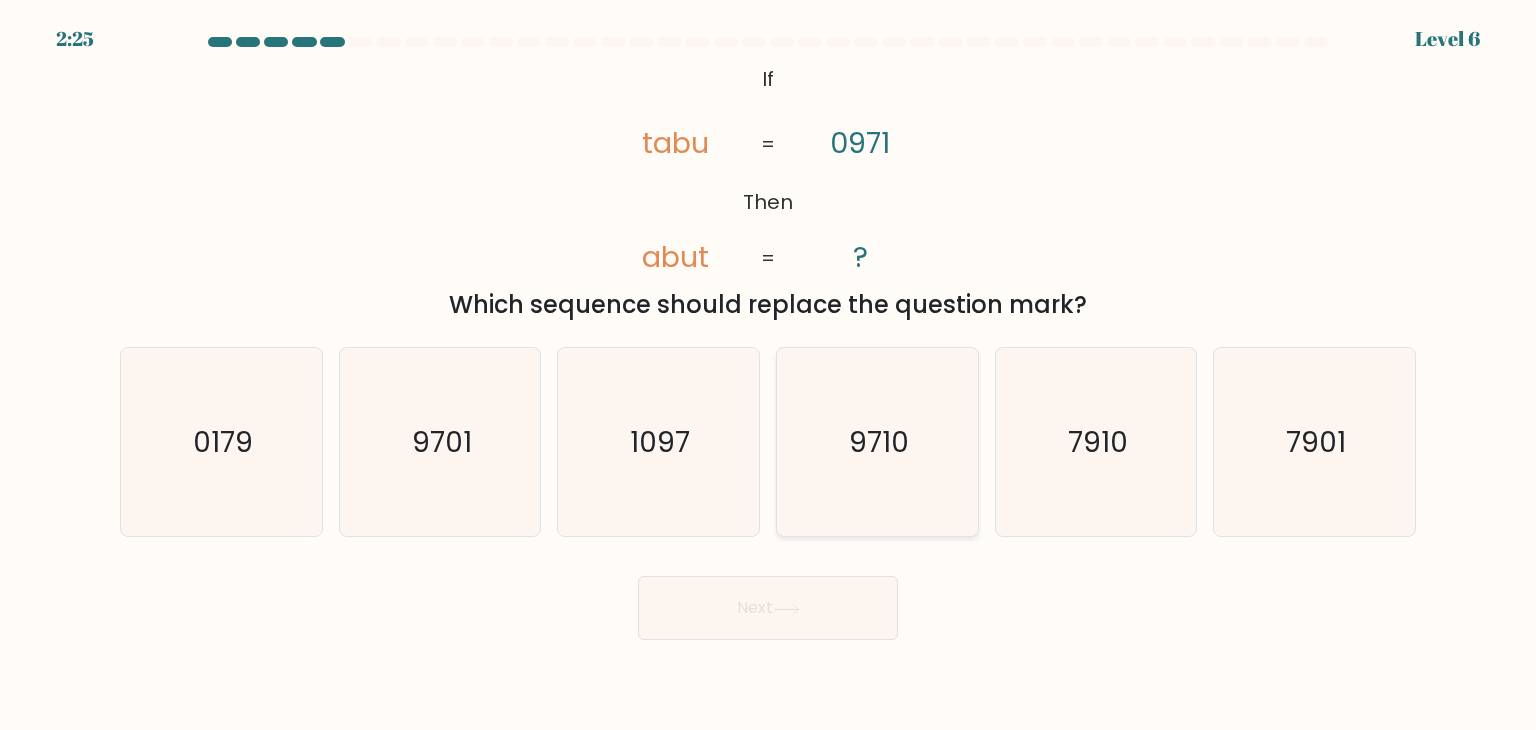 click on "9710" at bounding box center (877, 442) 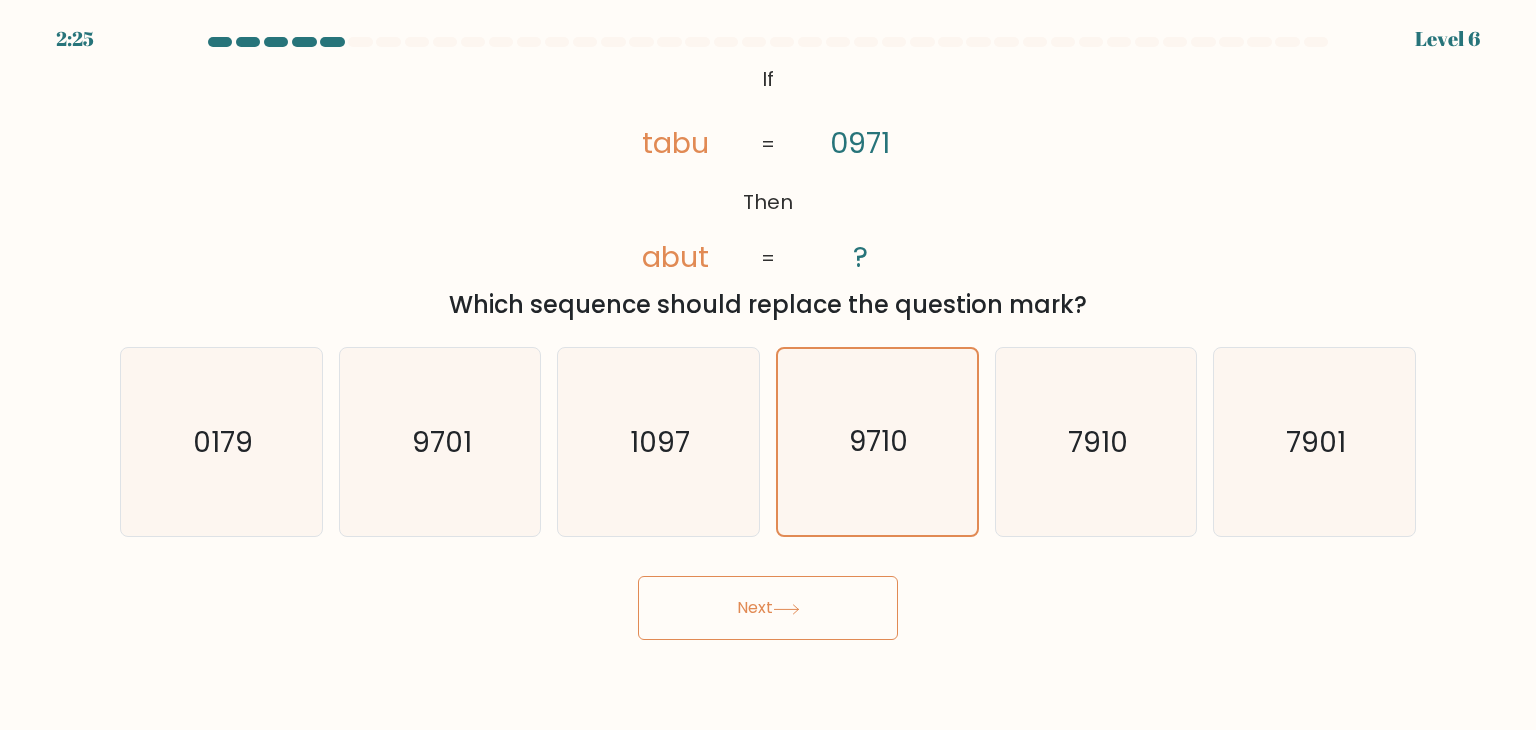 click on "Next" at bounding box center (768, 608) 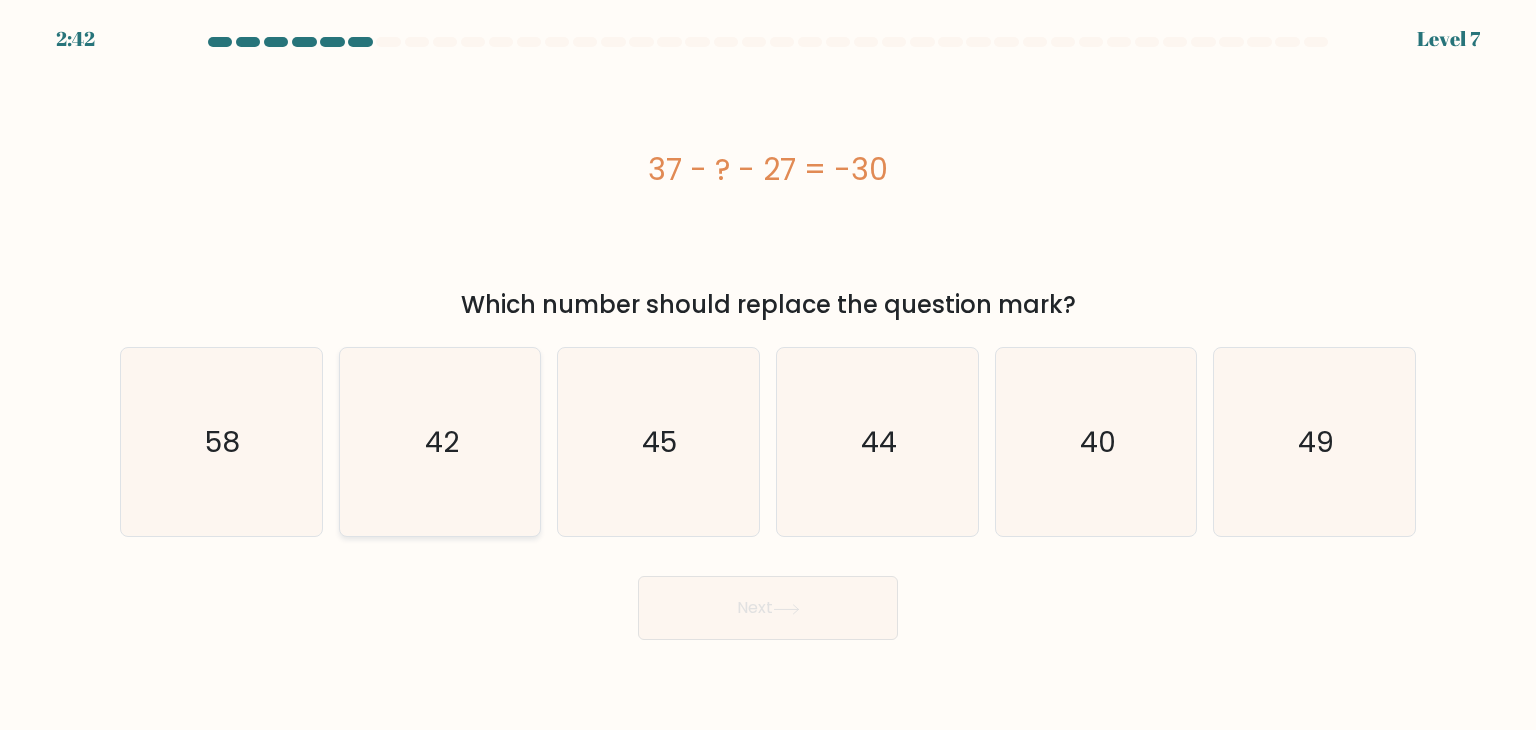 click on "42" at bounding box center [440, 442] 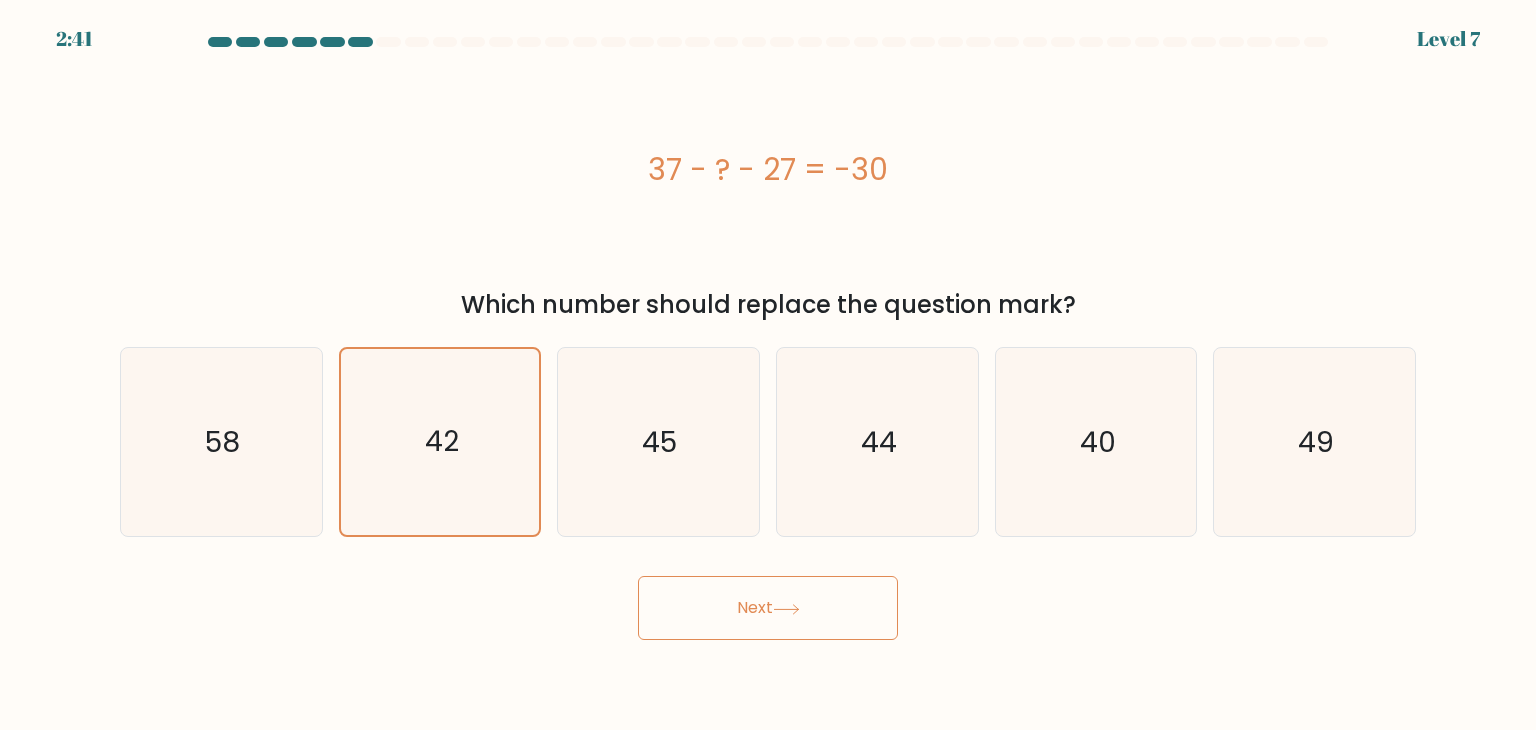 click on "Next" at bounding box center [768, 608] 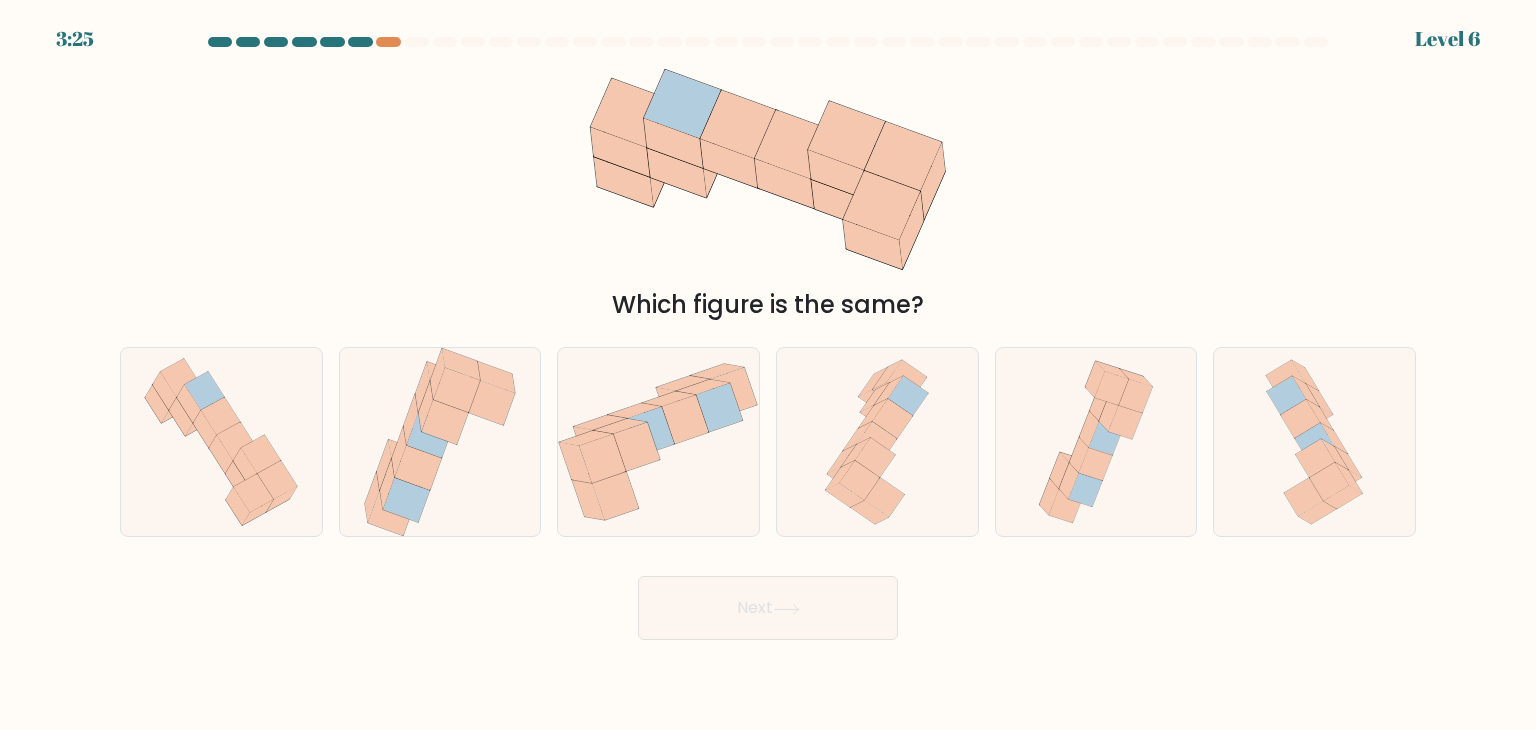drag, startPoint x: 643, startPoint y: 450, endPoint x: 737, endPoint y: 547, distance: 135.07405 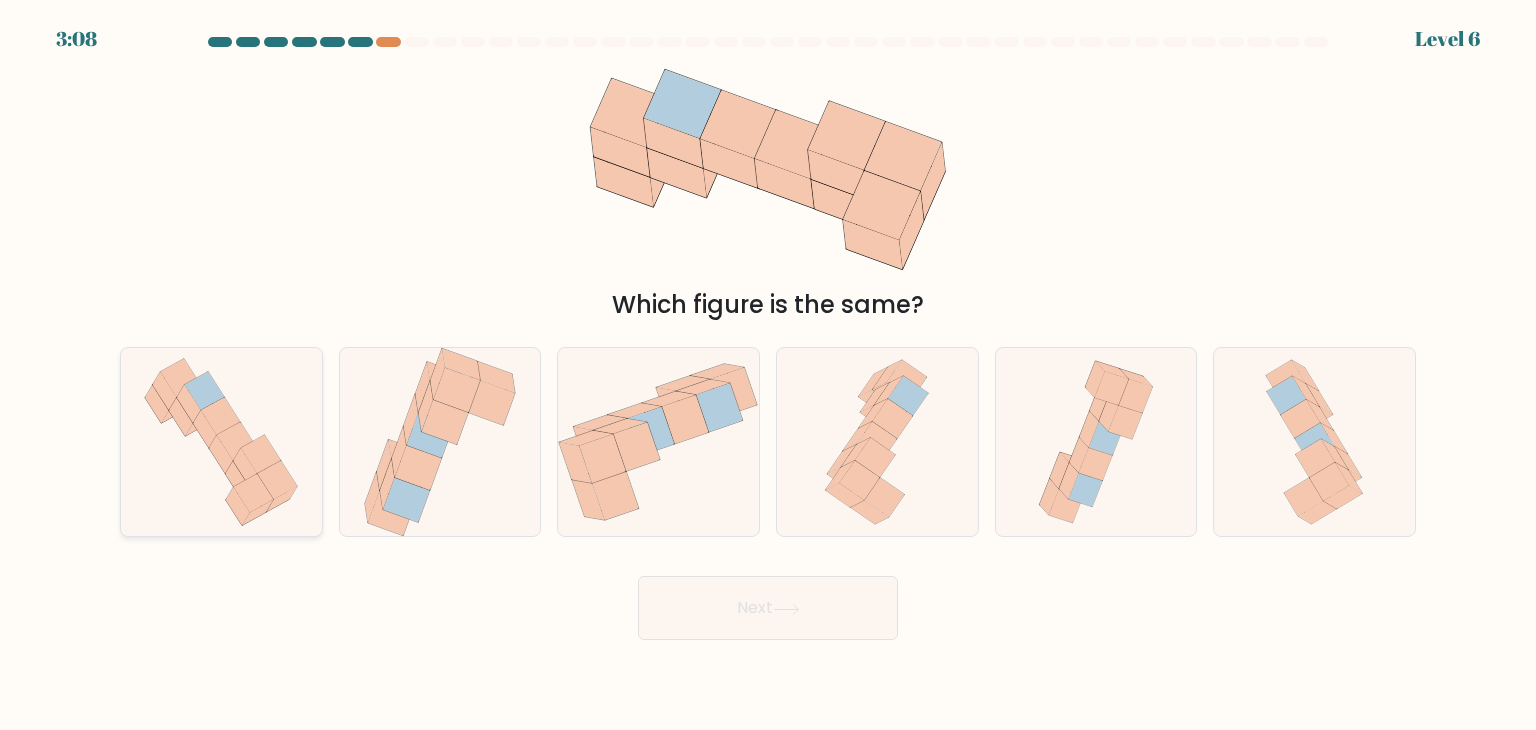 click at bounding box center [221, 442] 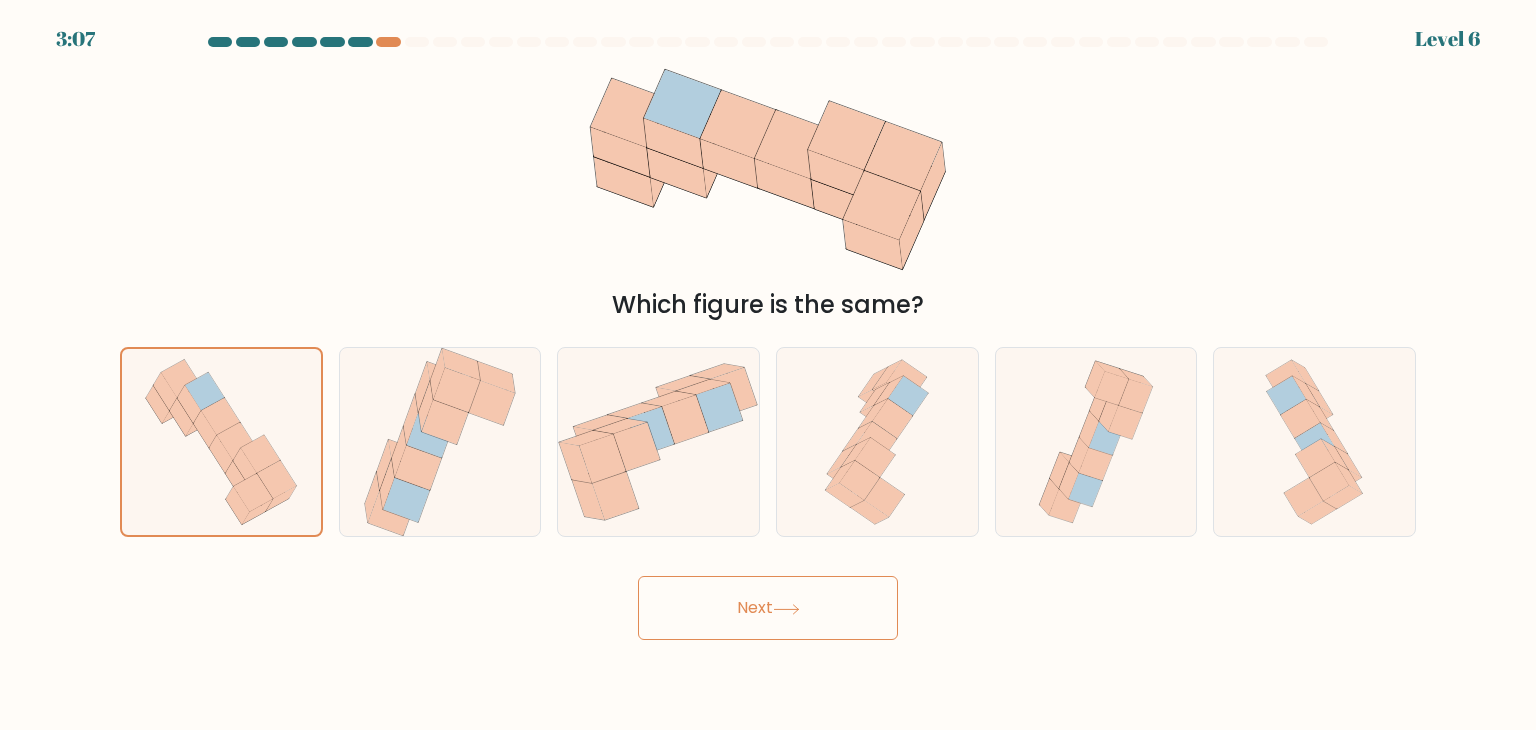click on "Next" at bounding box center (768, 608) 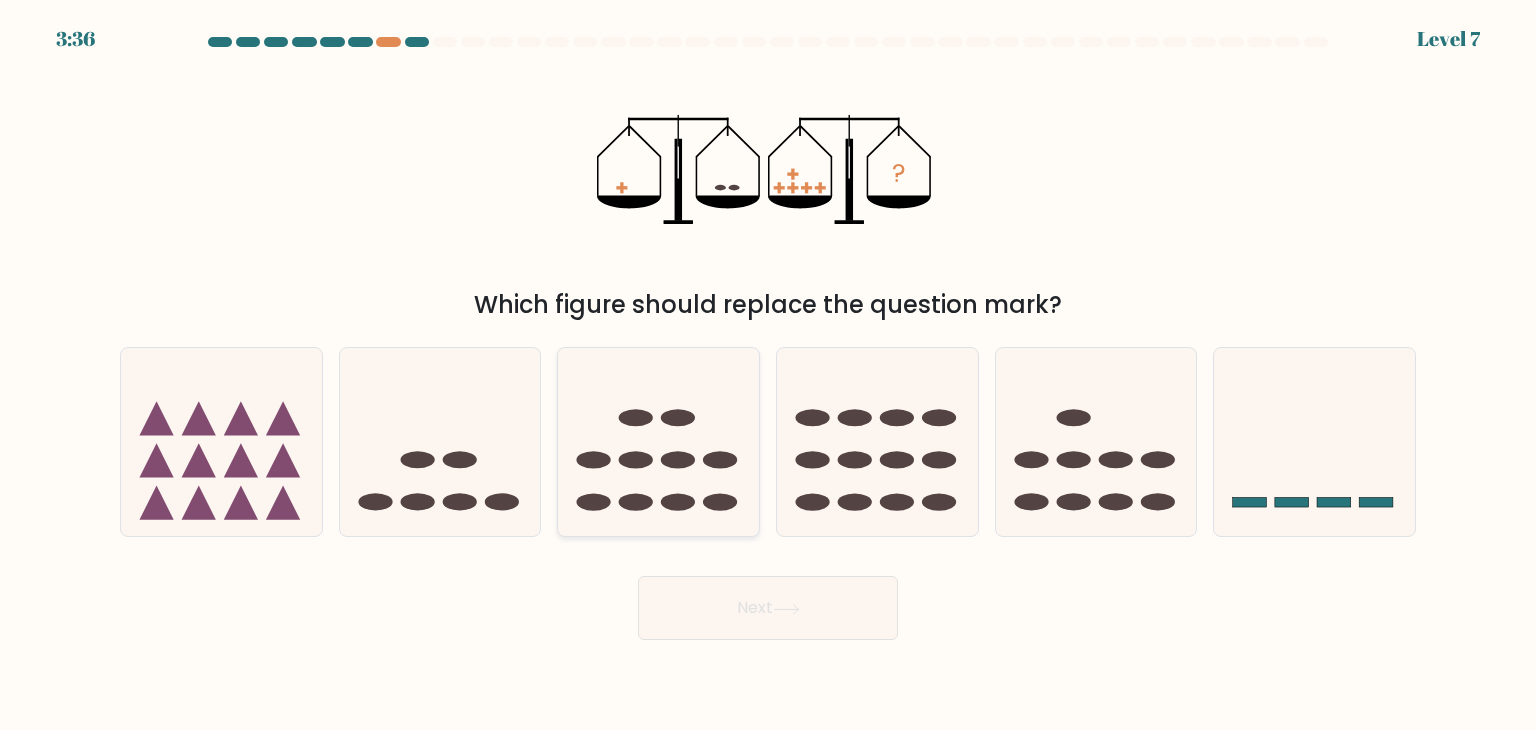 click at bounding box center [636, 502] 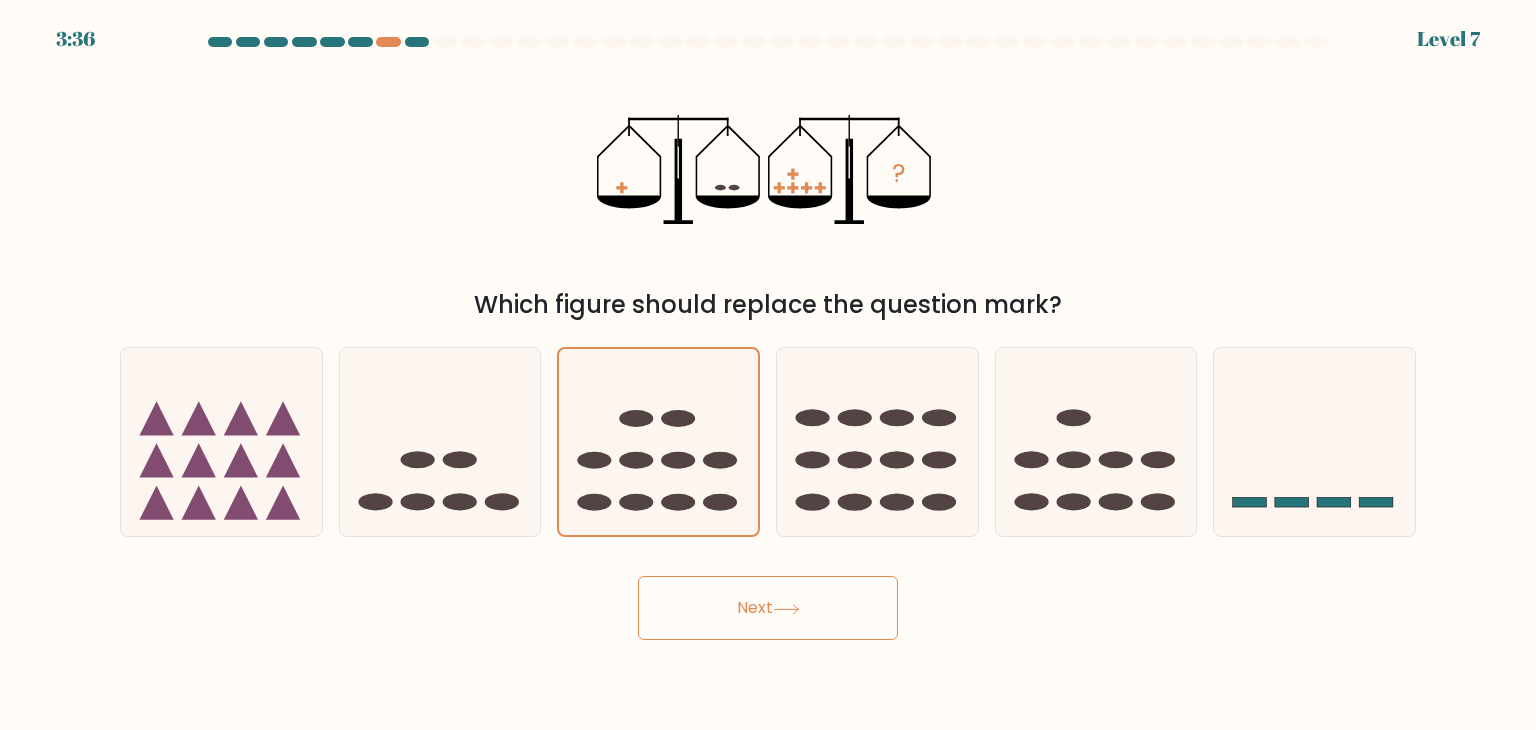 click on "Next" at bounding box center (768, 608) 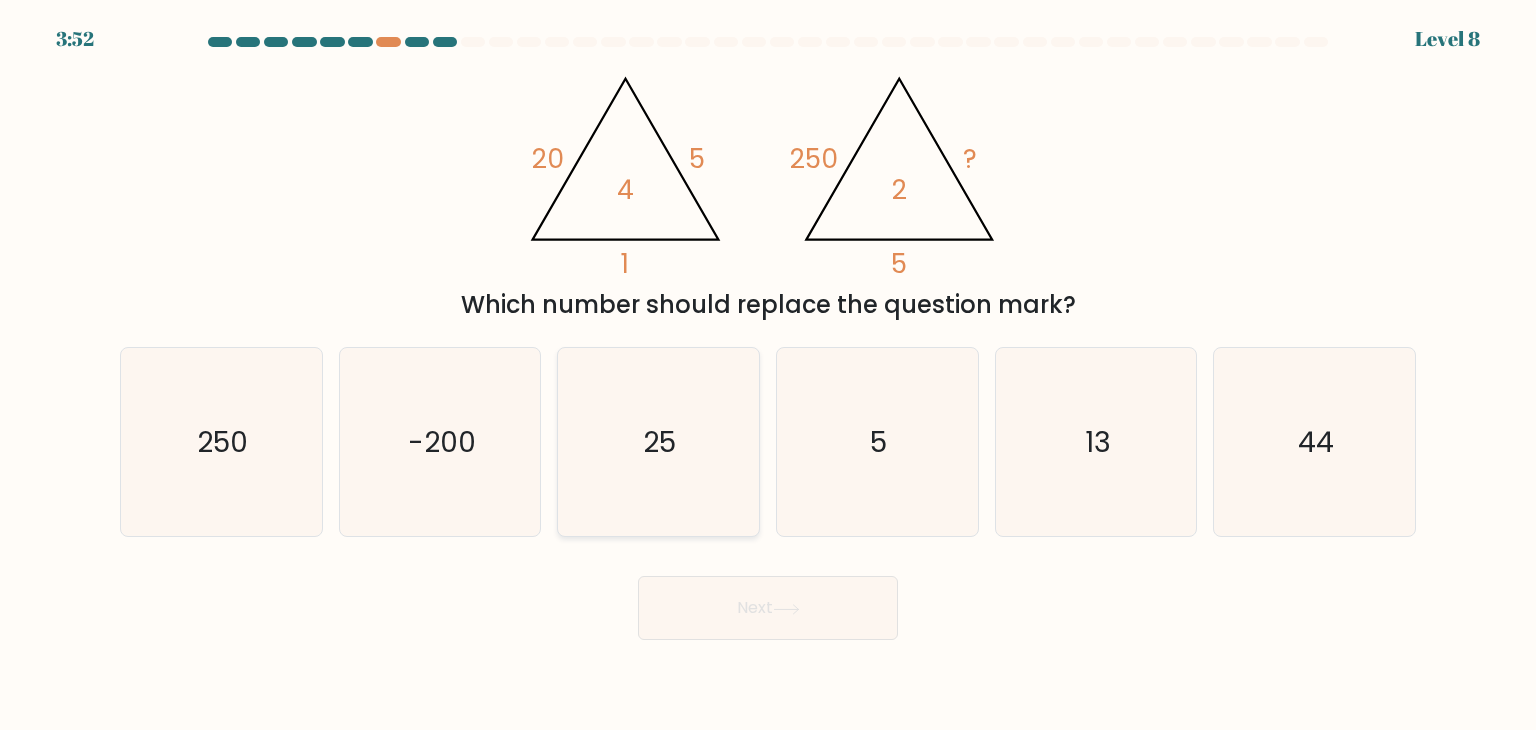 click on "25" at bounding box center (660, 442) 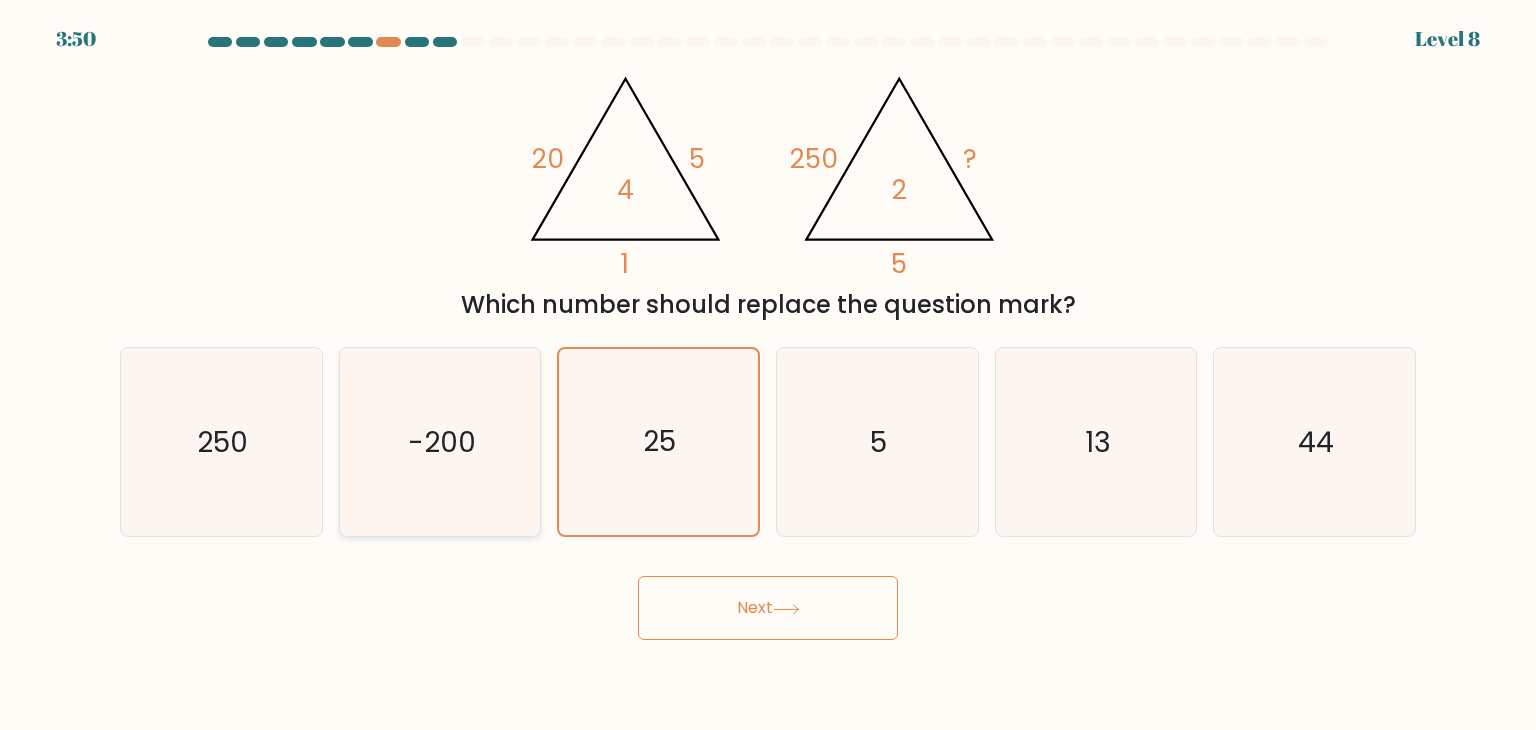 click on "-200" at bounding box center (440, 442) 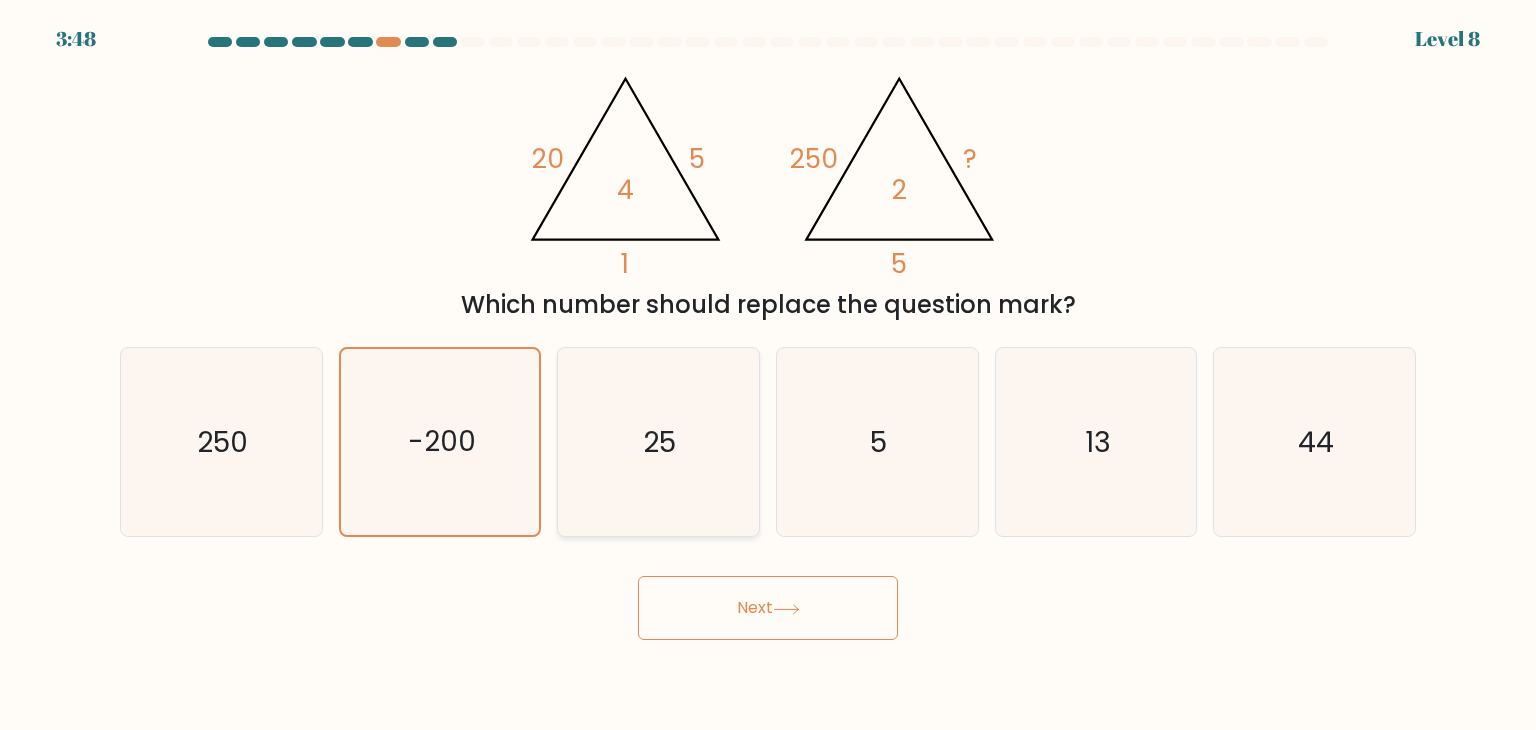 click on "25" at bounding box center [658, 442] 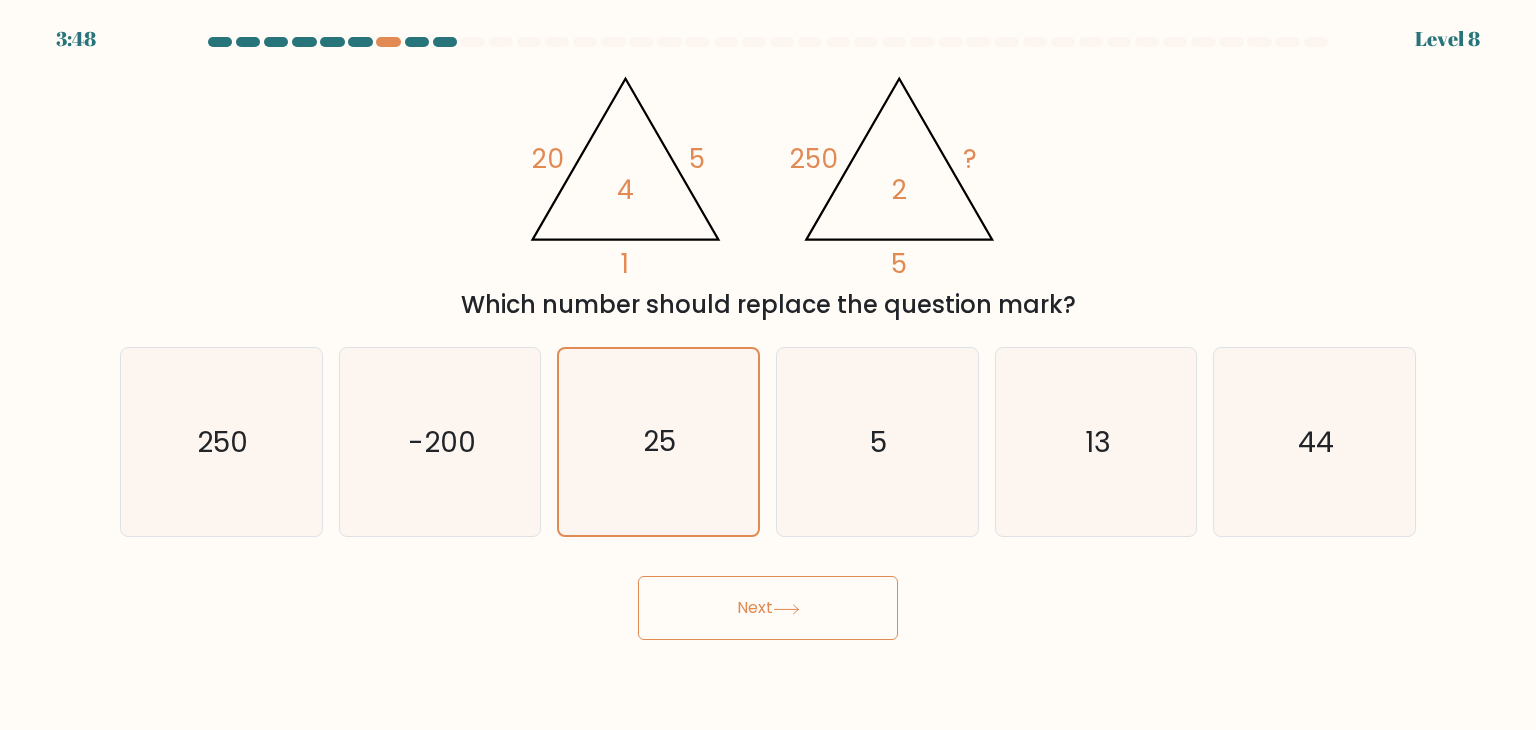 click on "Next" at bounding box center [768, 608] 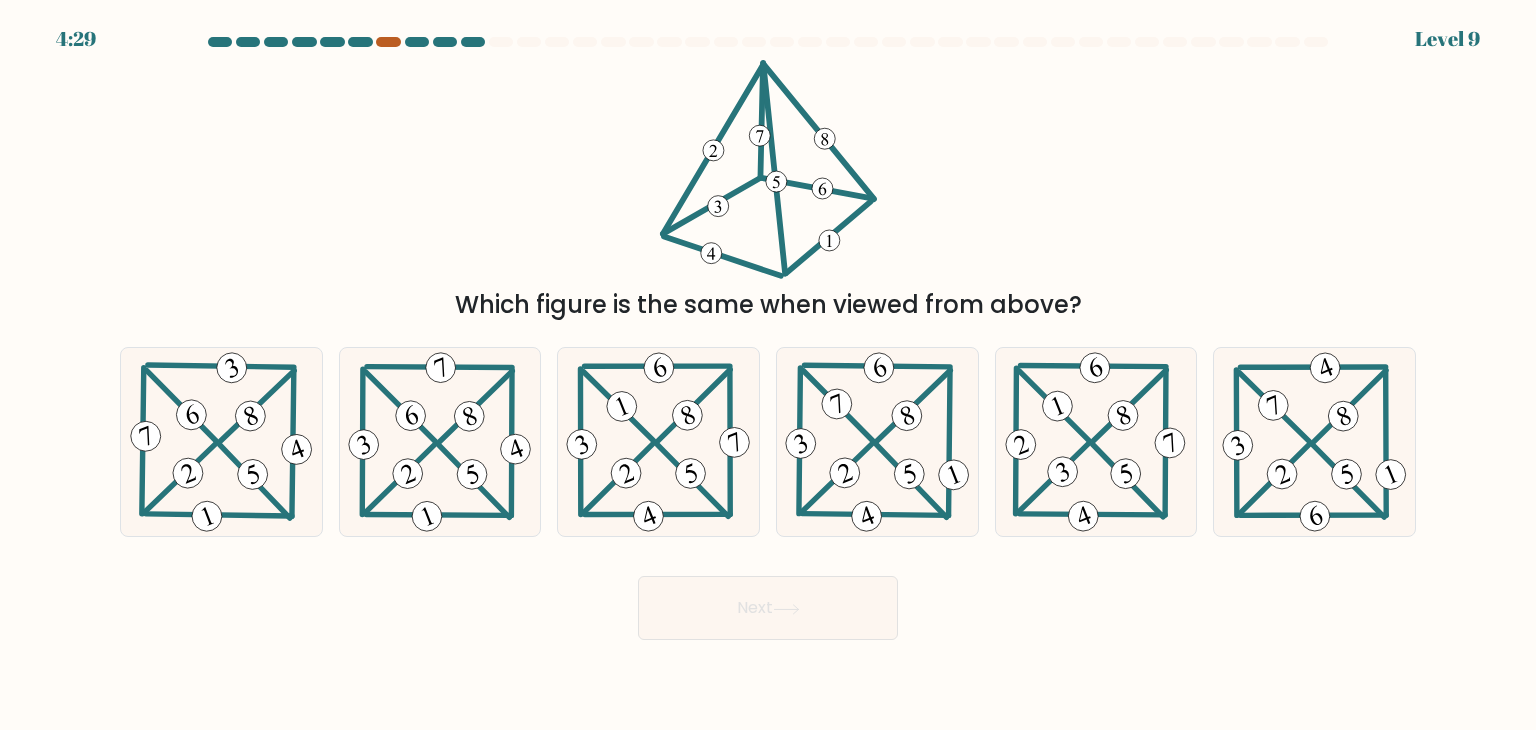 click at bounding box center [388, 42] 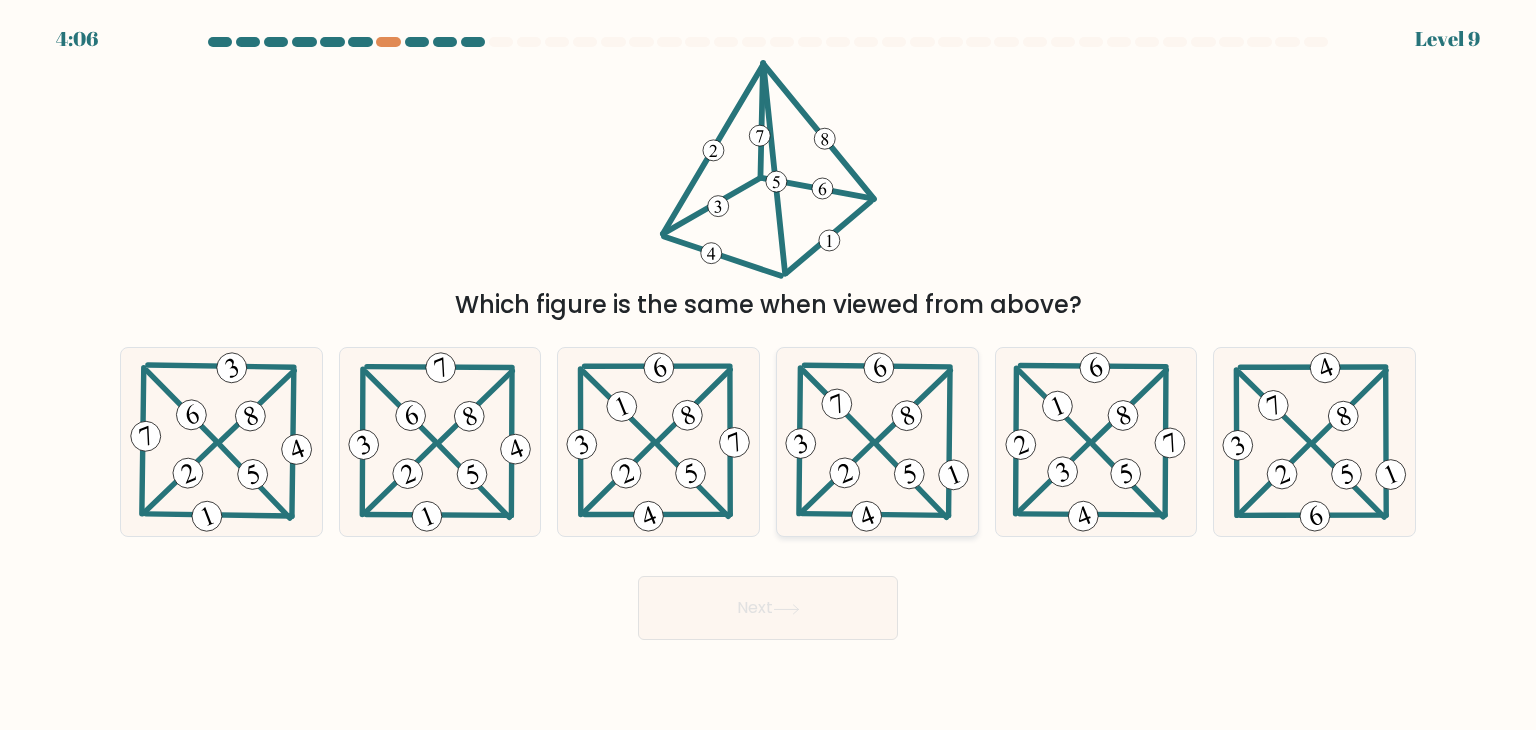 click at bounding box center [877, 442] 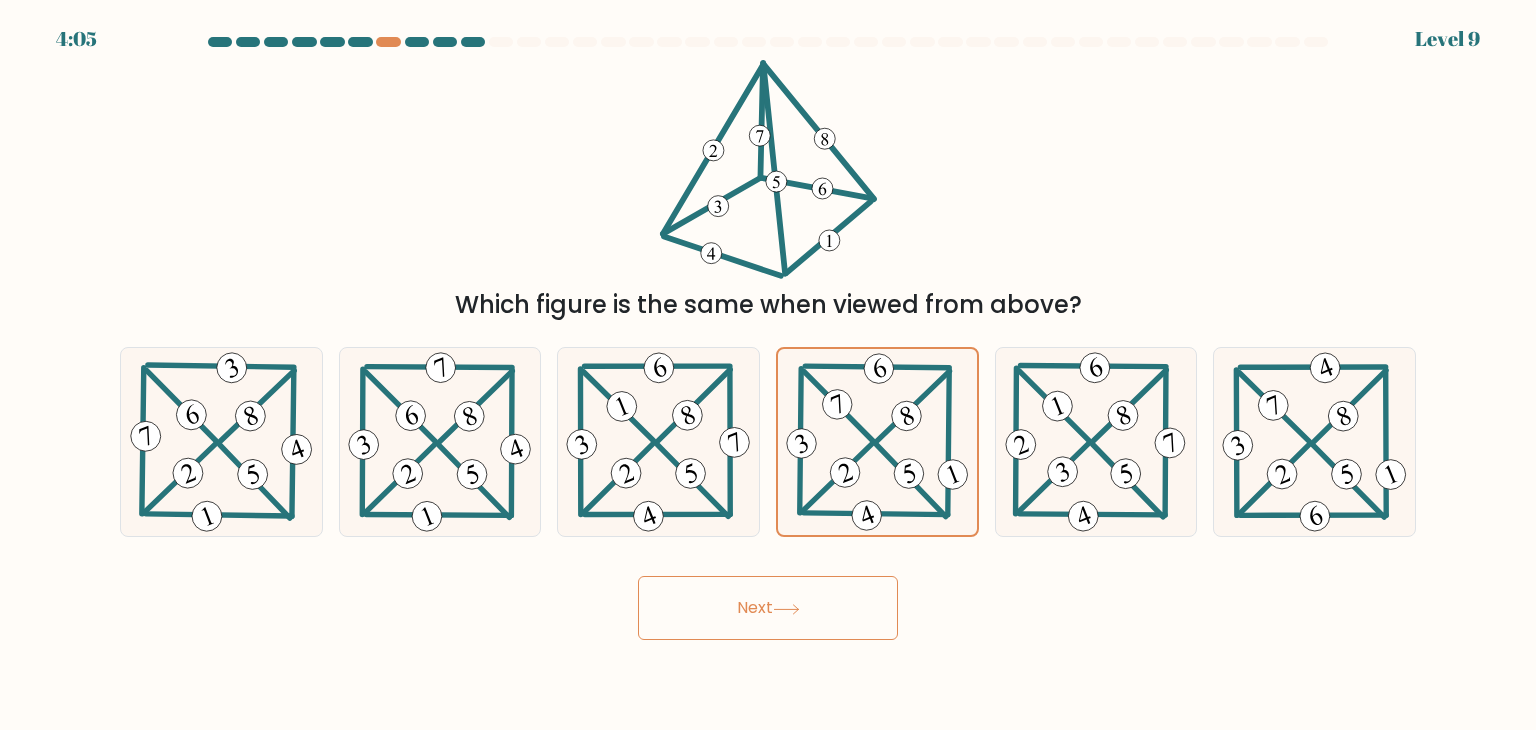 click on "Next" at bounding box center (768, 608) 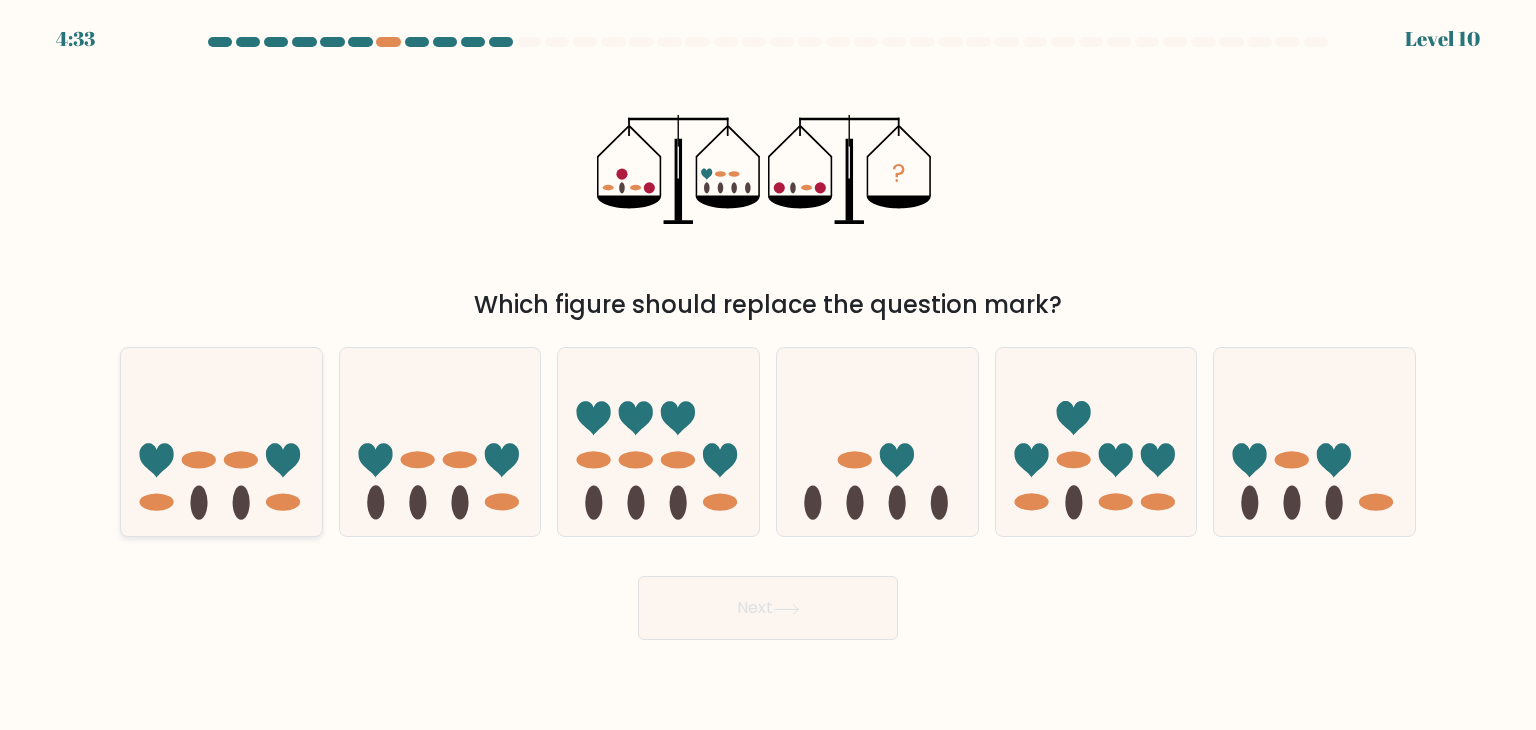 drag, startPoint x: 228, startPoint y: 497, endPoint x: 238, endPoint y: 493, distance: 10.770329 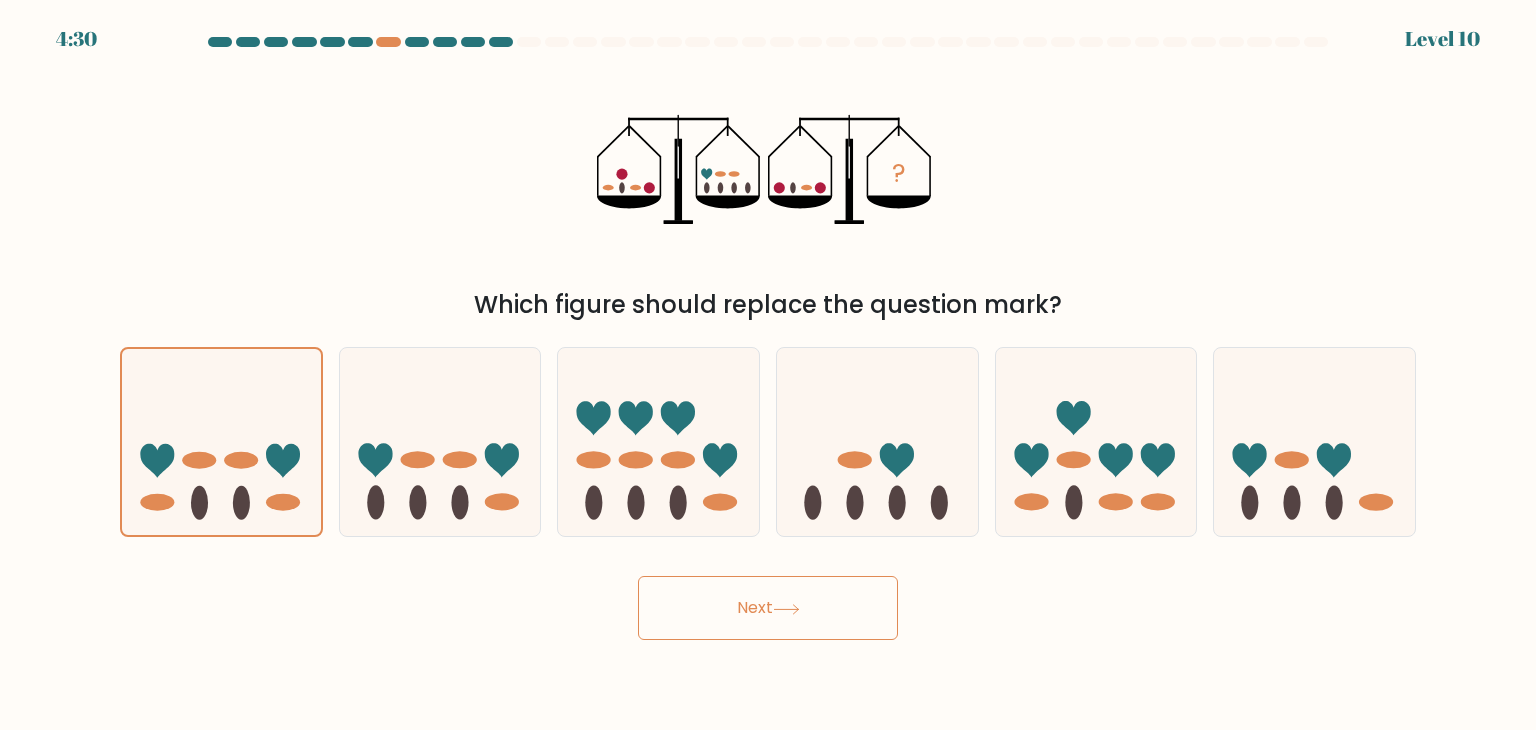 click on "Next" at bounding box center [768, 608] 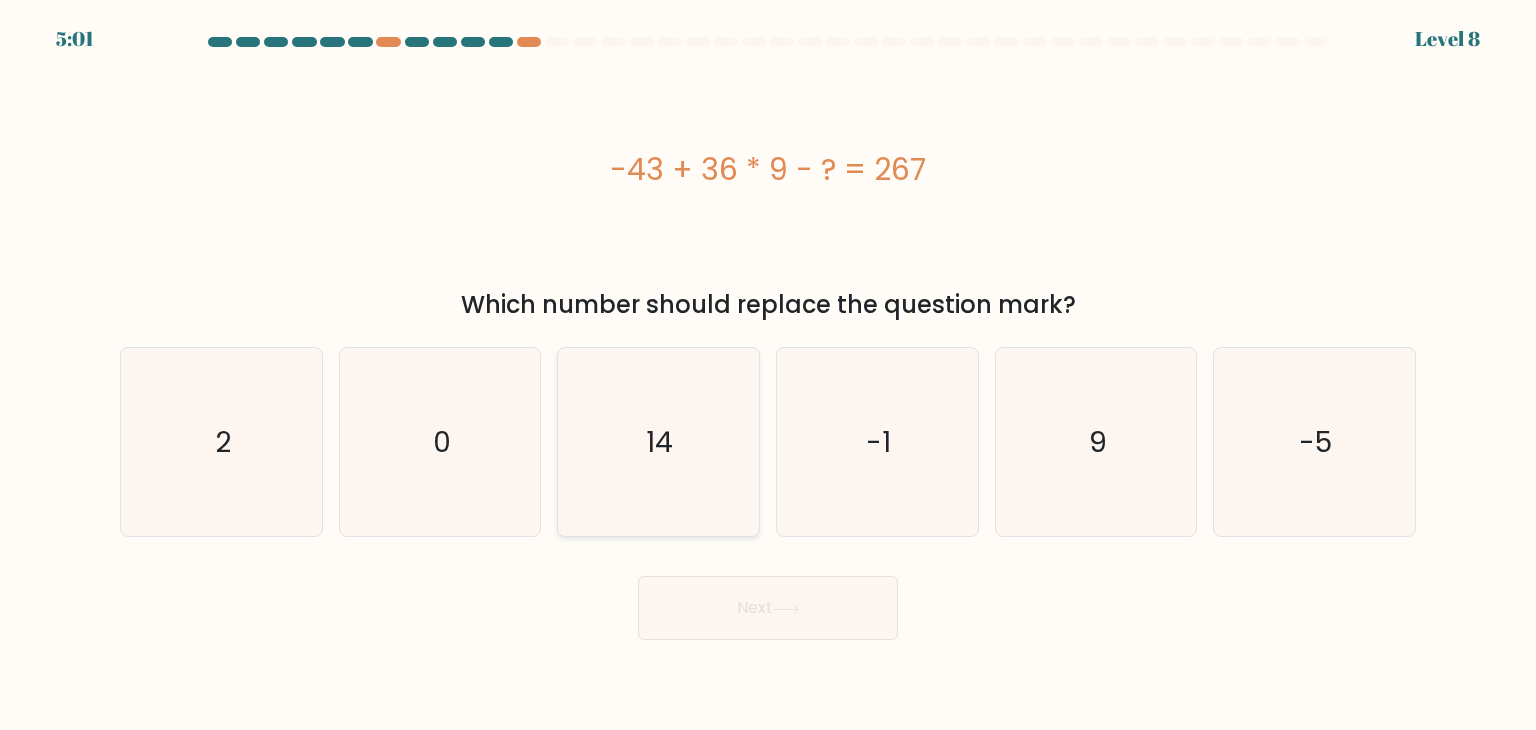 drag, startPoint x: 676, startPoint y: 457, endPoint x: 660, endPoint y: 457, distance: 16 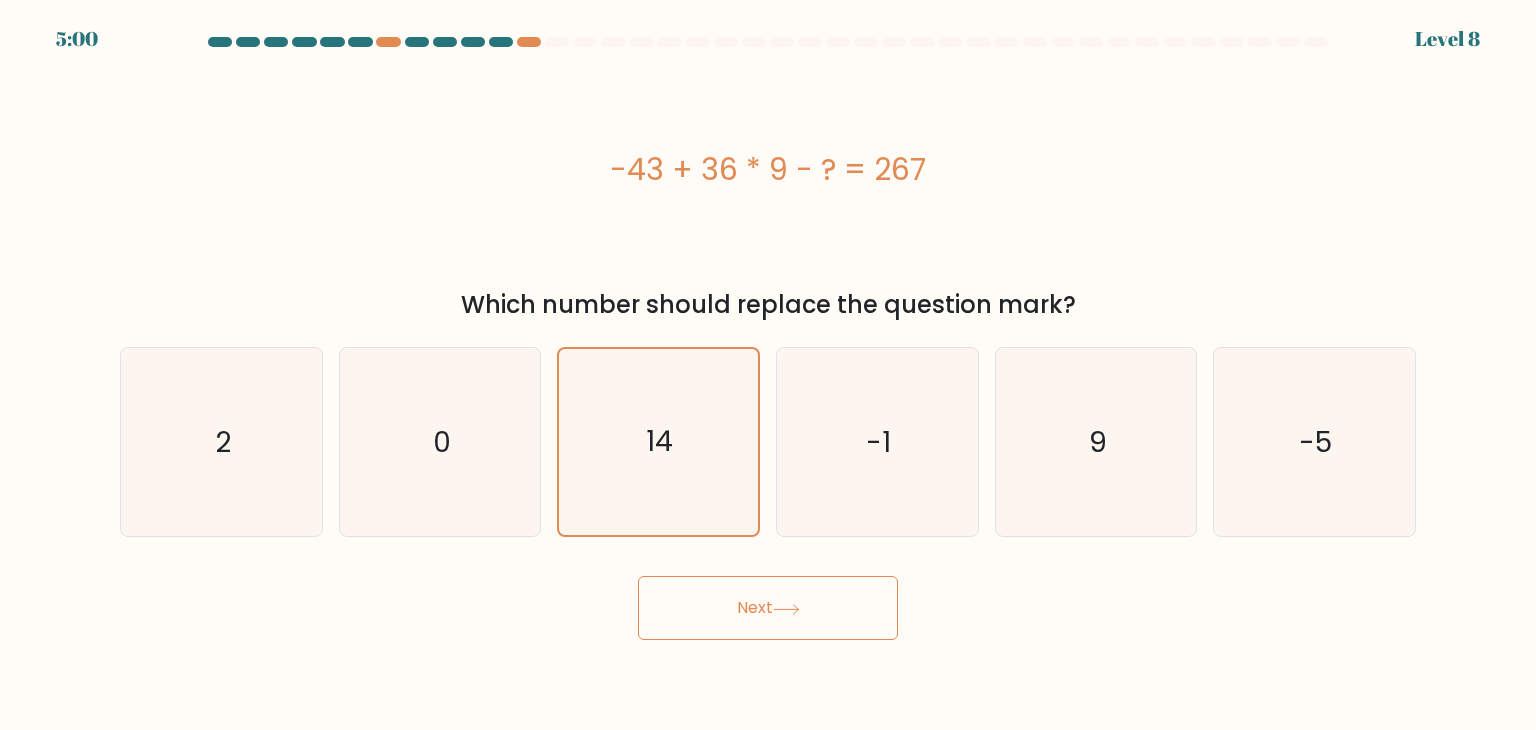 click on "Next" at bounding box center [768, 608] 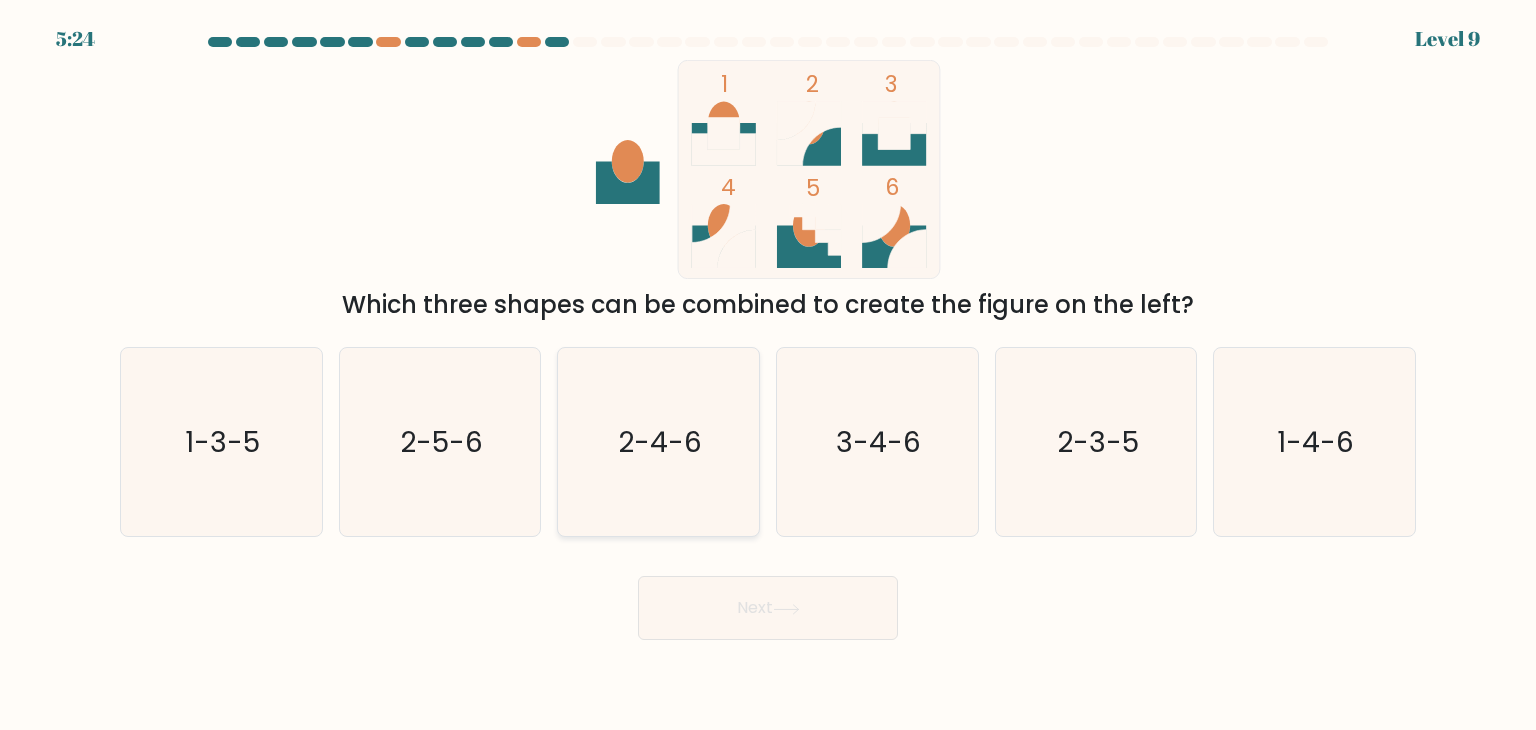 click on "2-4-6" at bounding box center (658, 442) 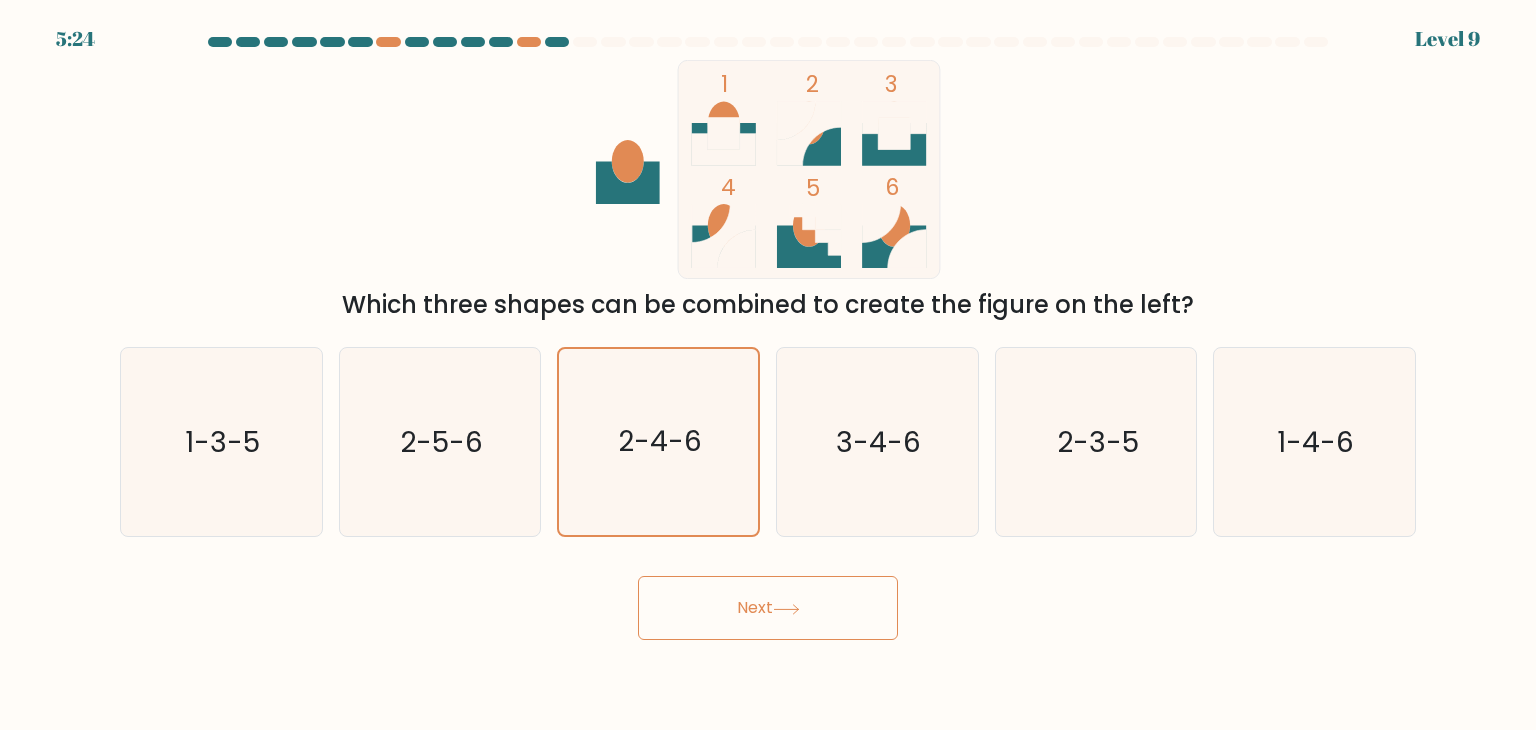 drag, startPoint x: 708, startPoint y: 565, endPoint x: 715, endPoint y: 574, distance: 11.401754 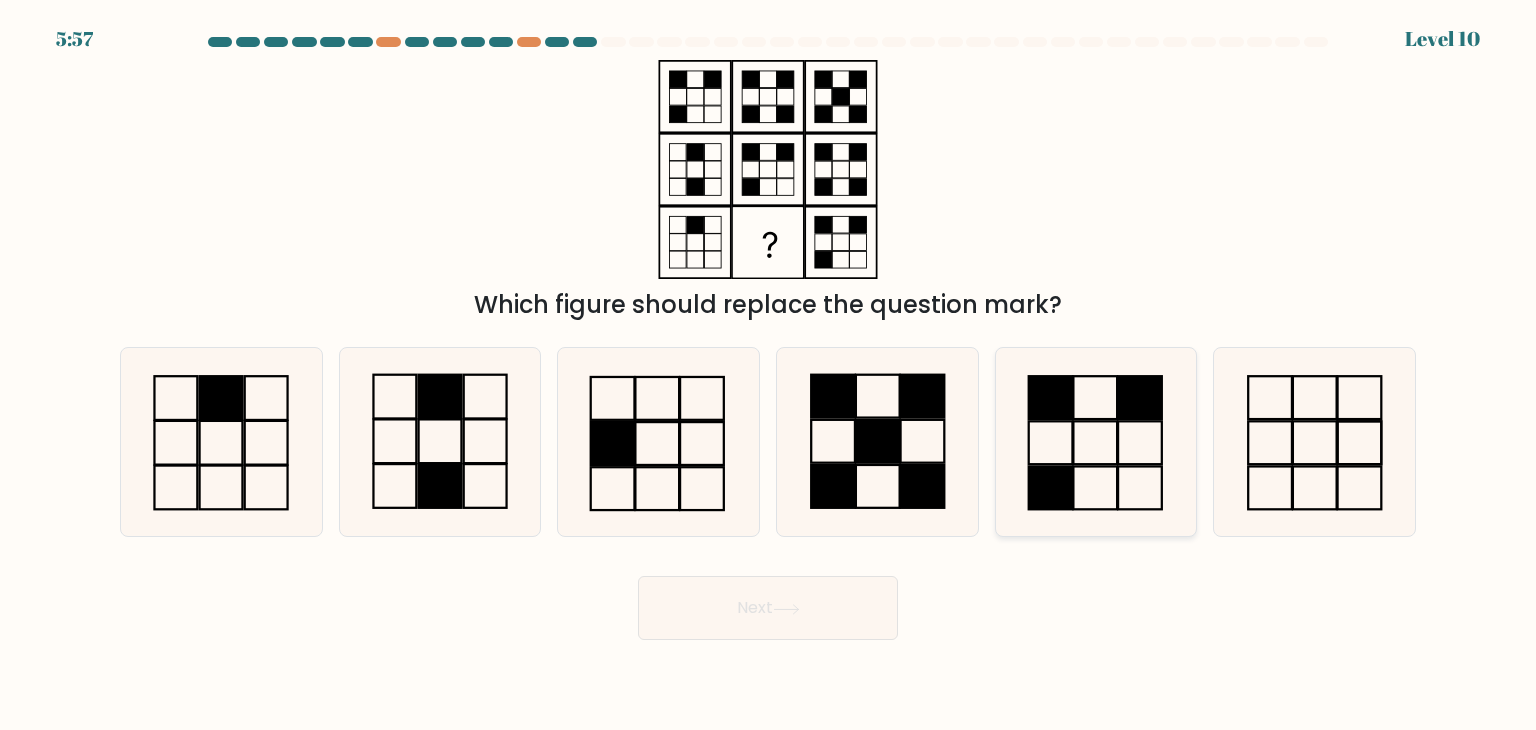 click at bounding box center [1096, 442] 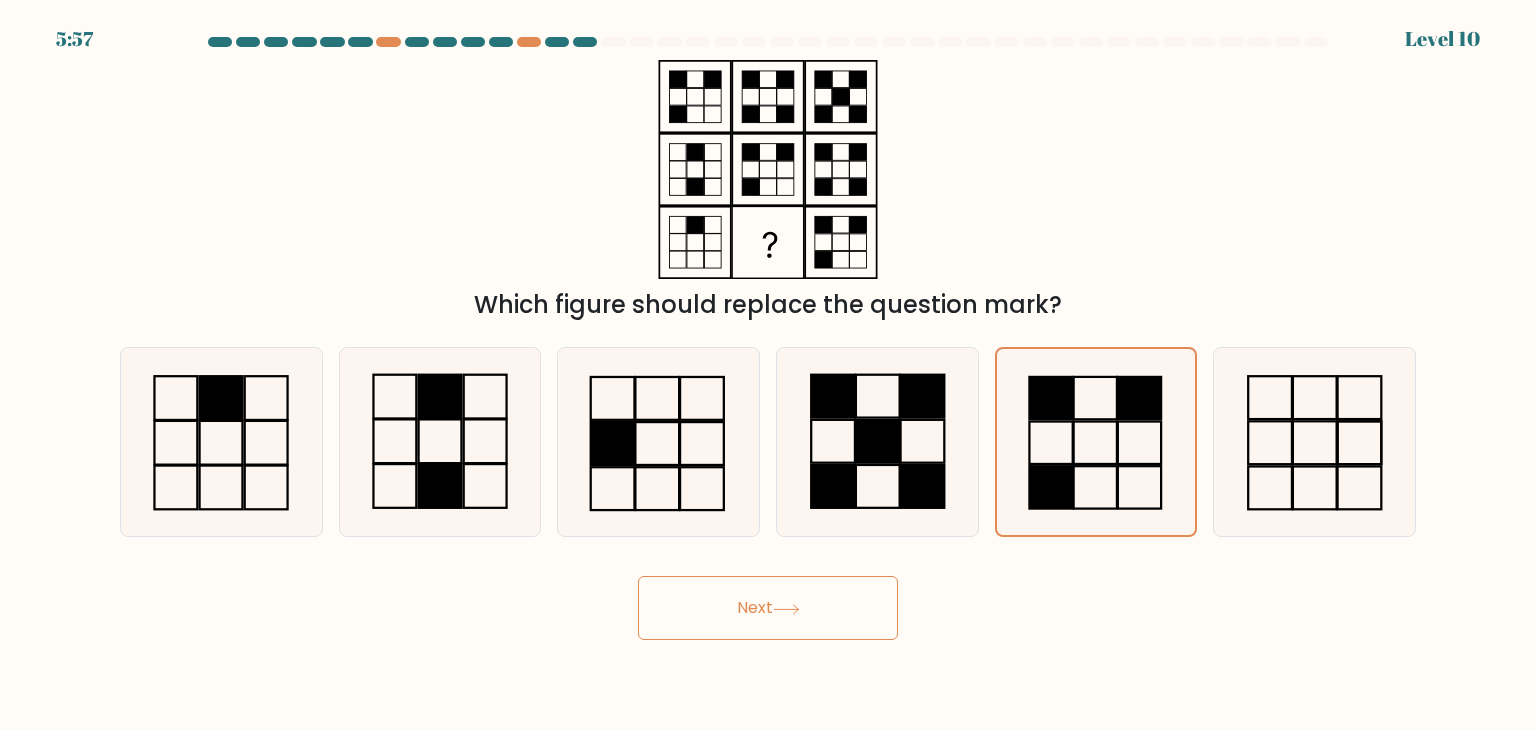 click on "Next" at bounding box center [768, 608] 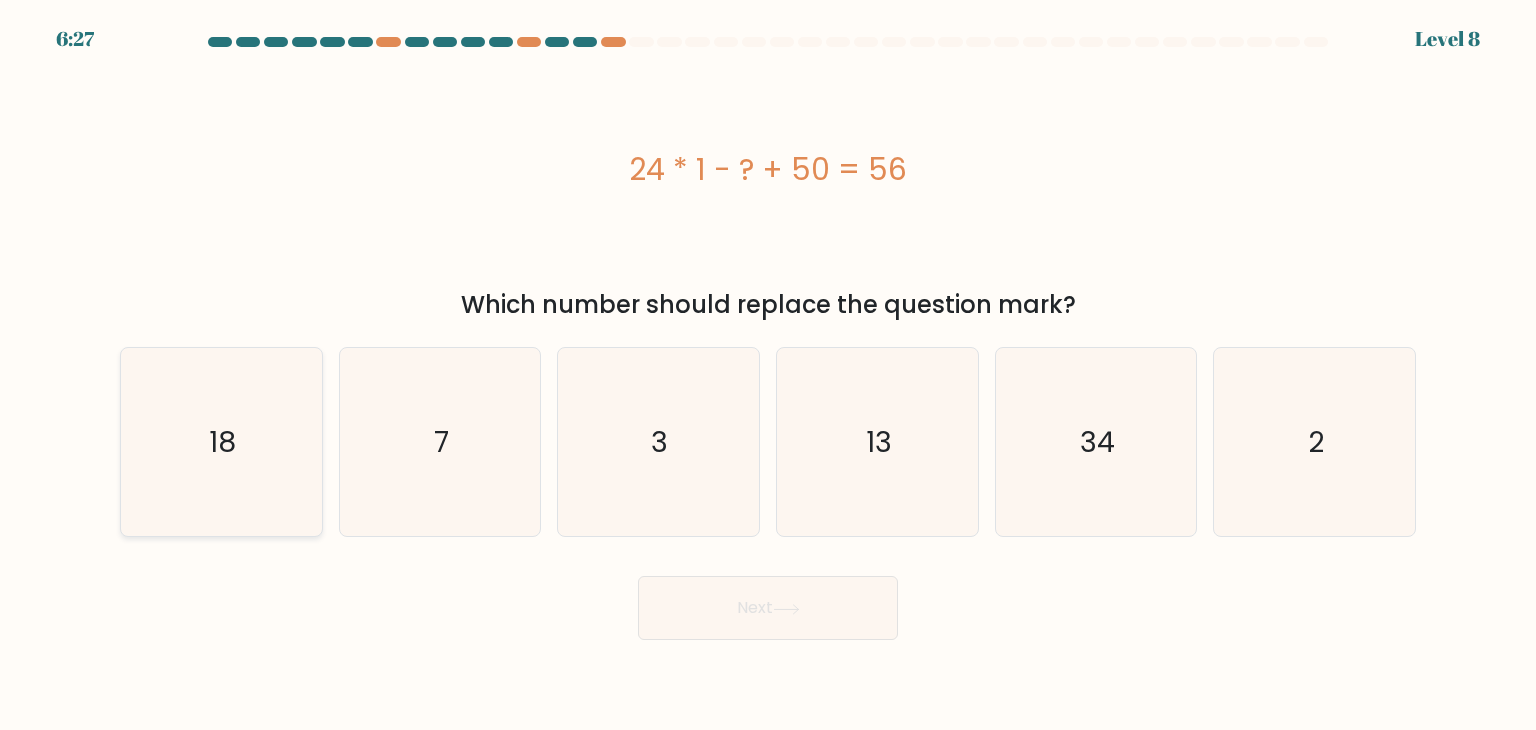 click on "18" at bounding box center [221, 442] 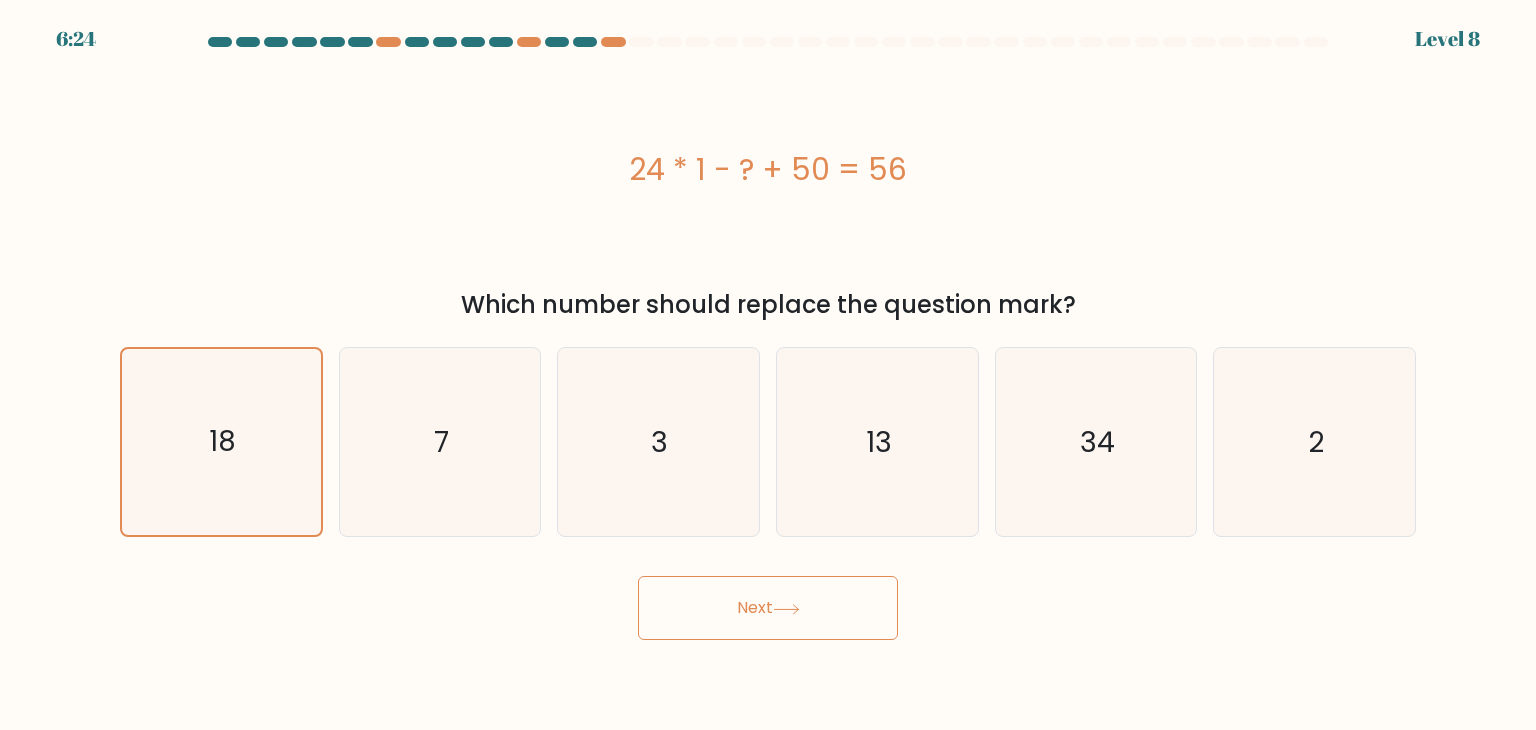 click on "Next" at bounding box center (768, 608) 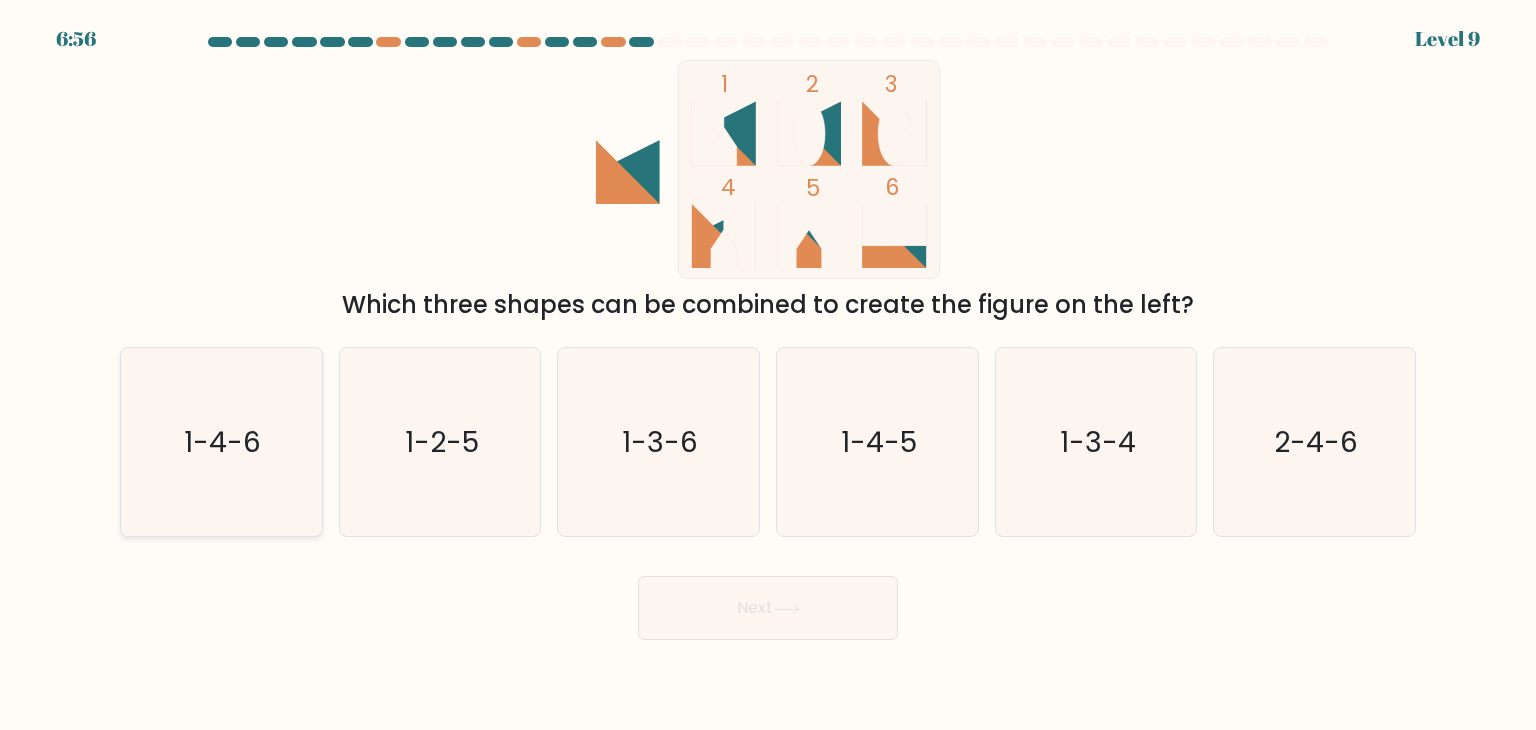 click on "1-4-6" at bounding box center (221, 442) 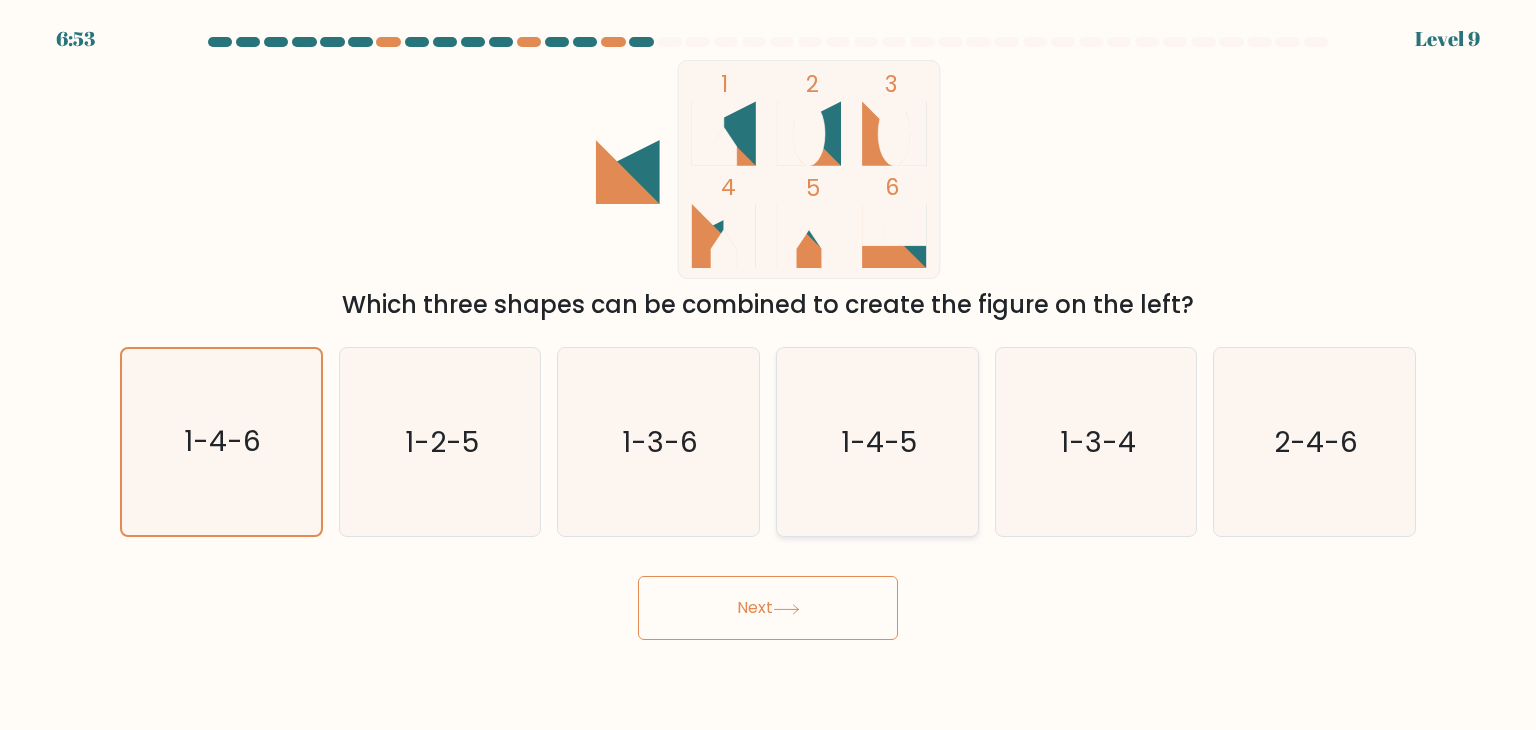 click on "1-4-5" at bounding box center (877, 442) 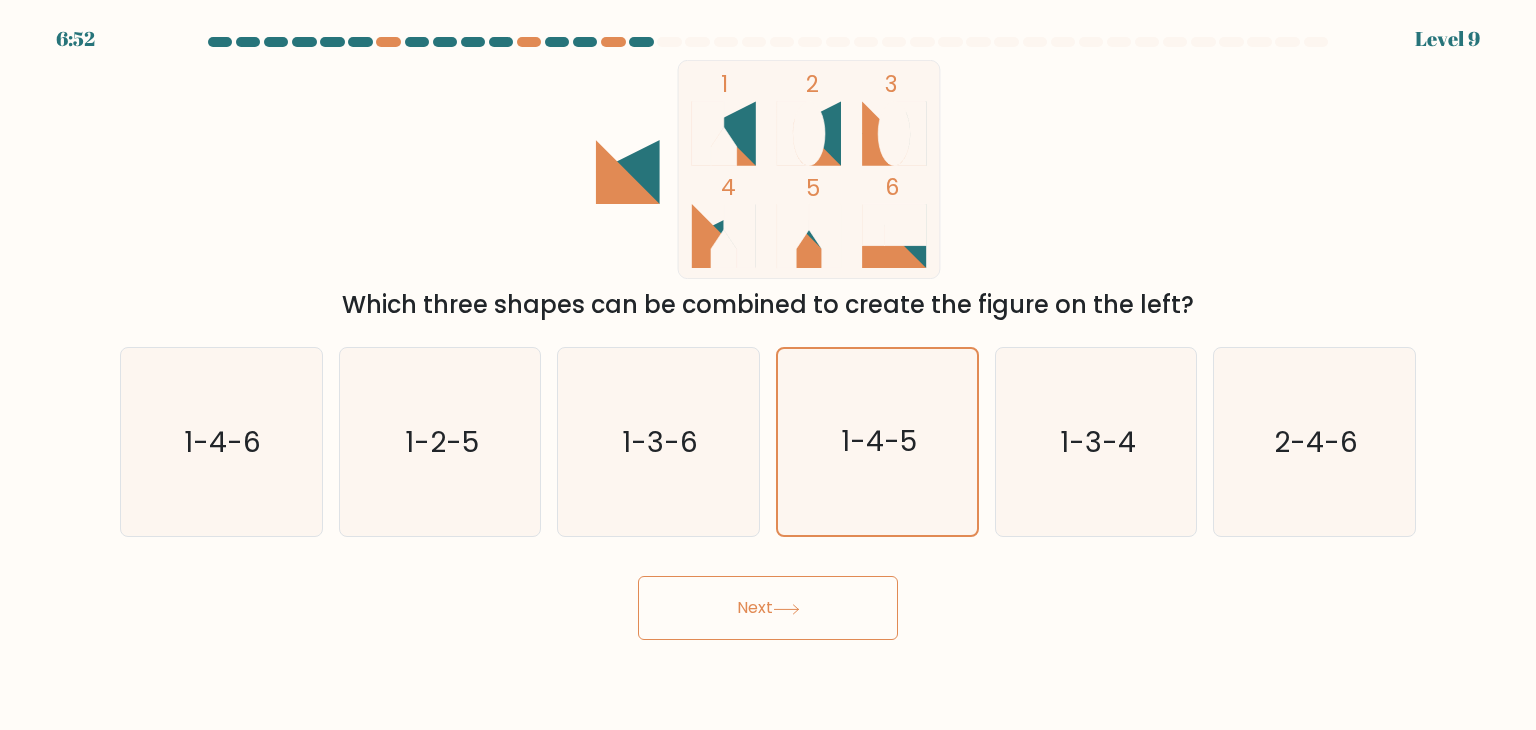 click on "Next" at bounding box center (768, 608) 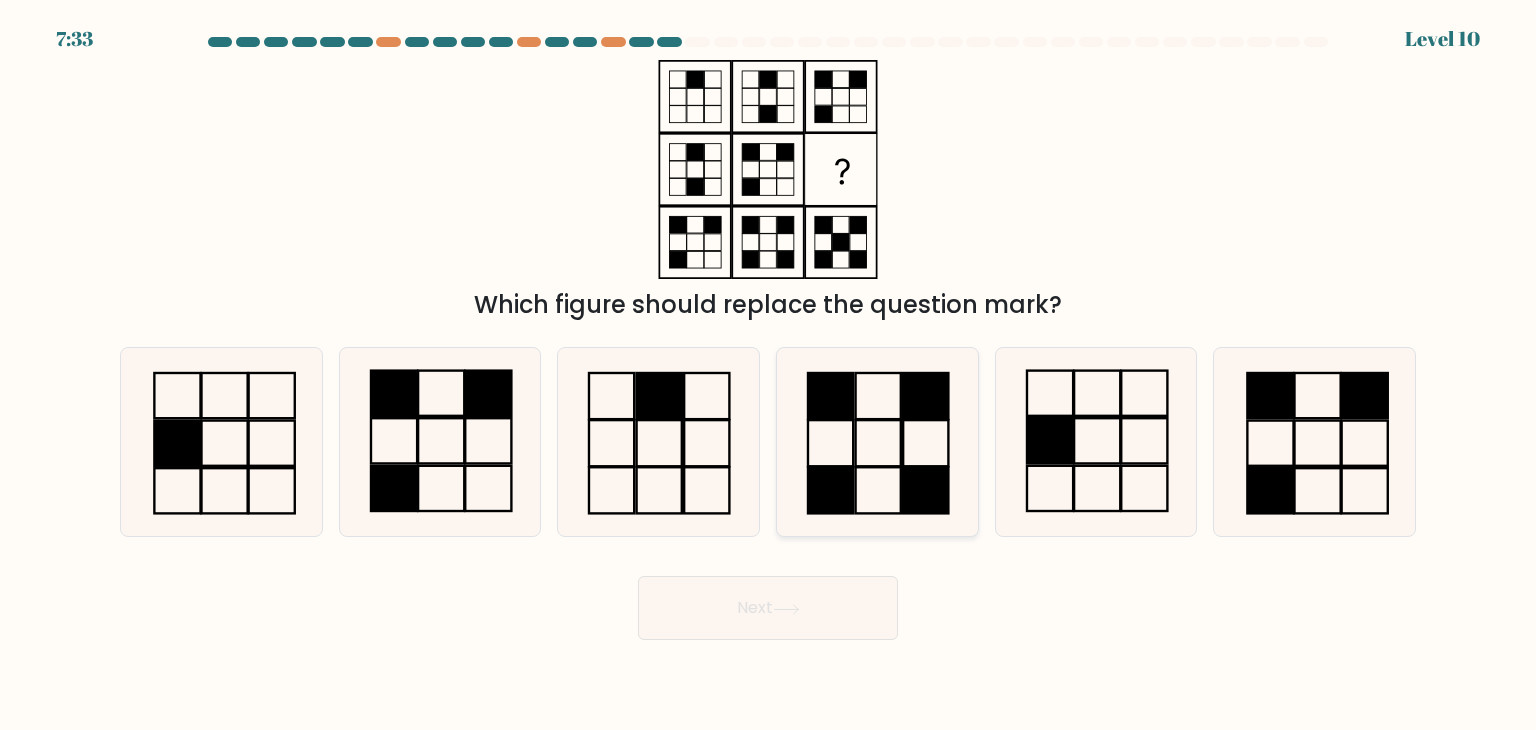 click at bounding box center [877, 442] 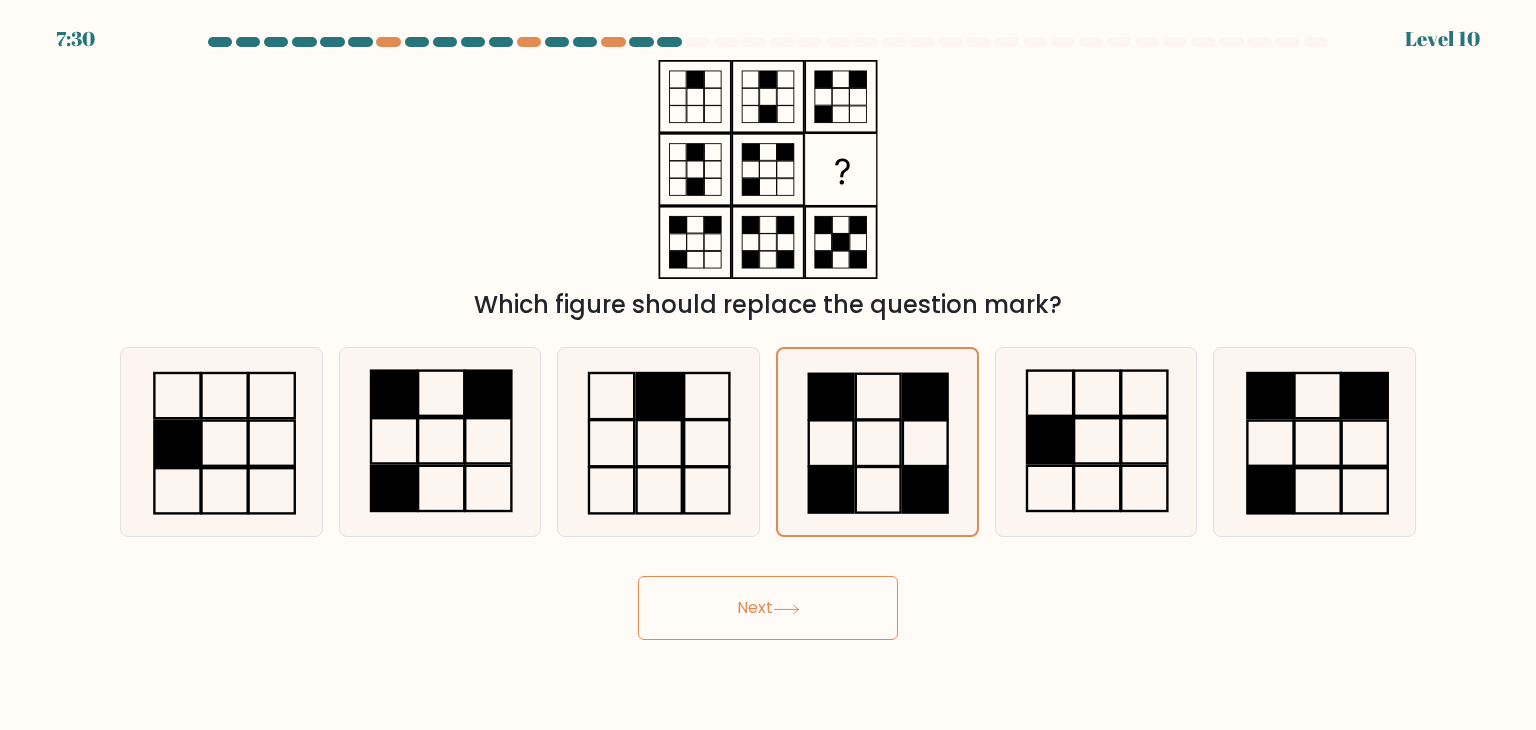 click on "Next" at bounding box center [768, 608] 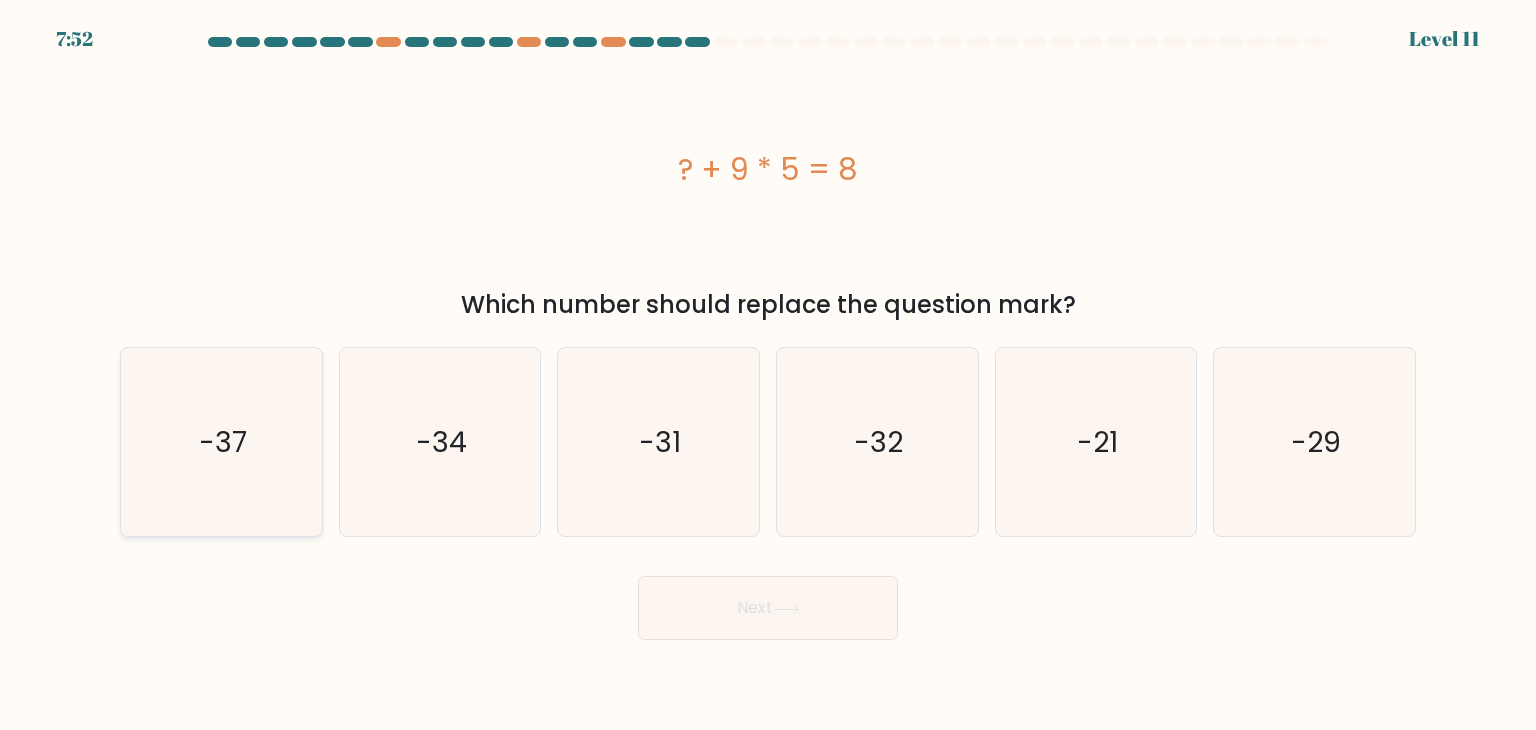 click on "-37" at bounding box center [221, 442] 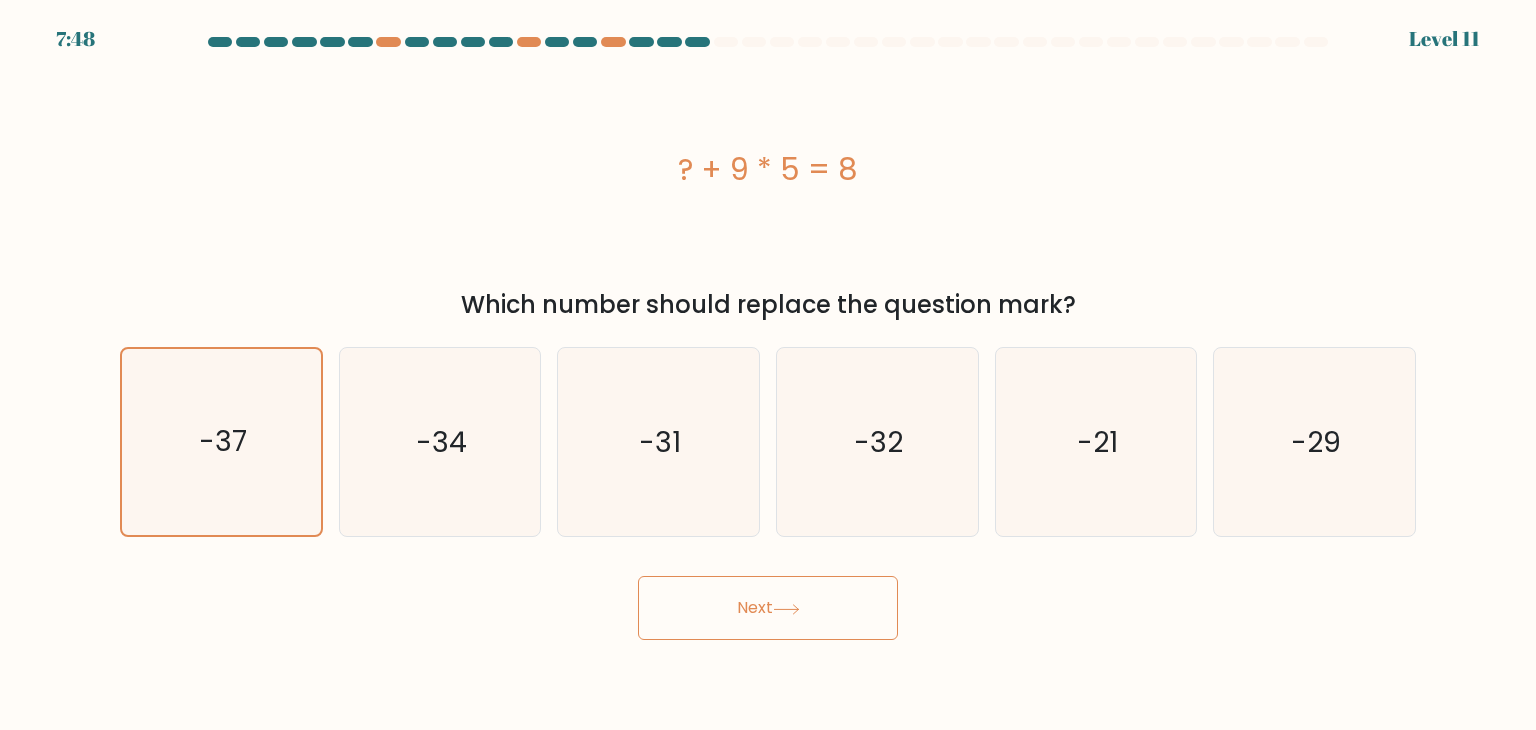 click at bounding box center [786, 609] 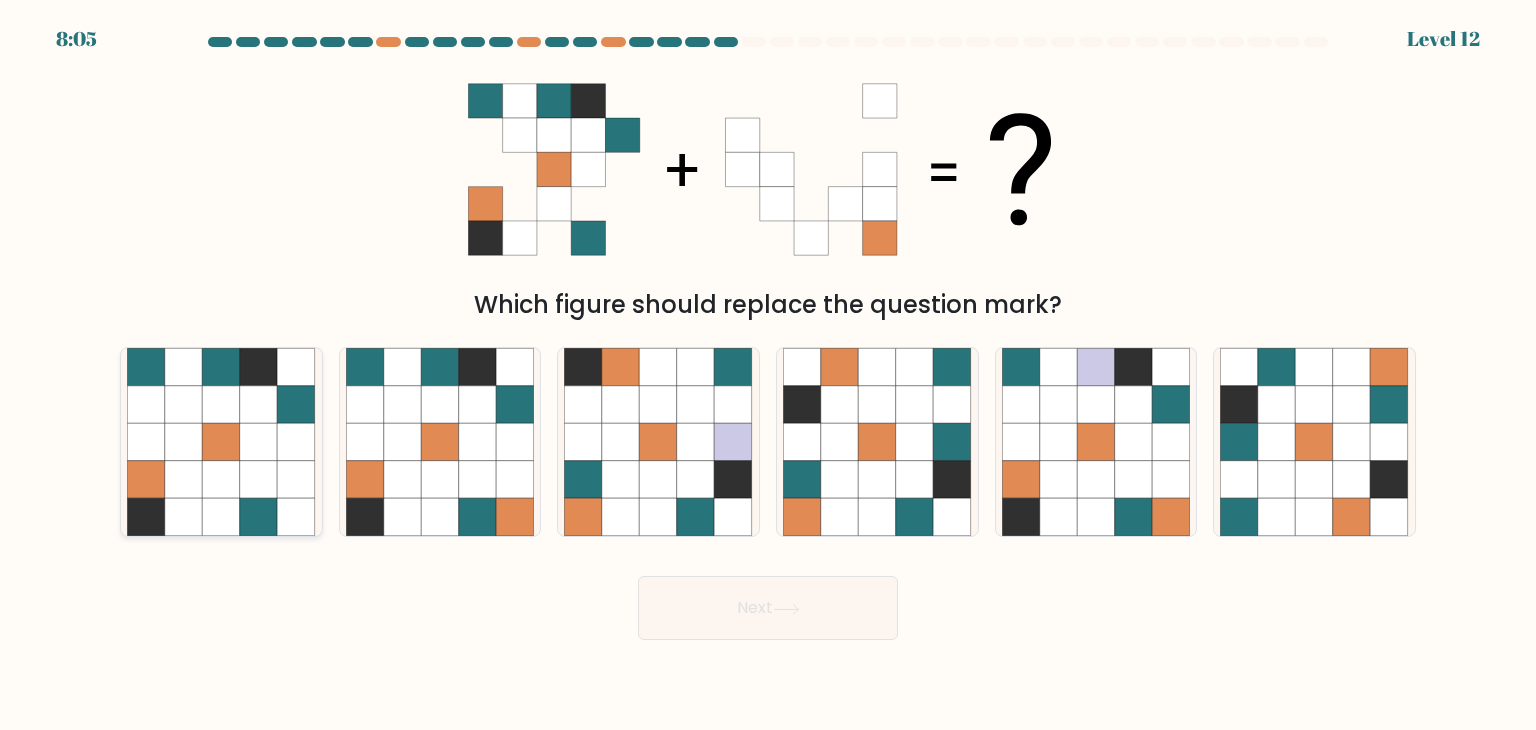 click at bounding box center (259, 442) 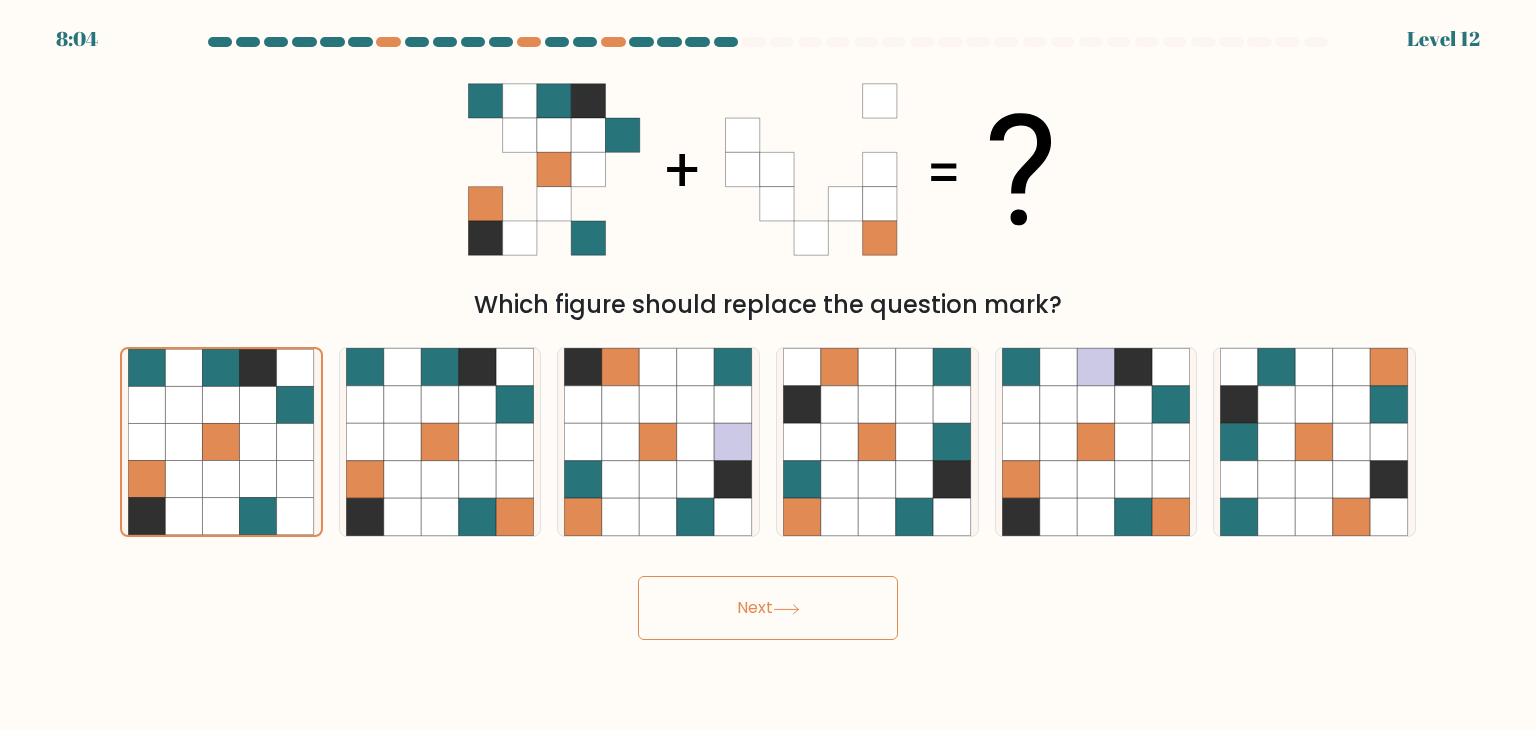 click on "Next" at bounding box center [768, 608] 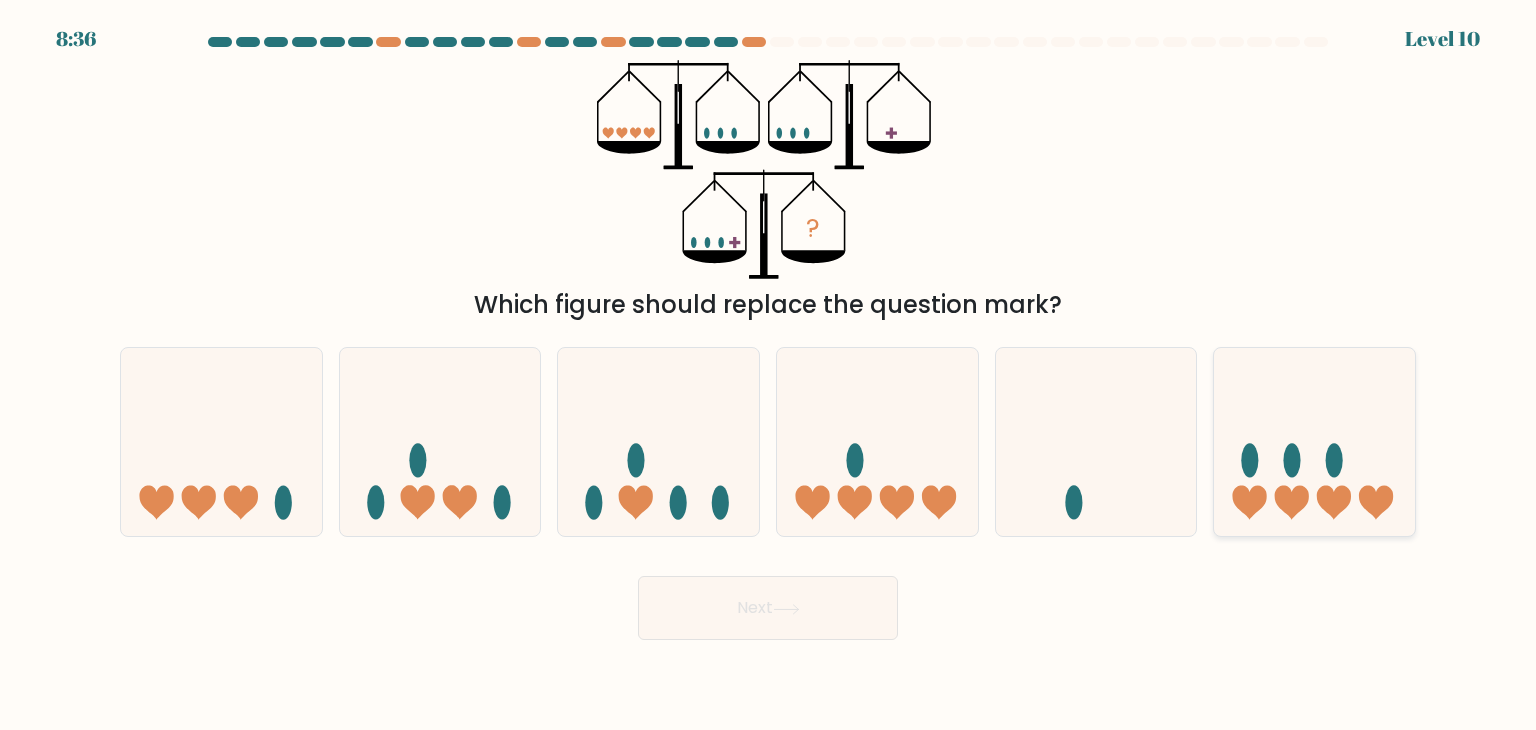 click at bounding box center [1292, 503] 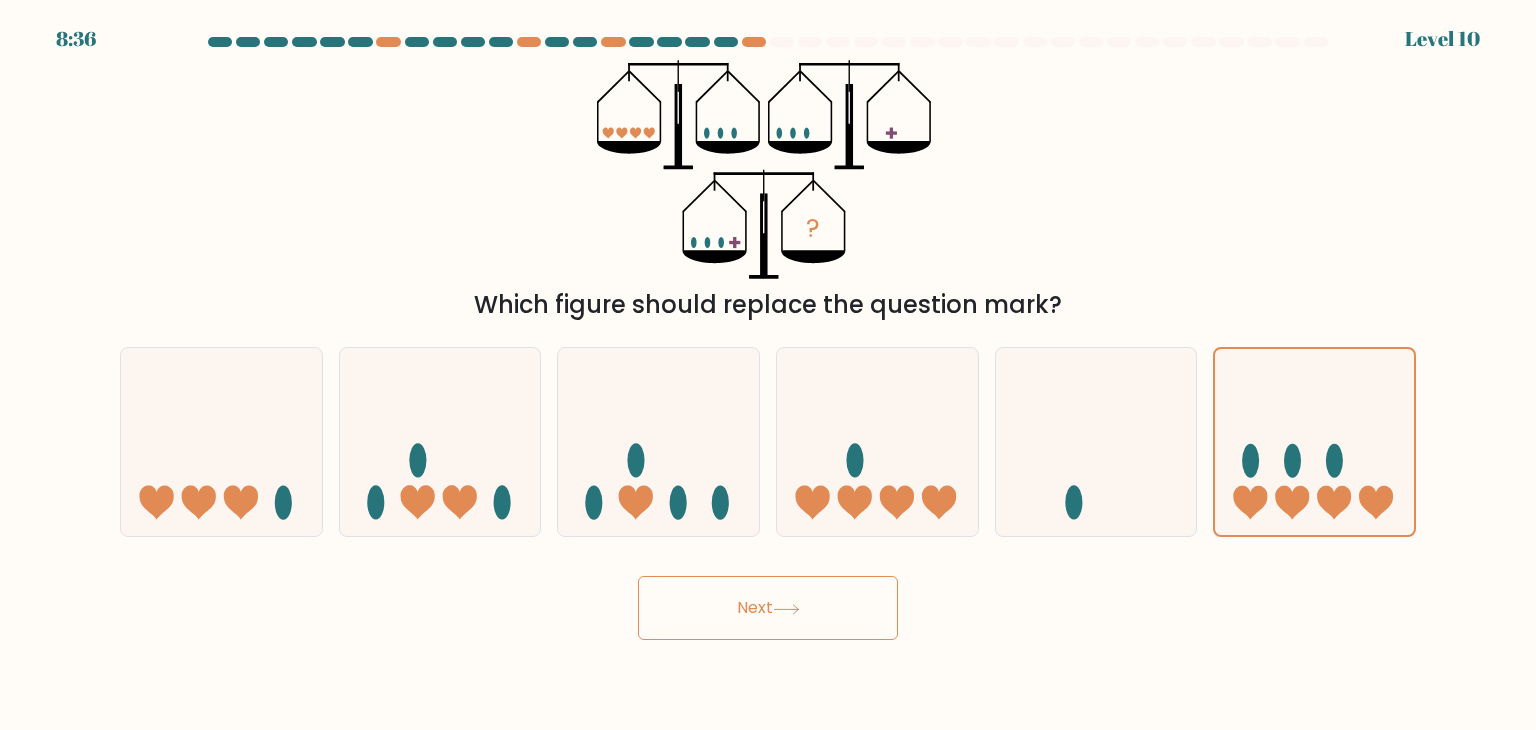click on "Next" at bounding box center [768, 608] 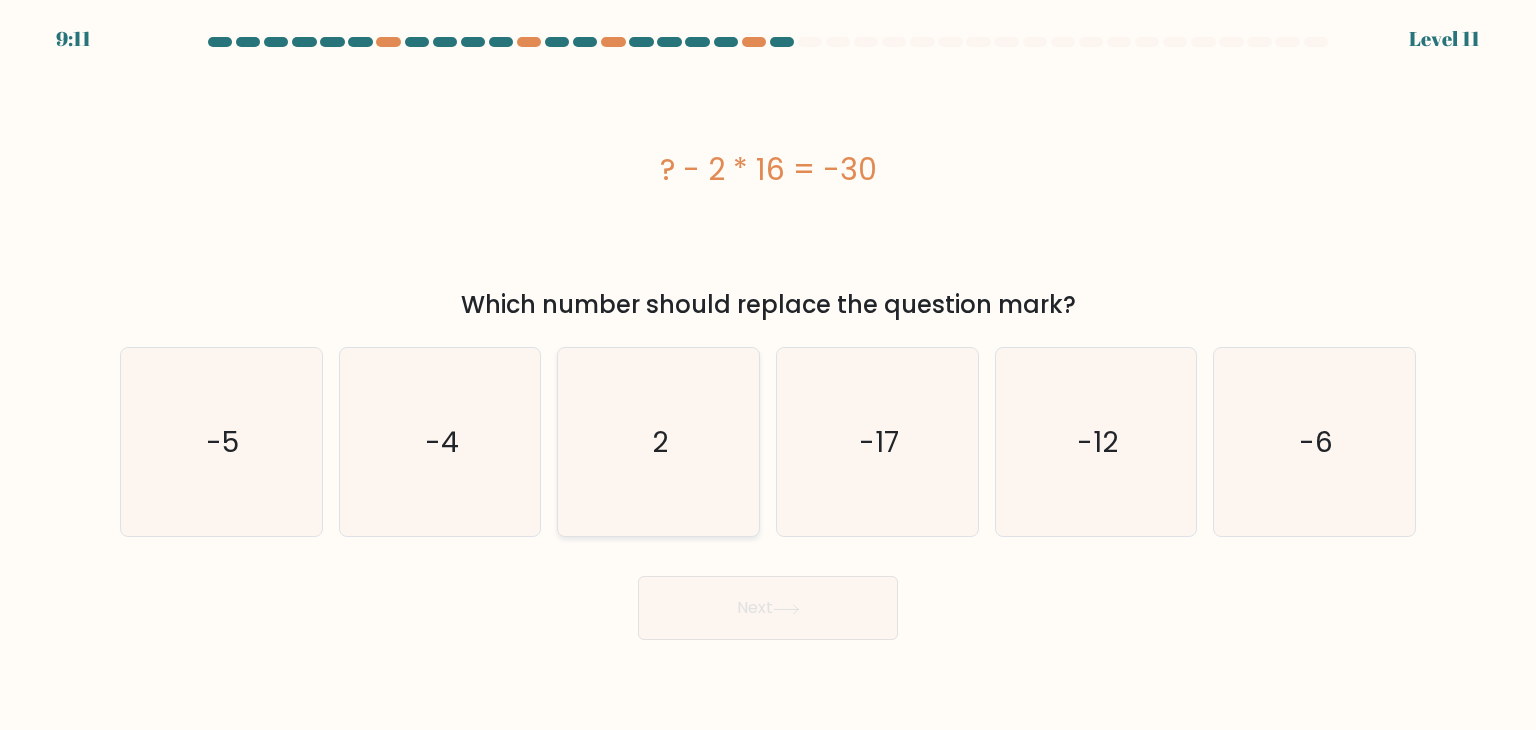 click on "2" at bounding box center [658, 442] 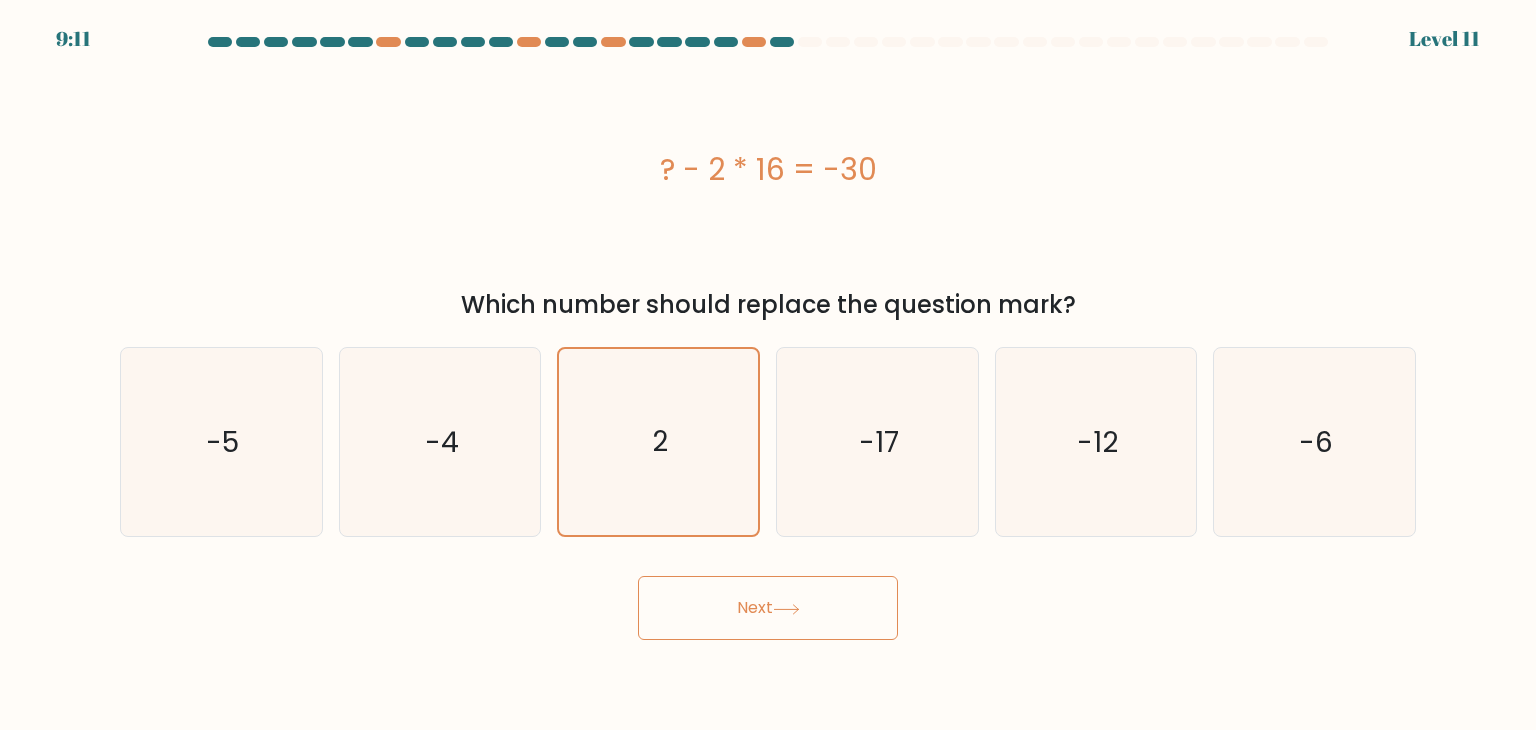 click on "Next" at bounding box center (768, 608) 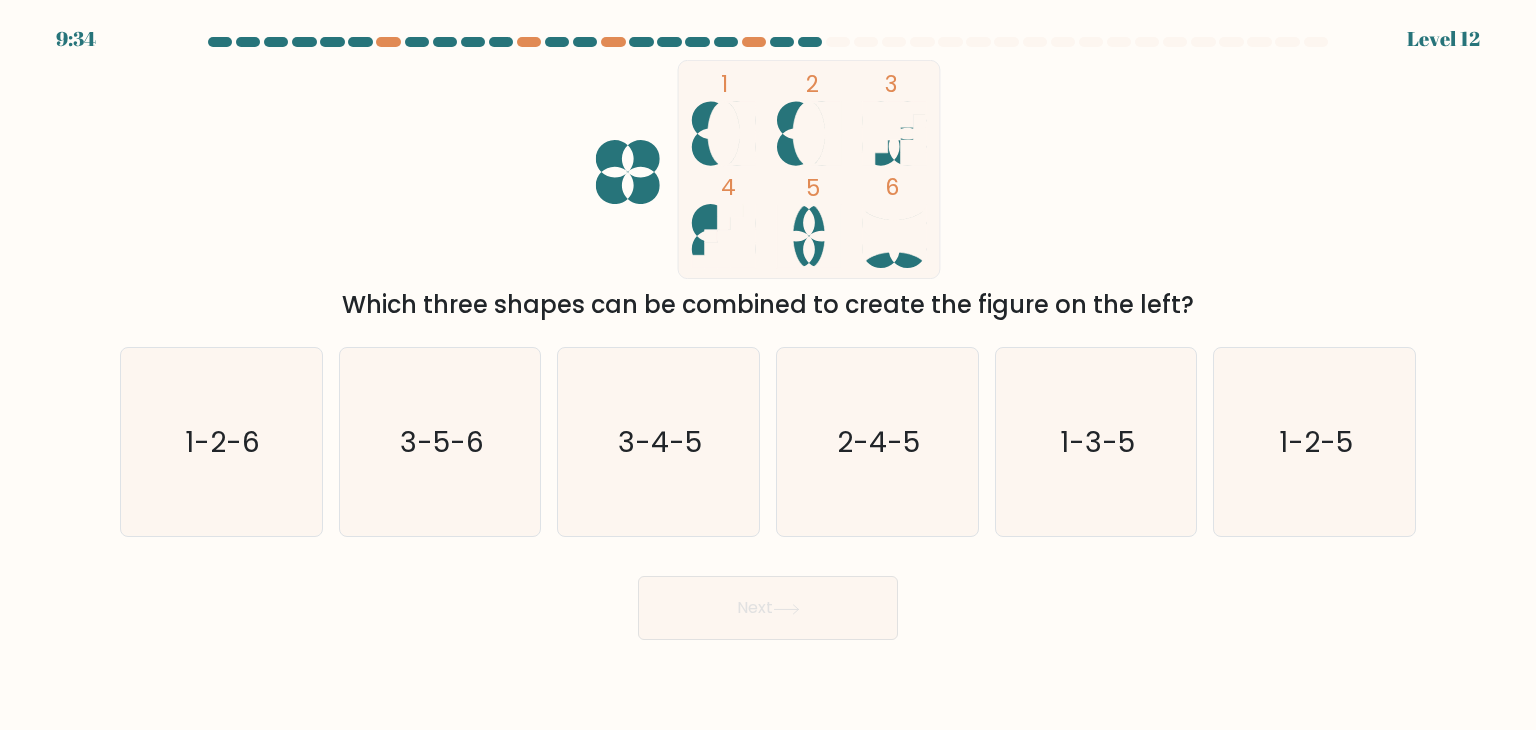 drag, startPoint x: 707, startPoint y: 229, endPoint x: 848, endPoint y: 112, distance: 183.22118 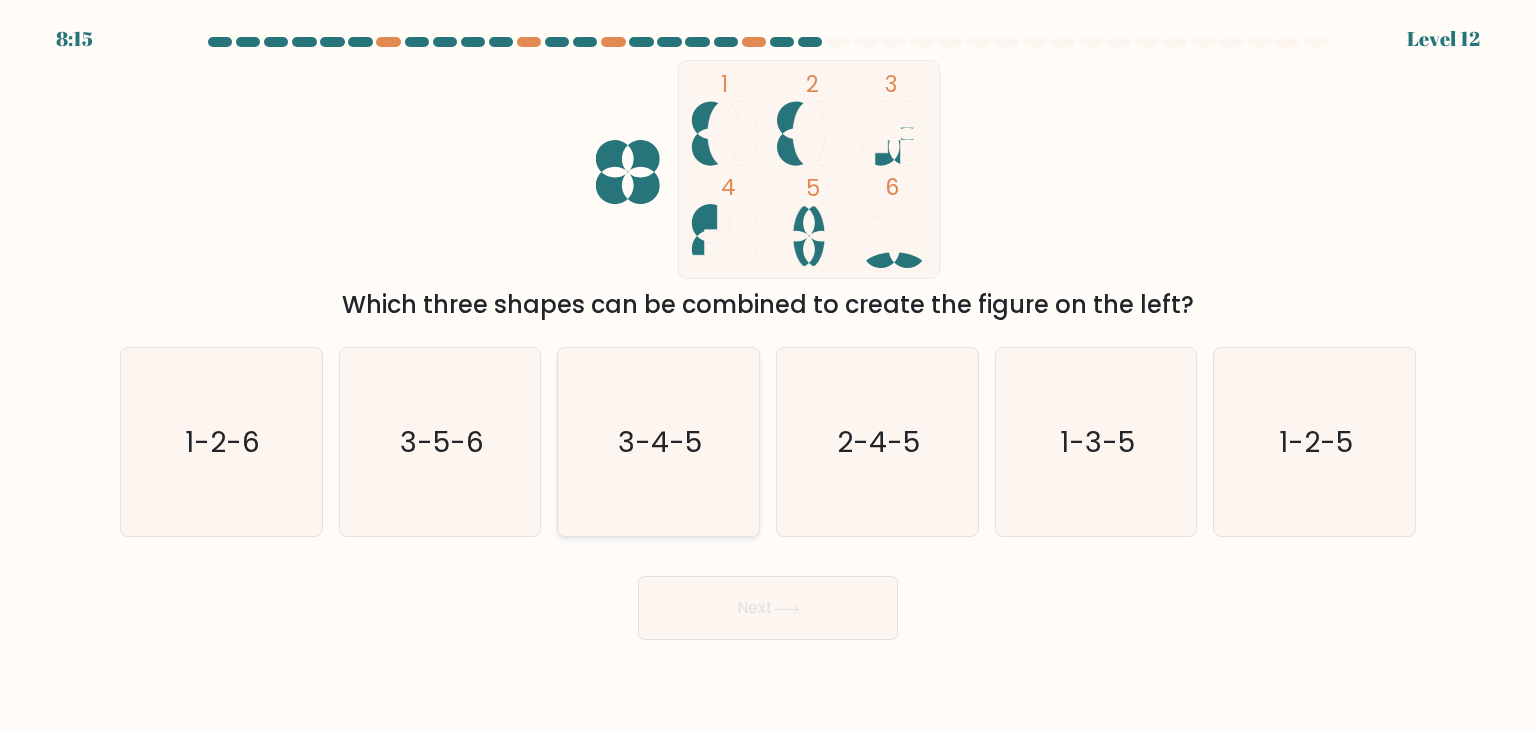 click on "3-4-5" at bounding box center [661, 442] 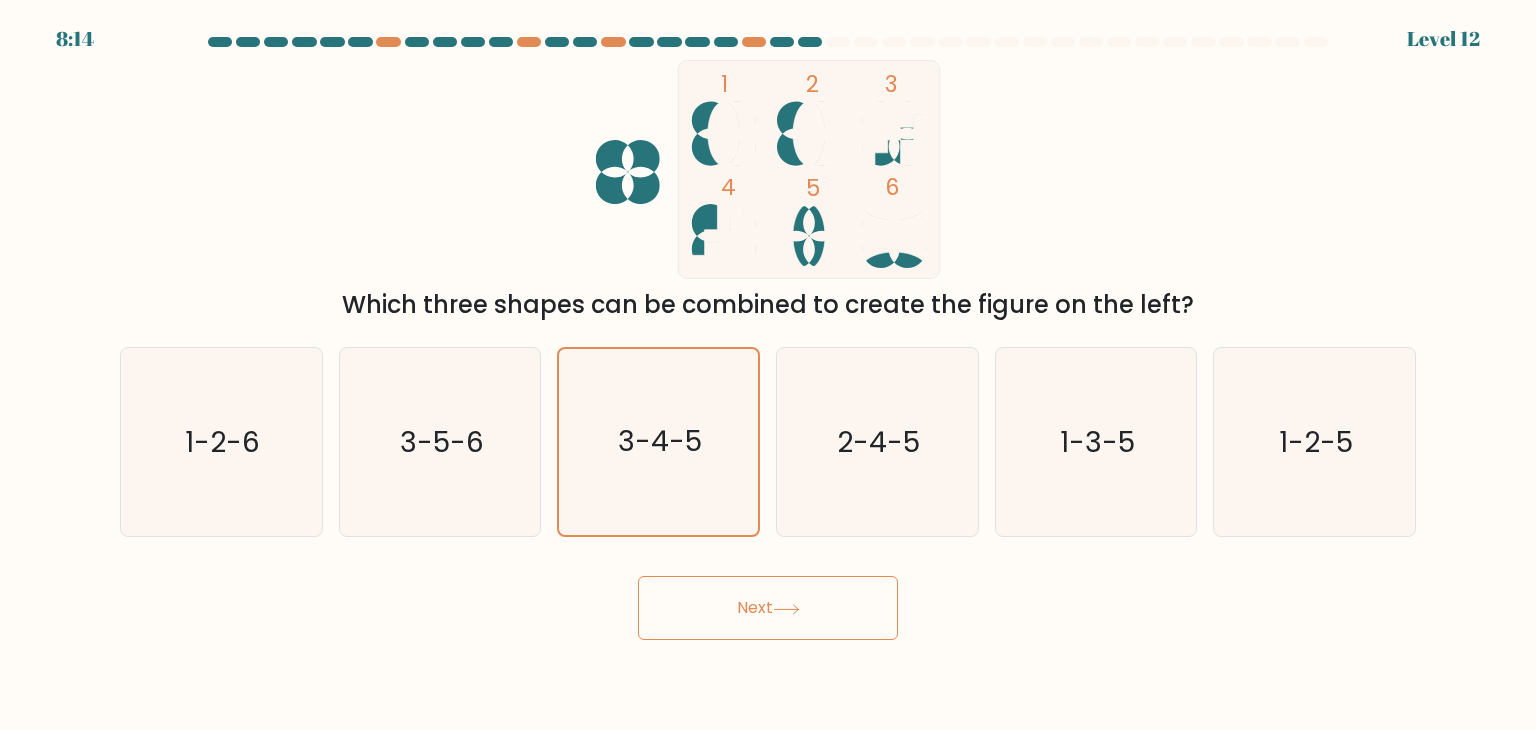 click on "Next" at bounding box center [768, 608] 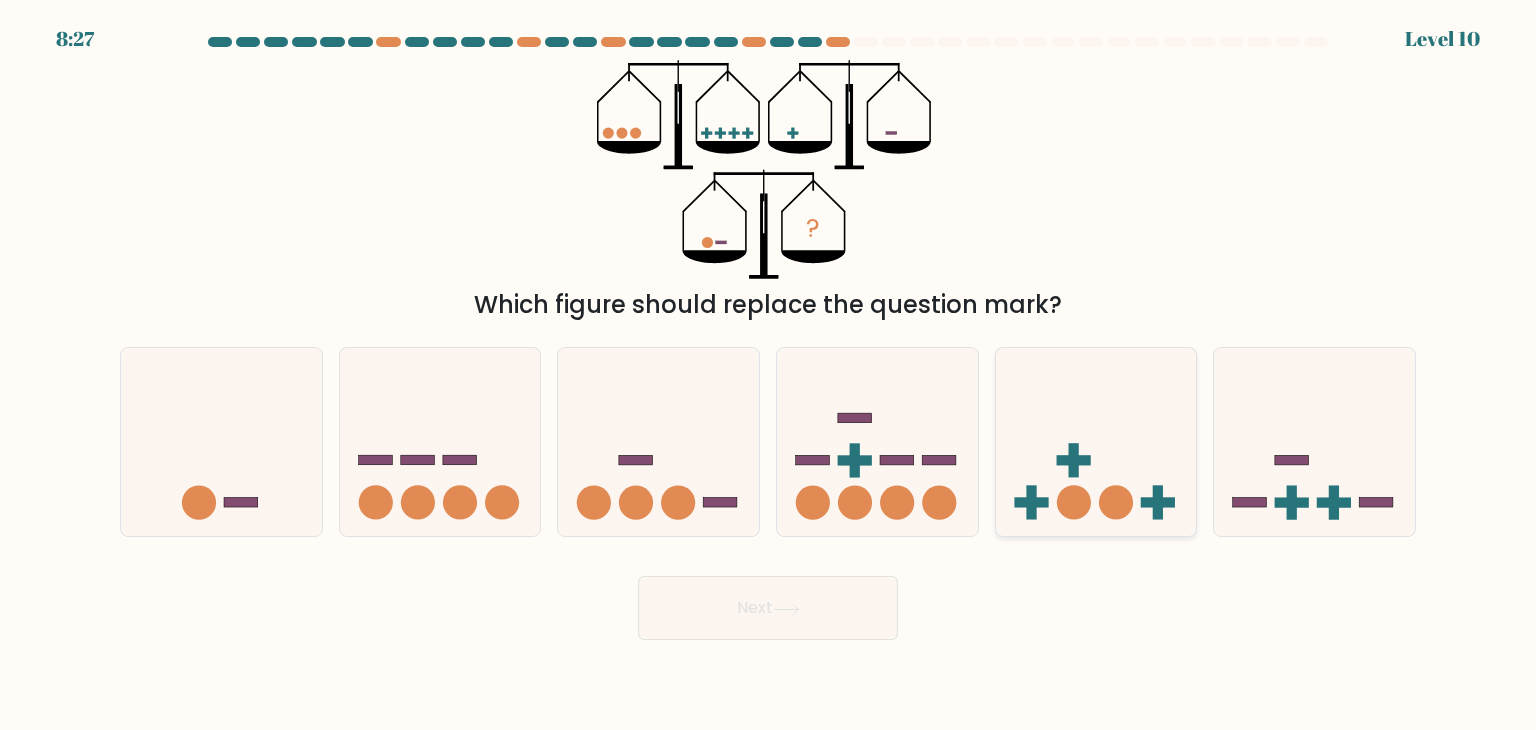 click at bounding box center (1096, 442) 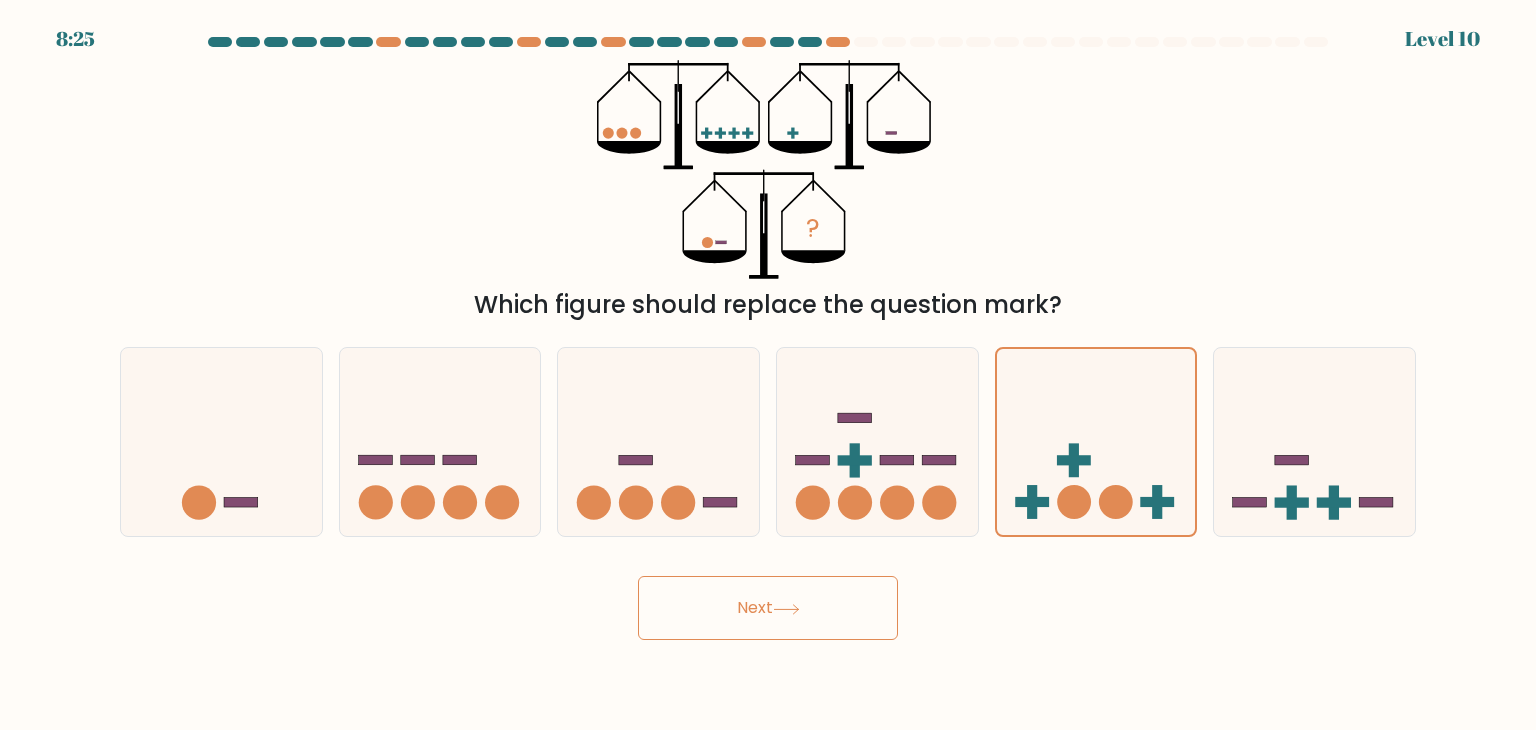 click on "Next" at bounding box center (768, 608) 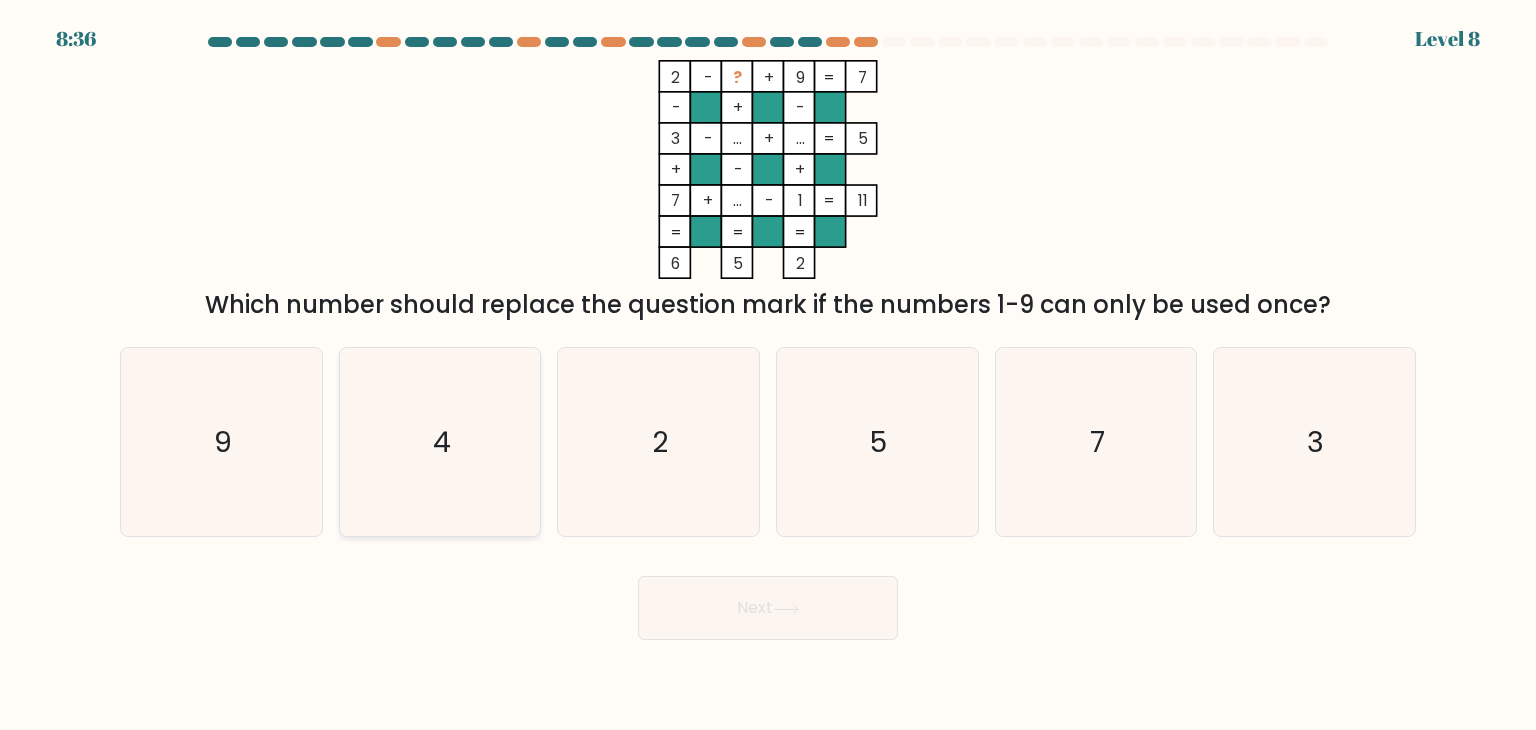 click on "4" at bounding box center [440, 442] 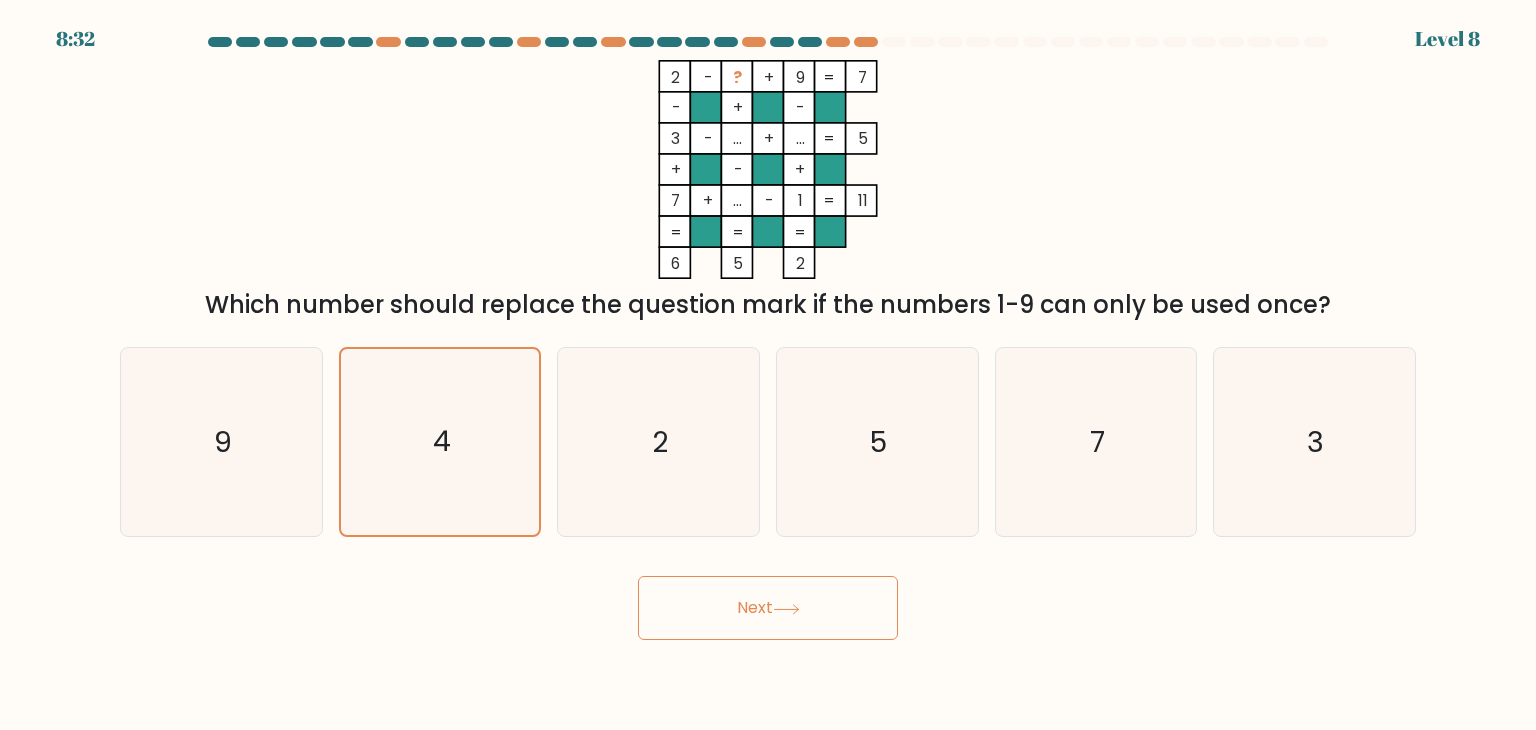 click on "Next" at bounding box center (768, 608) 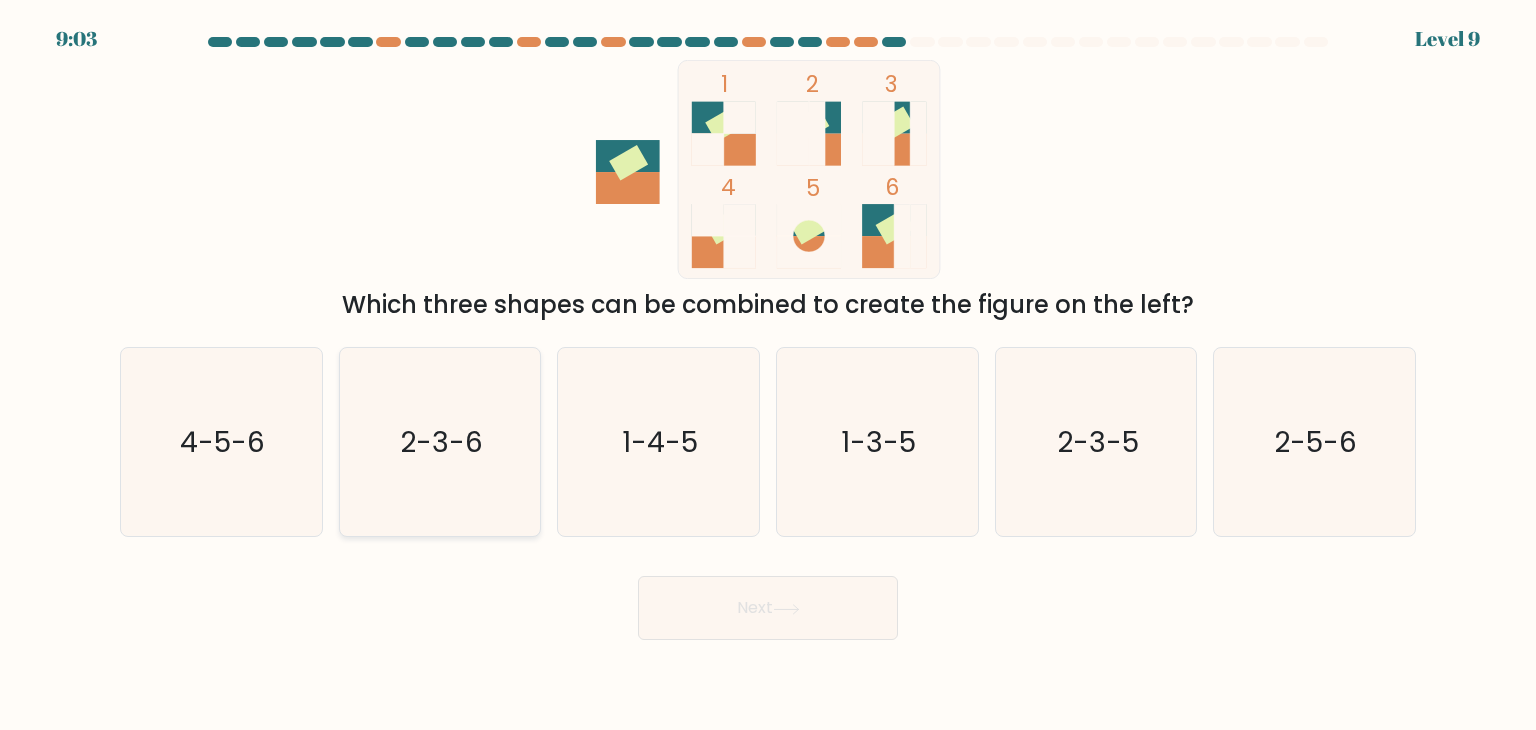 click on "2-3-6" at bounding box center [440, 442] 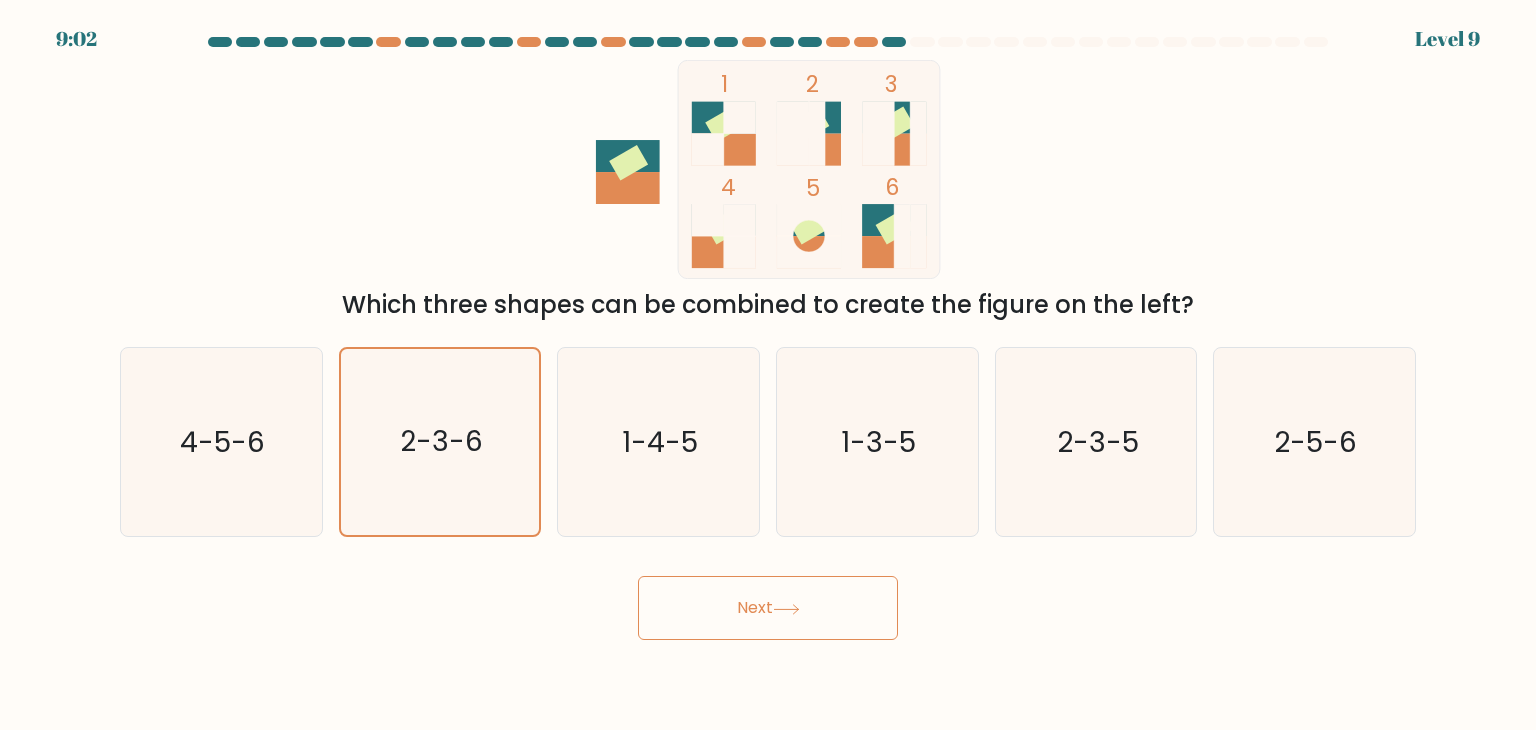 click on "Next" at bounding box center [768, 608] 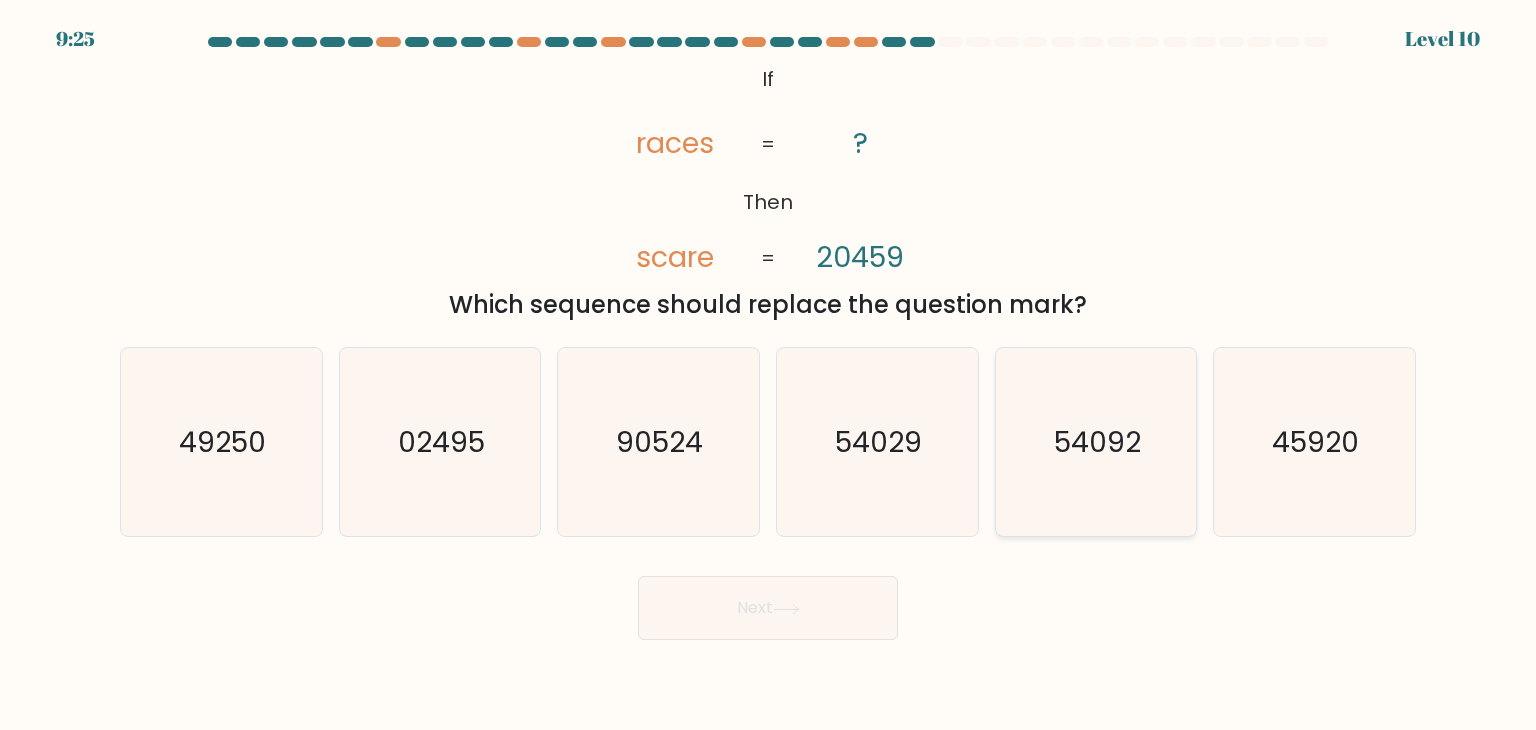 click on "54092" at bounding box center [1097, 442] 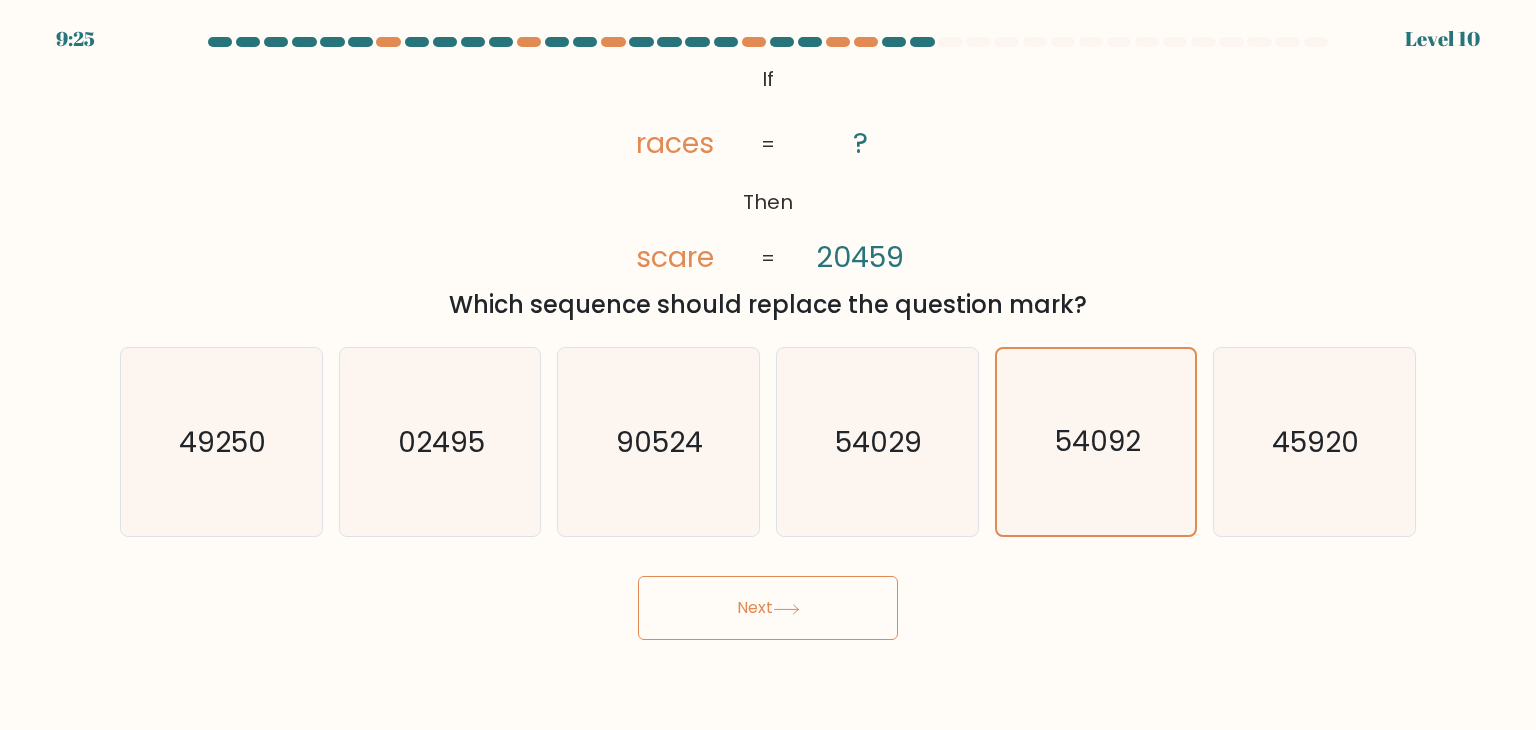 click on "Next" at bounding box center (768, 608) 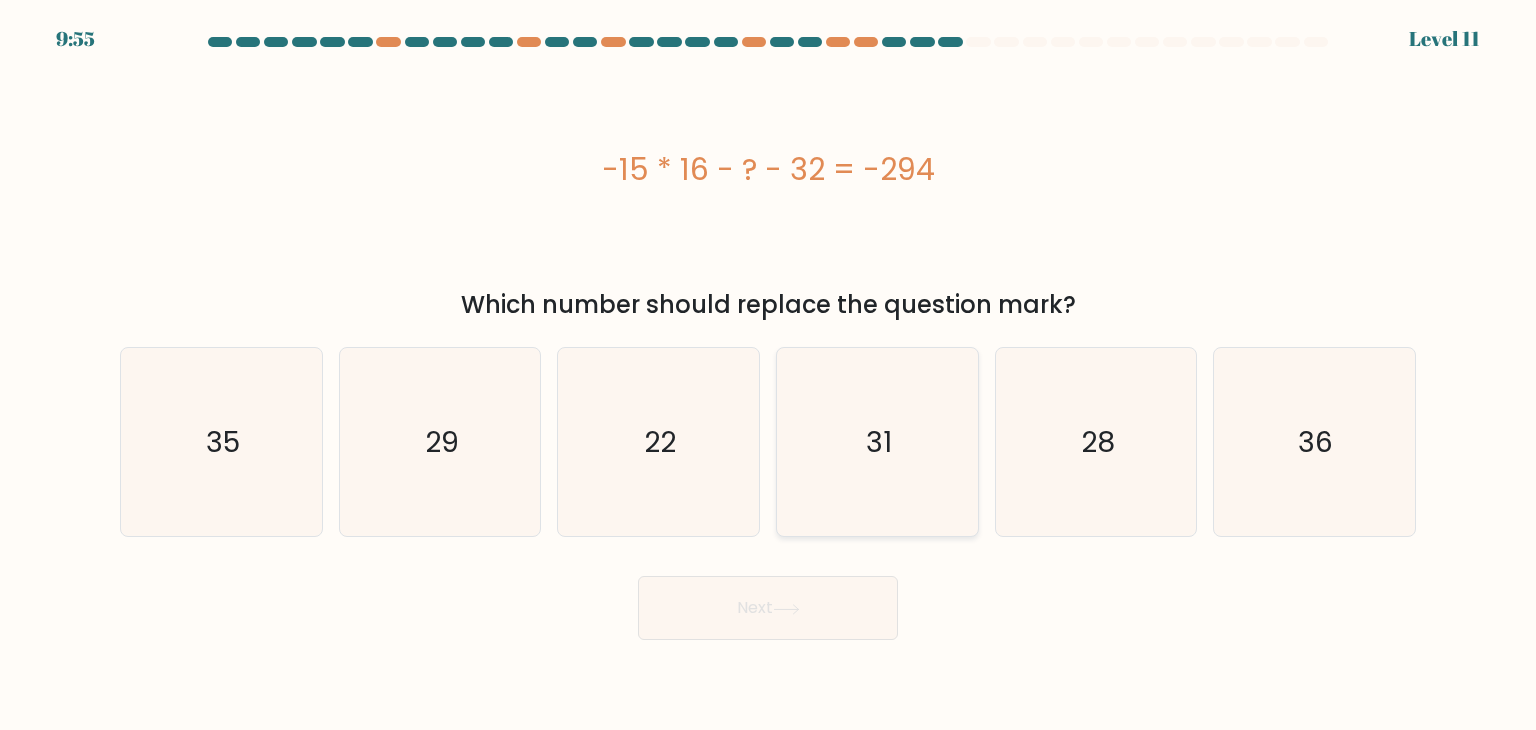 click on "31" at bounding box center (877, 442) 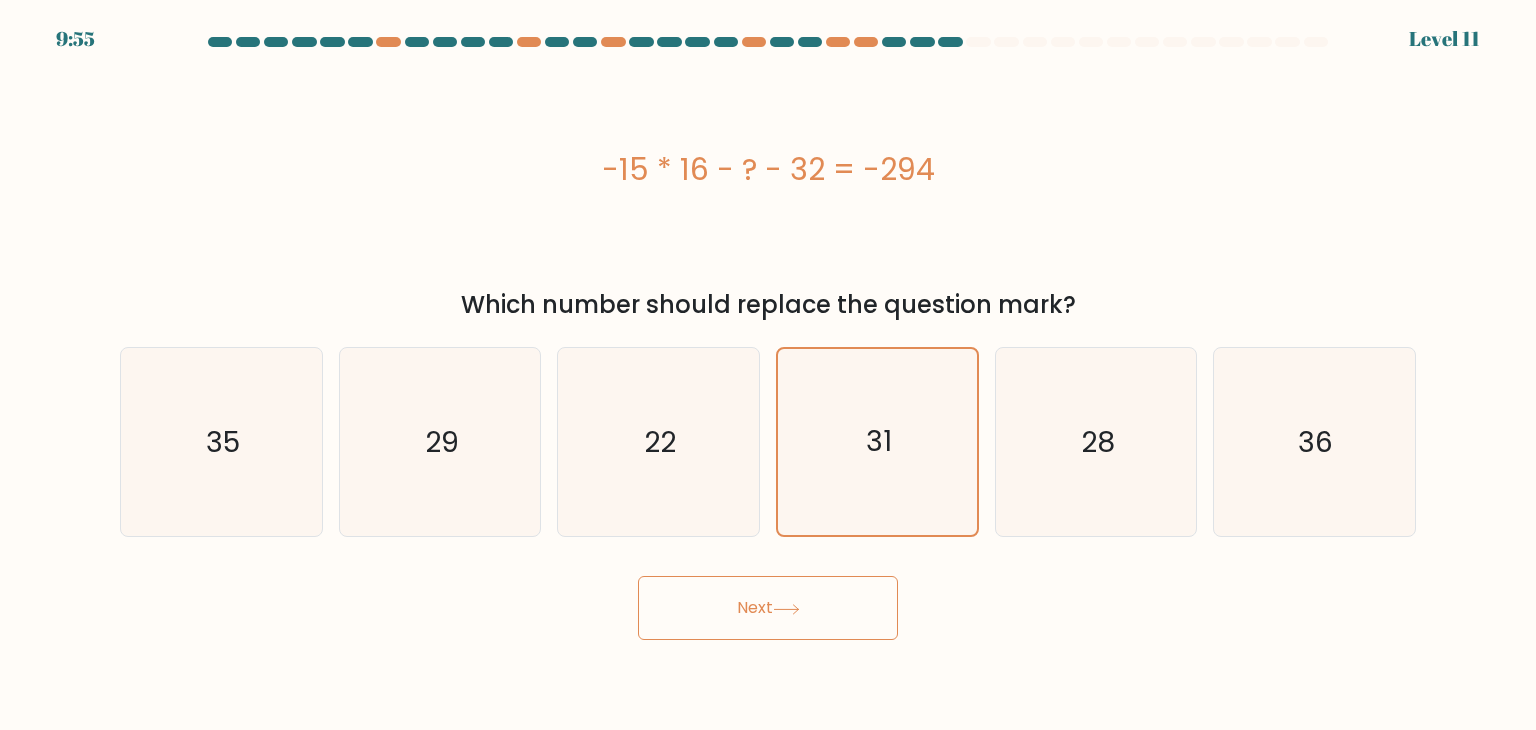 click at bounding box center [786, 609] 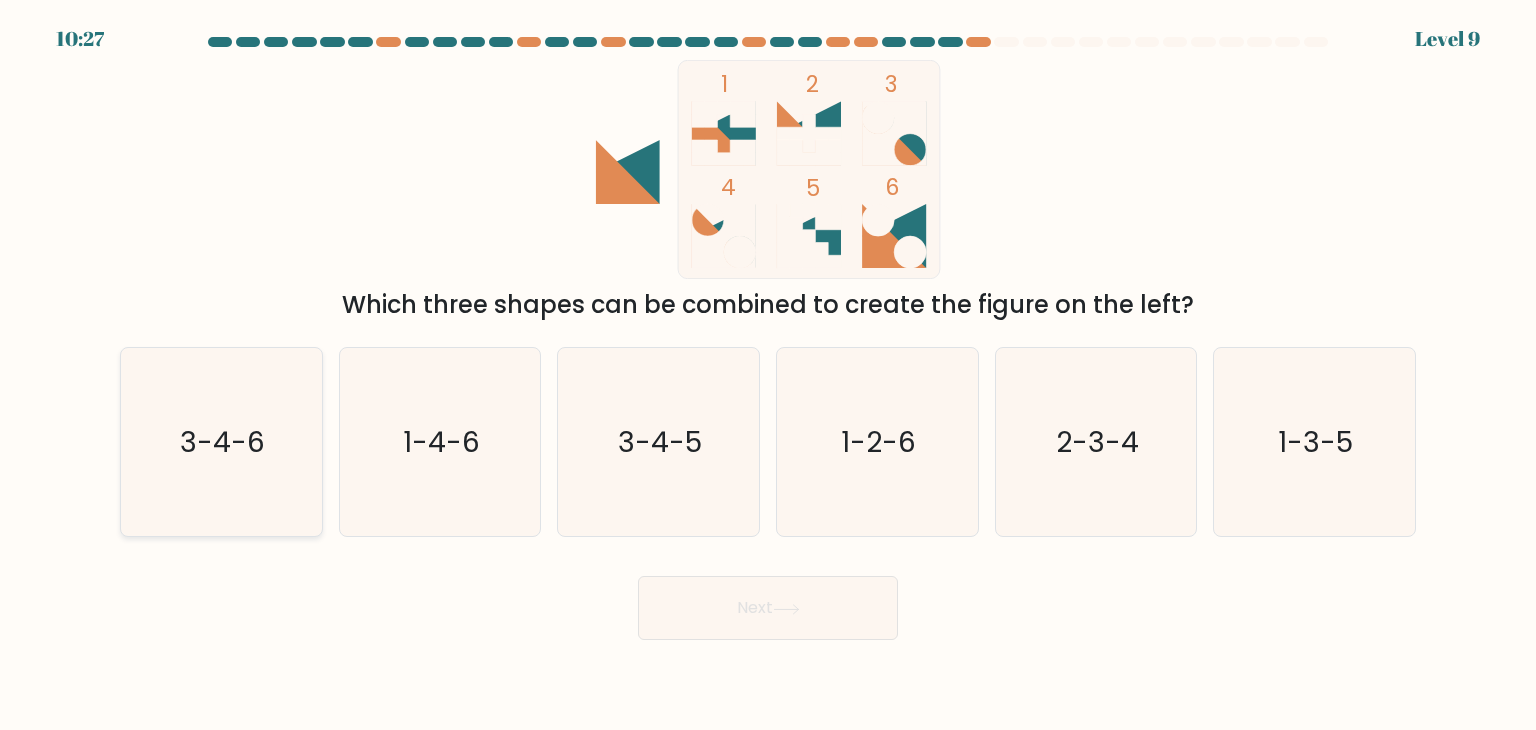 click on "3-4-6" at bounding box center [223, 442] 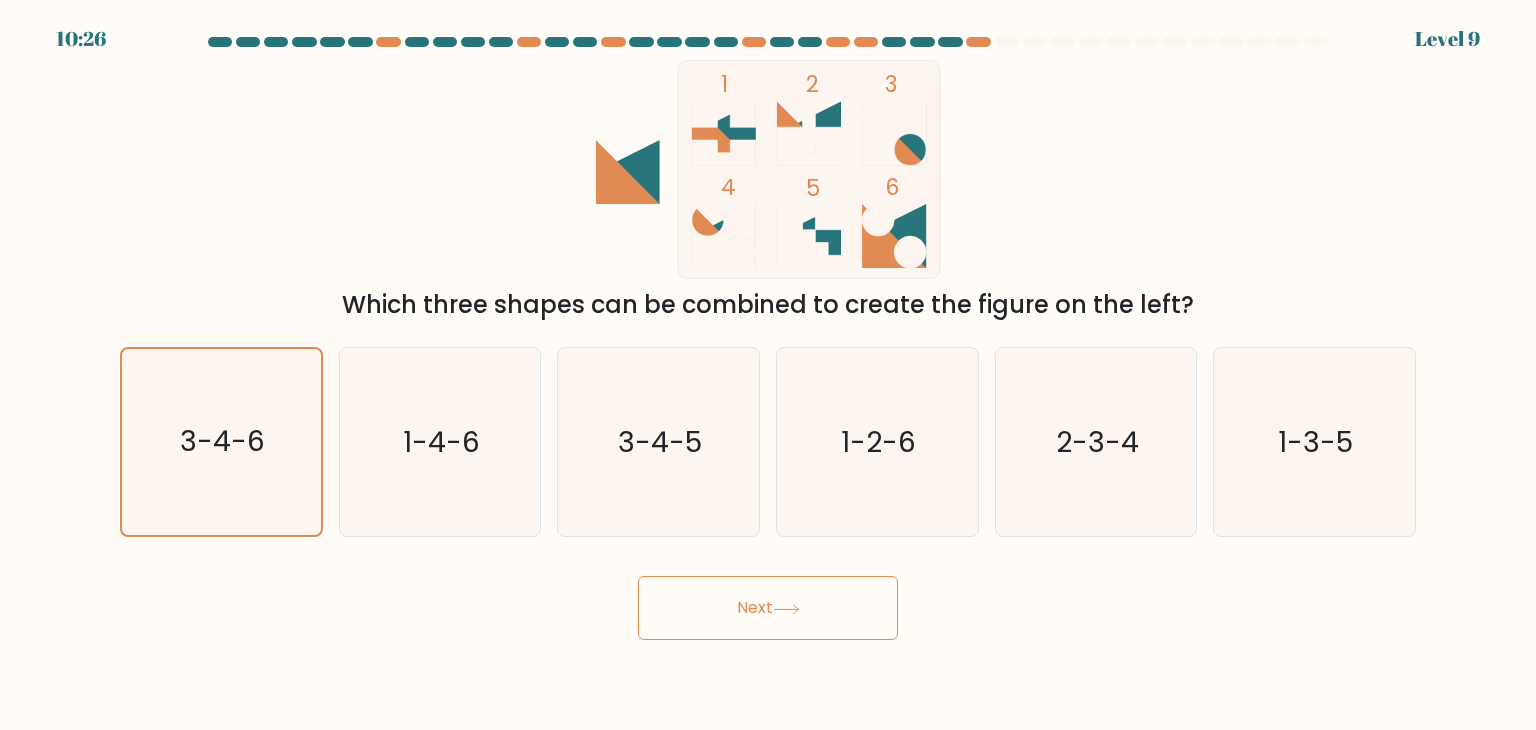 click on "Next" at bounding box center (768, 608) 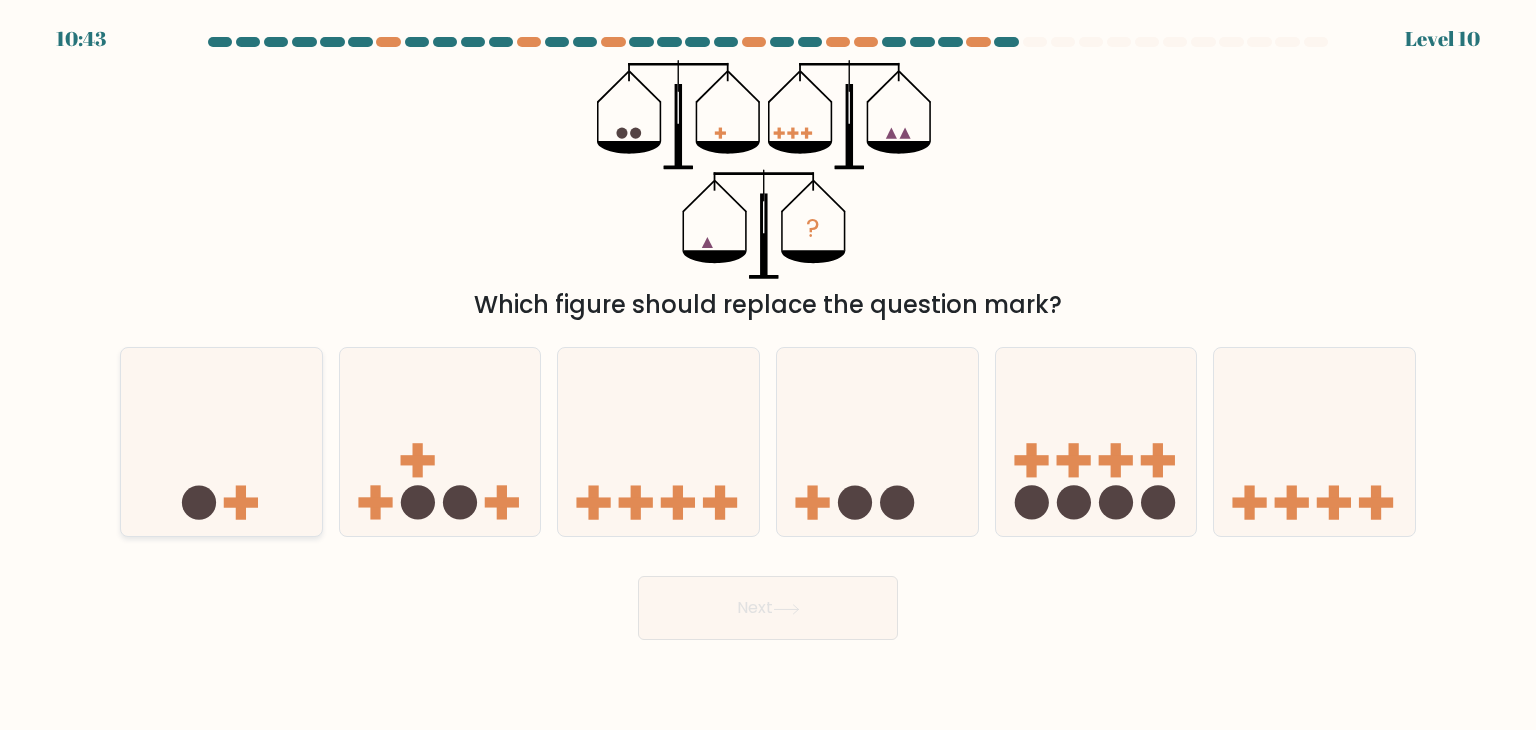 click at bounding box center (241, 503) 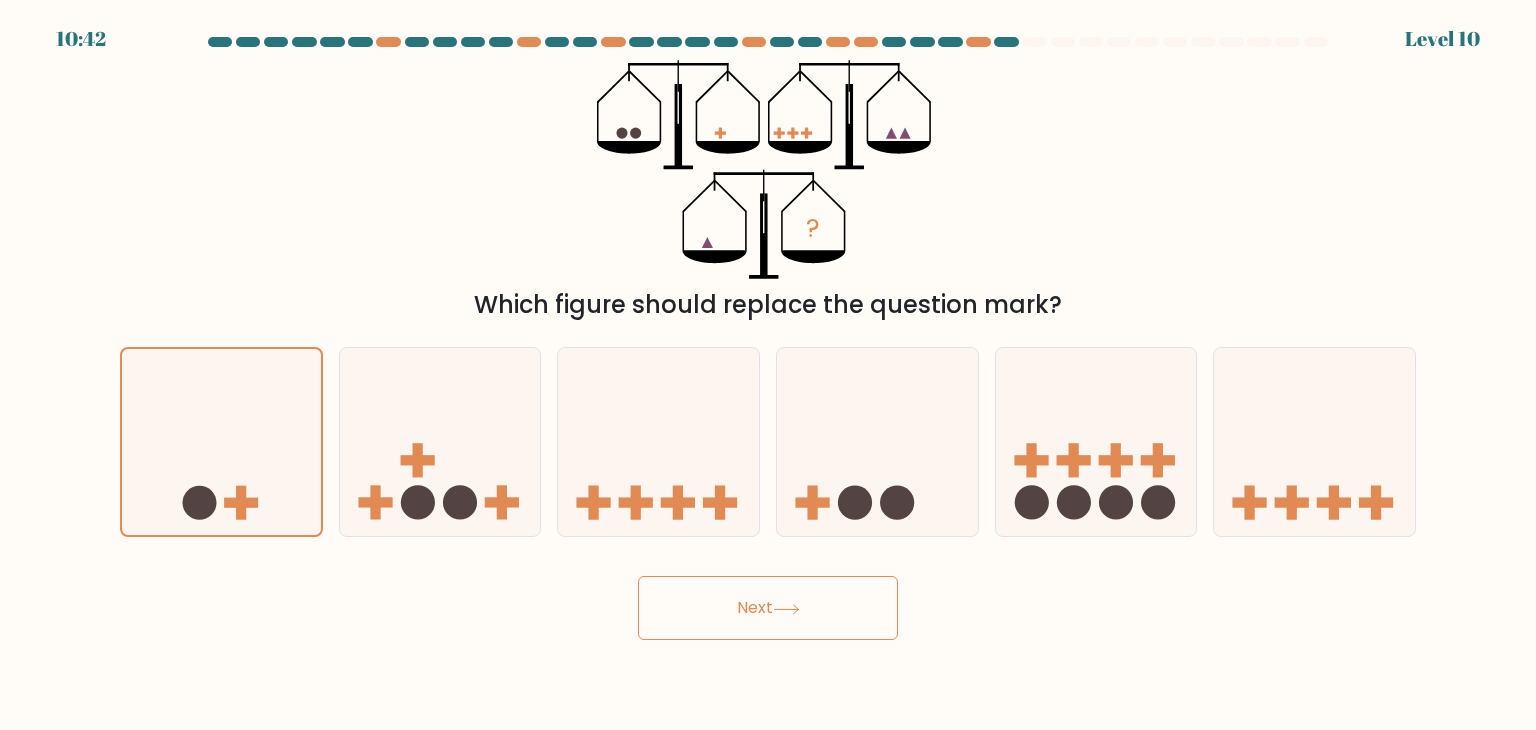 click on "Next" at bounding box center [768, 608] 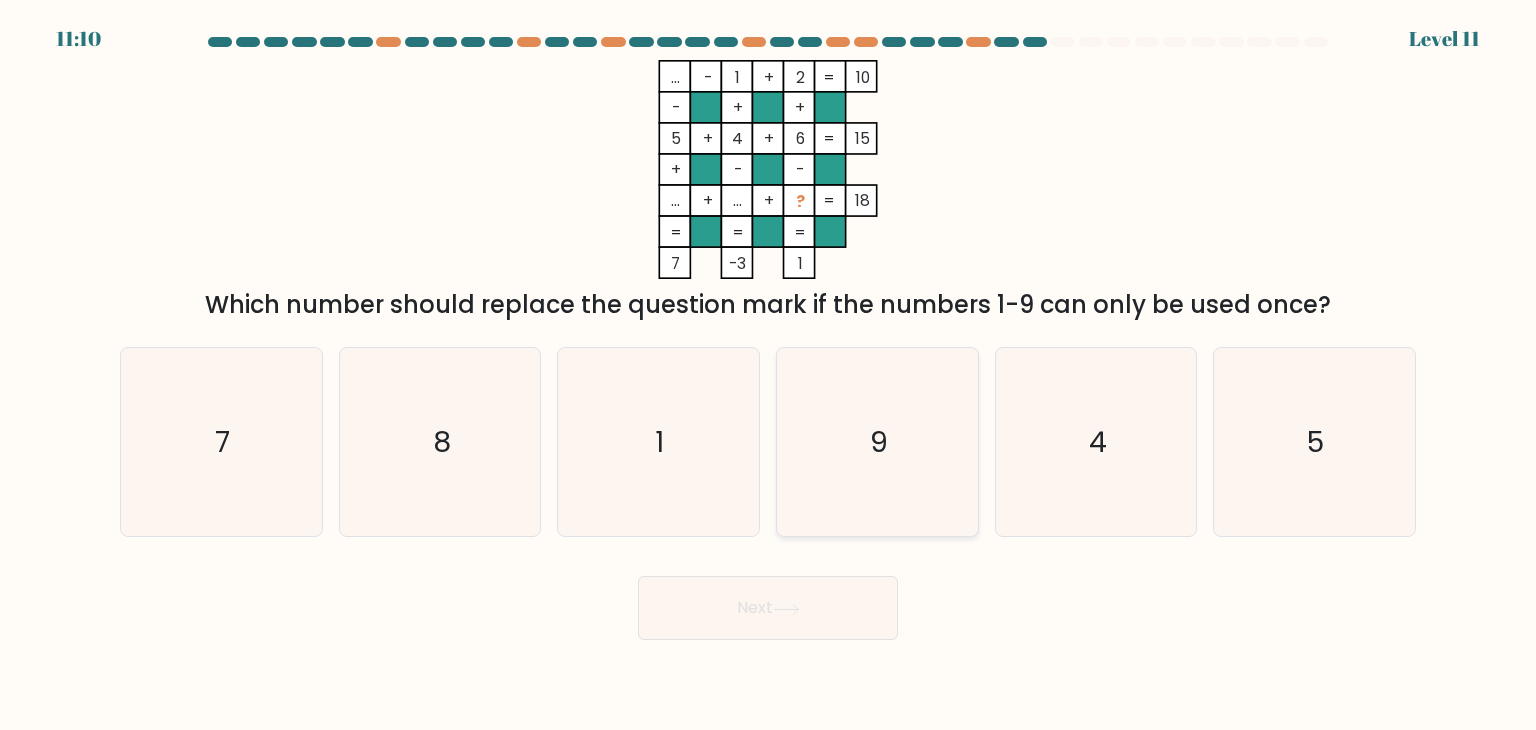 click on "9" at bounding box center [877, 442] 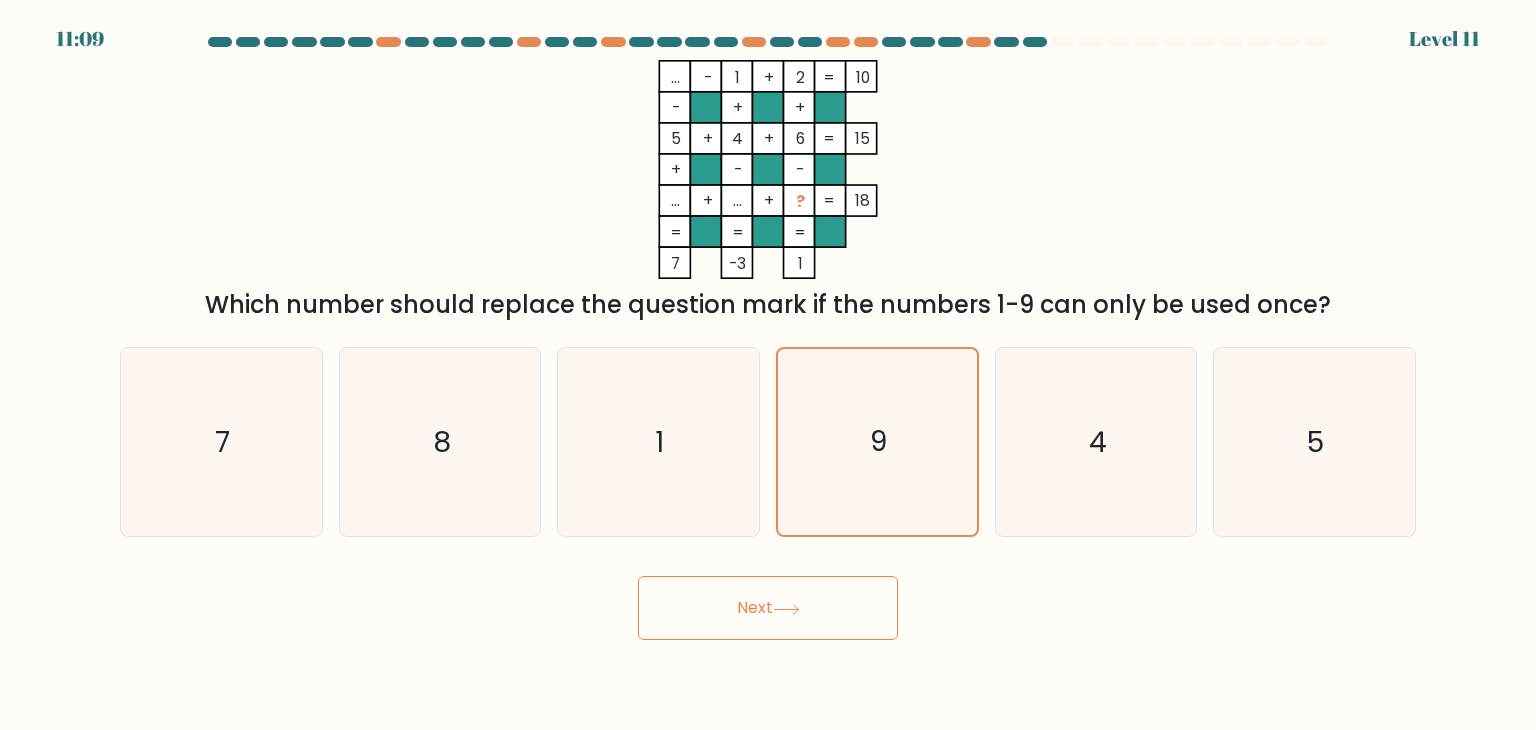 click on "Next" at bounding box center [768, 608] 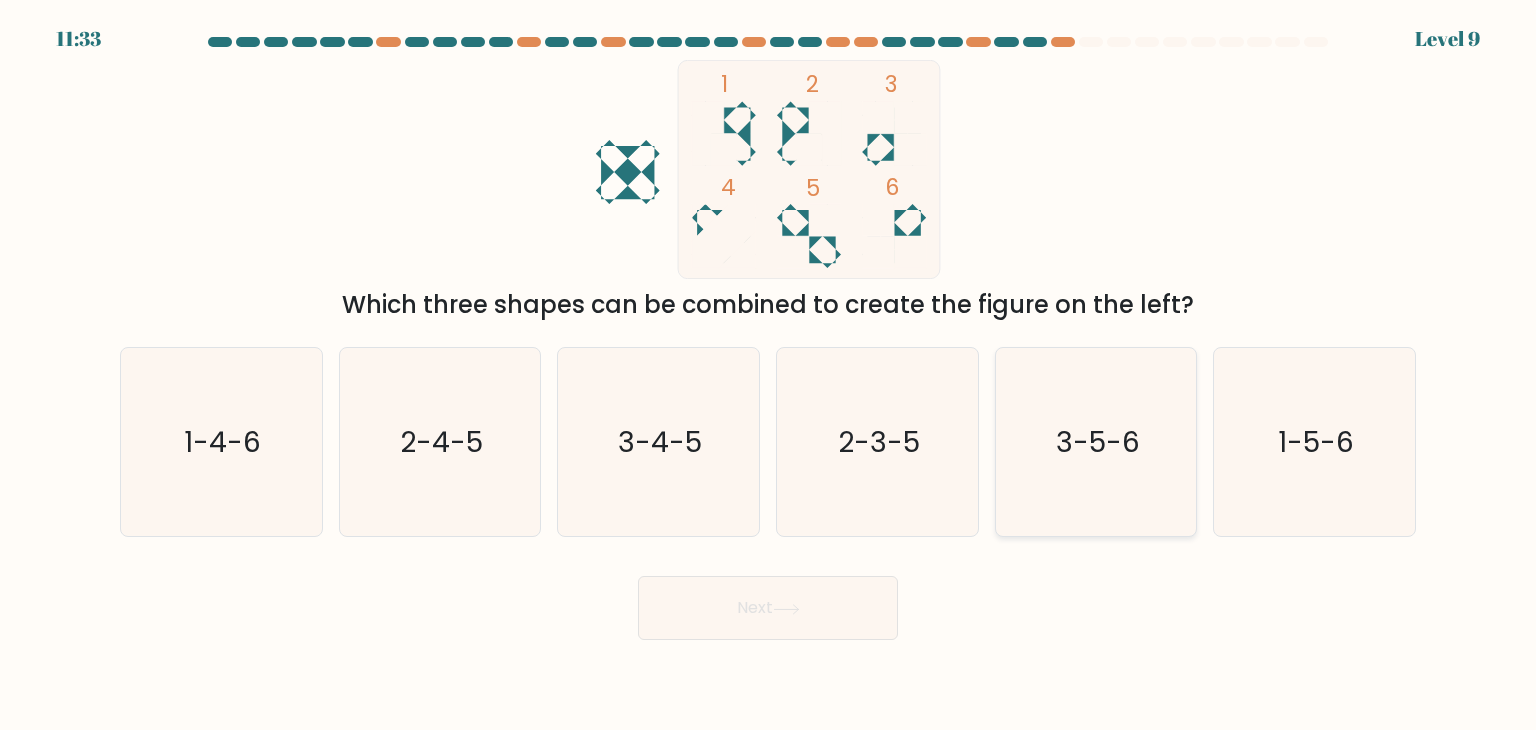 click on "3-5-6" at bounding box center [1096, 442] 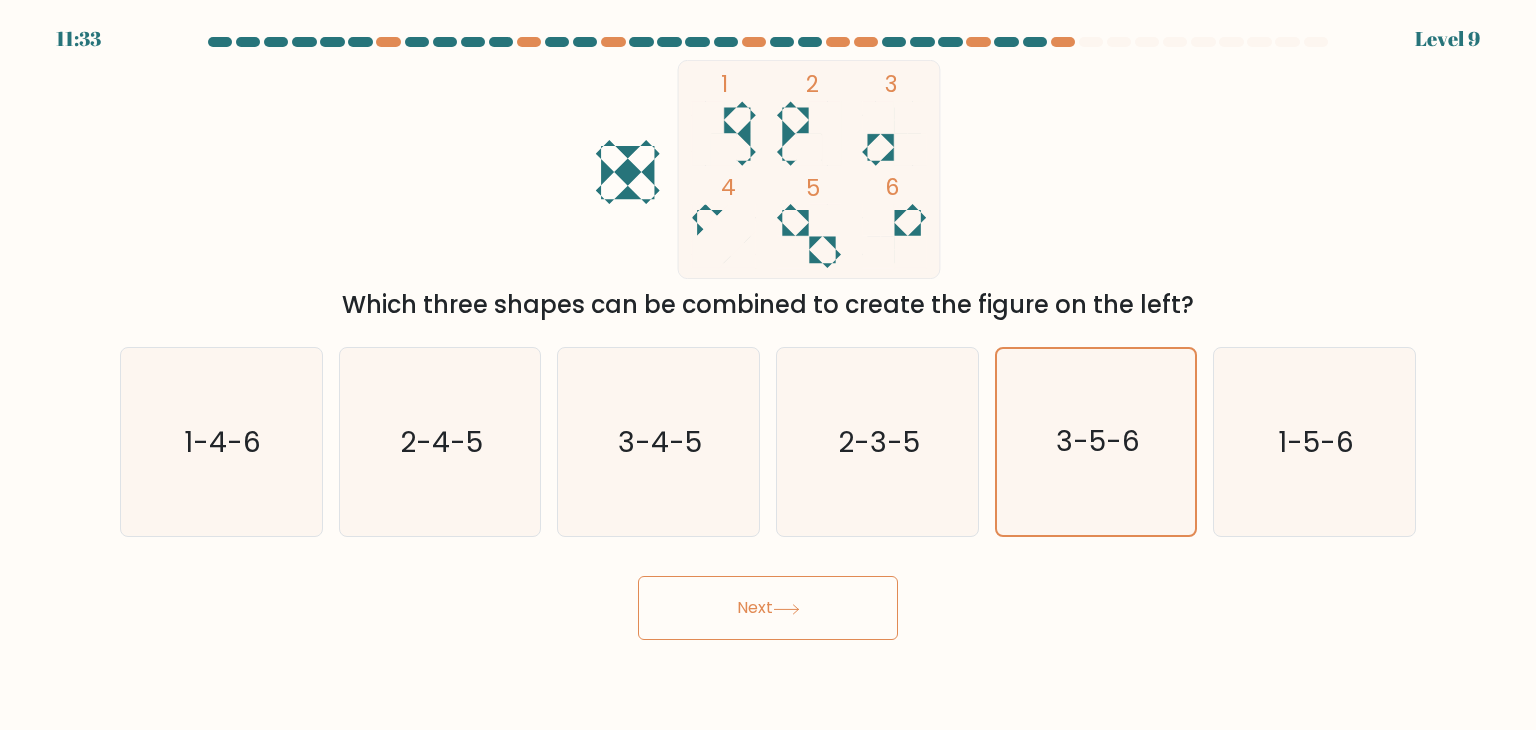 click on "Next" at bounding box center [768, 608] 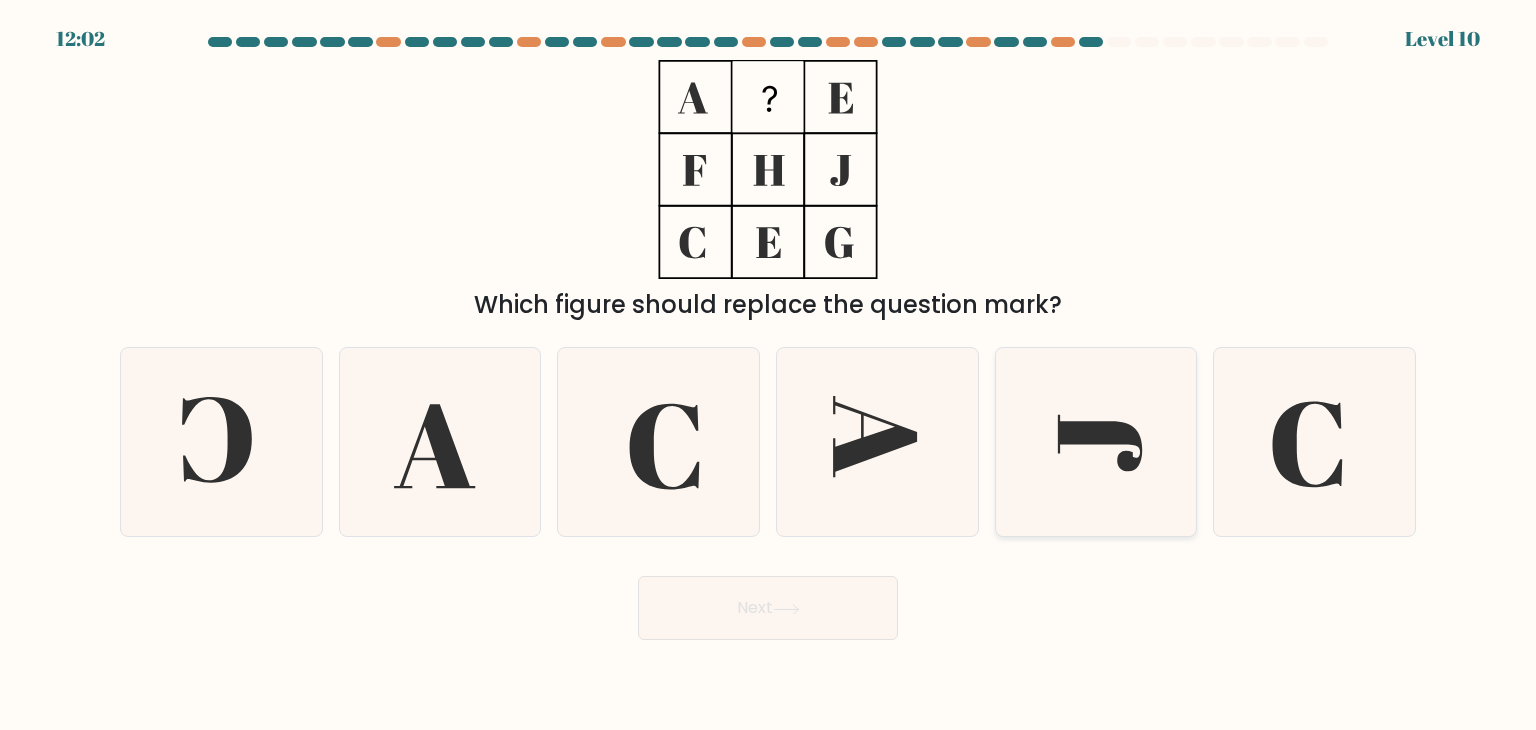 click at bounding box center [1100, 443] 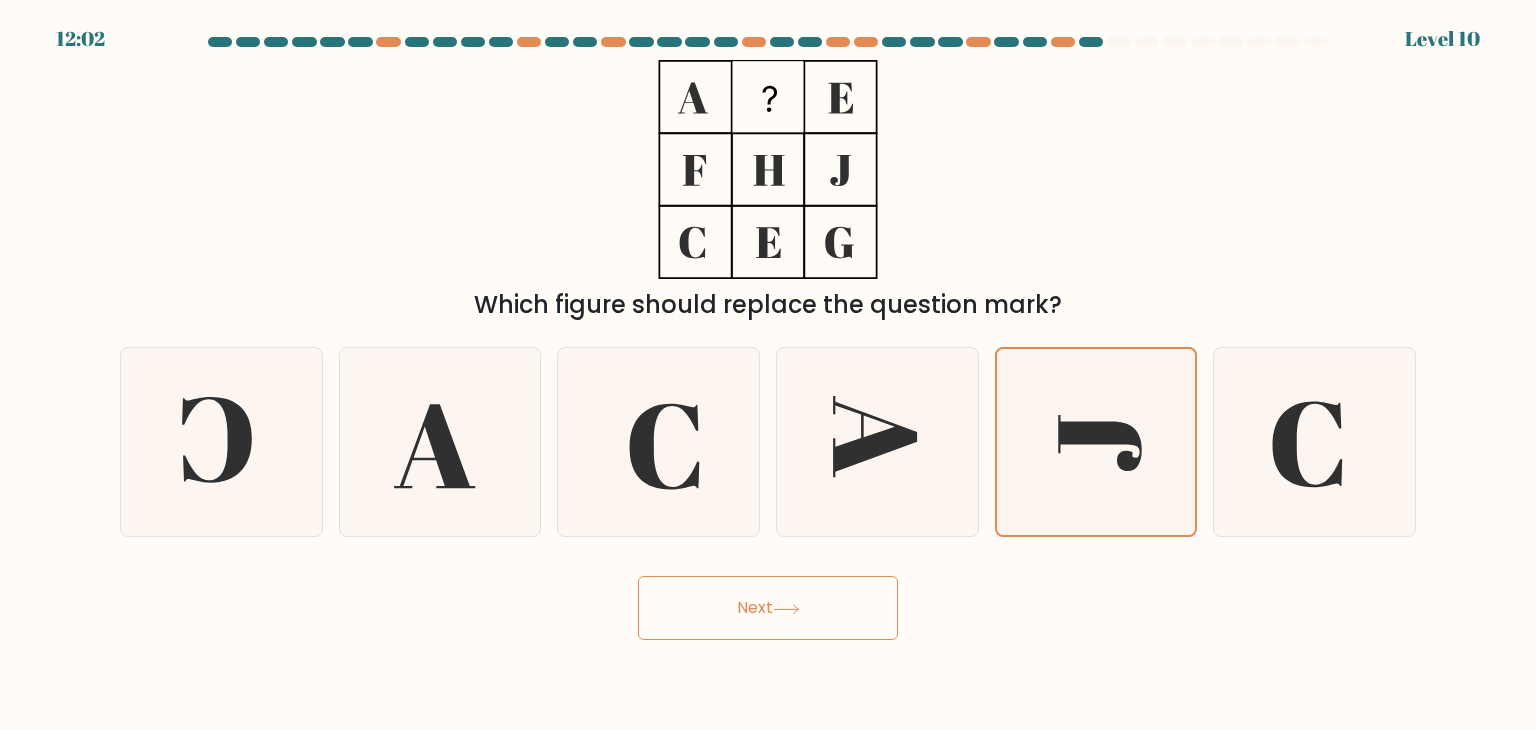 click on "Next" at bounding box center (768, 608) 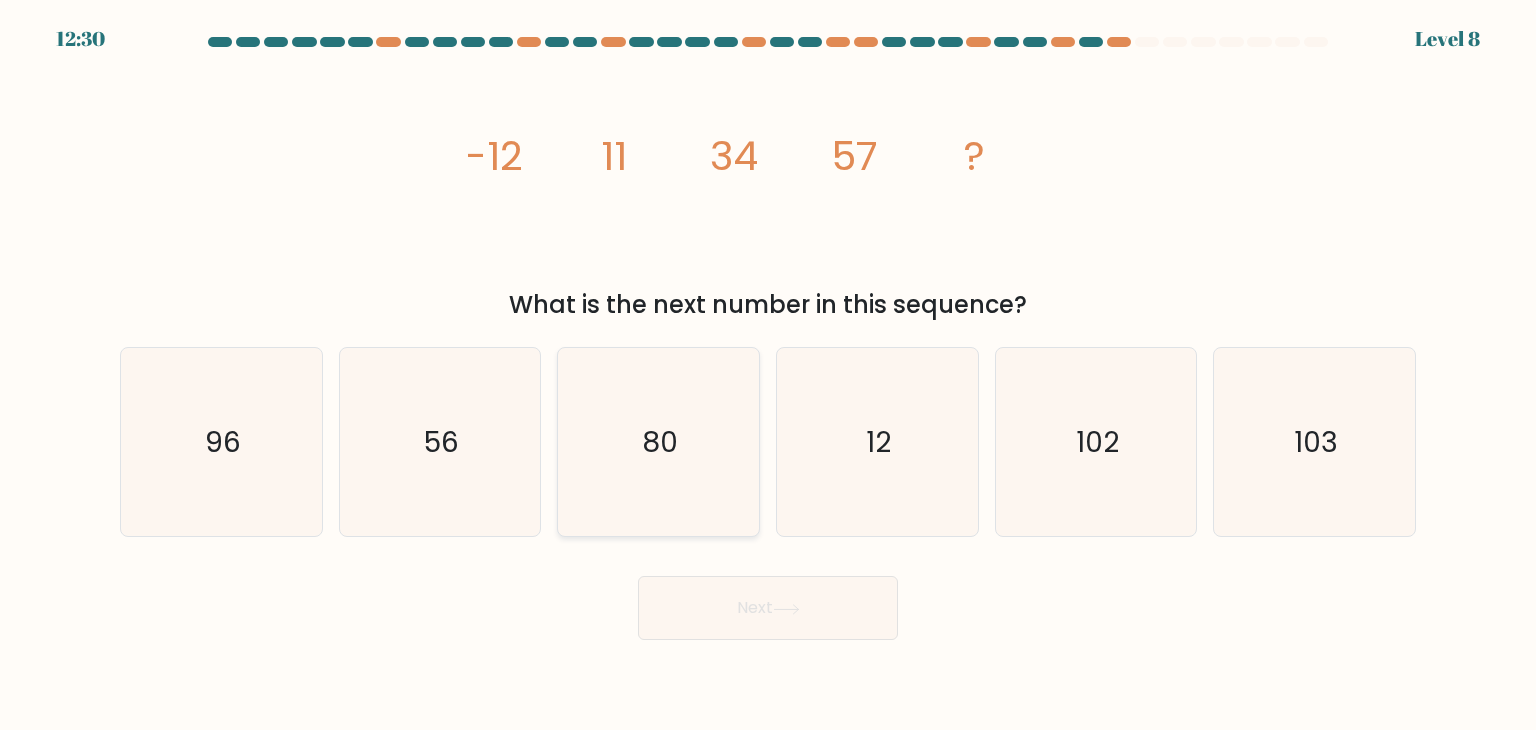 click on "80" at bounding box center [658, 442] 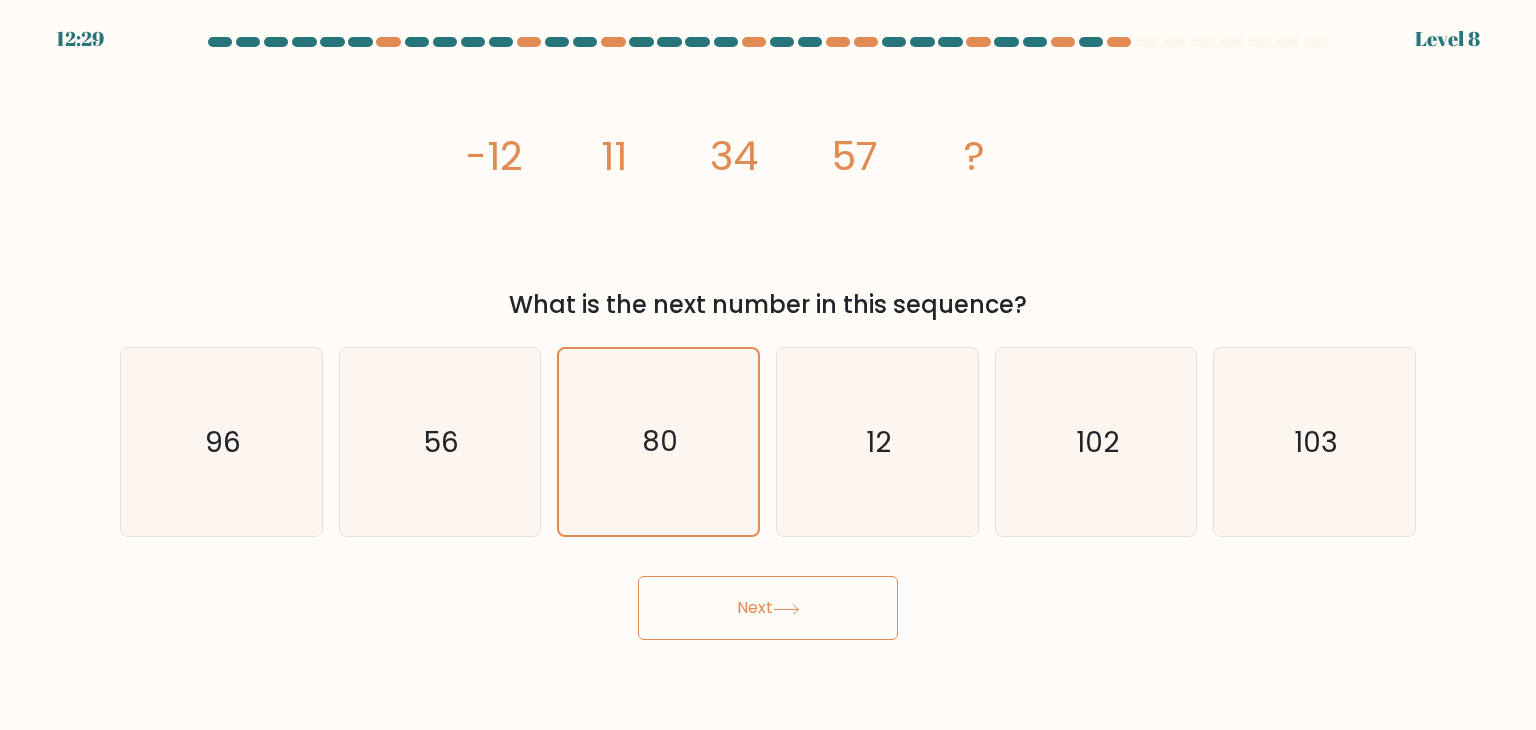 click on "Next" at bounding box center (768, 608) 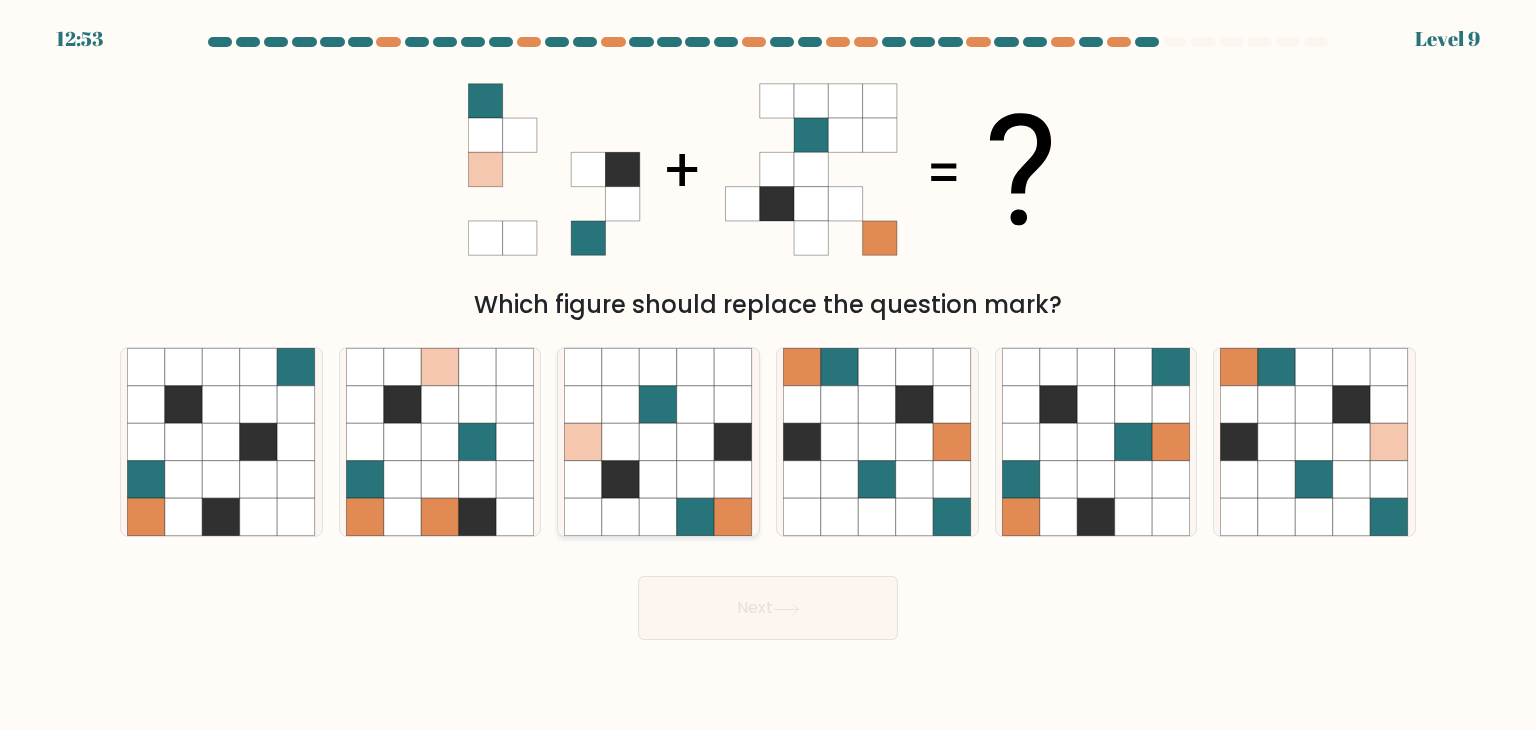 click at bounding box center (621, 405) 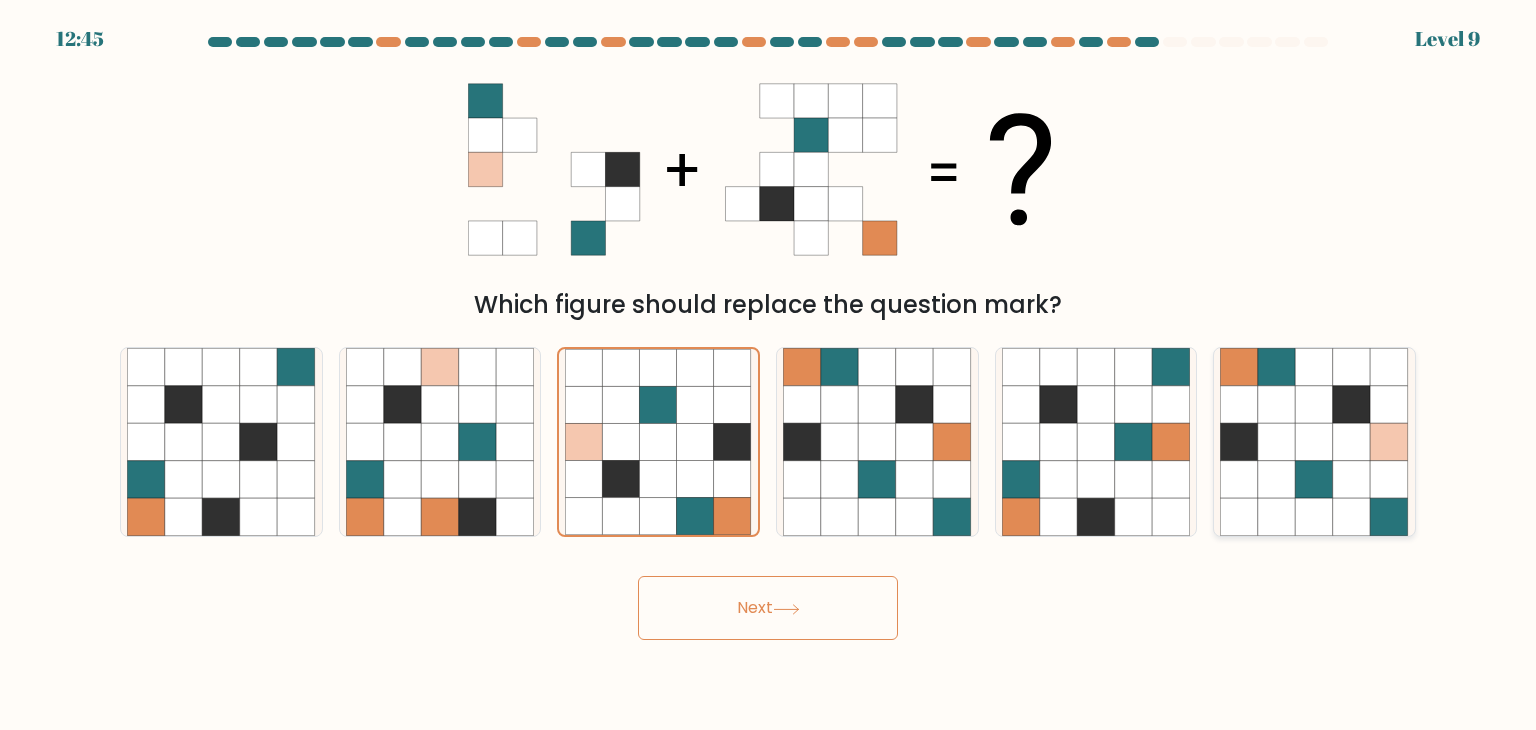 click at bounding box center [1352, 442] 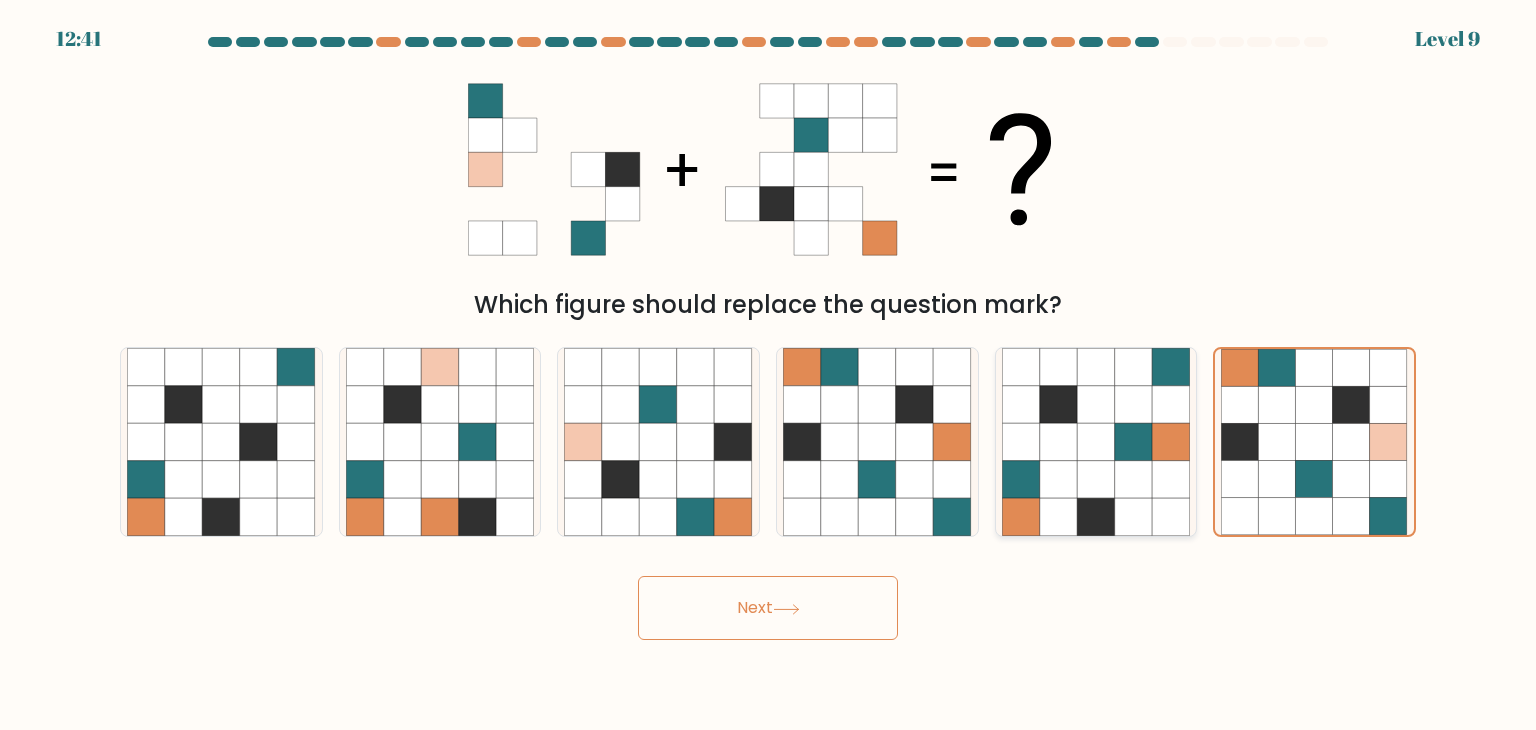 click at bounding box center [1134, 480] 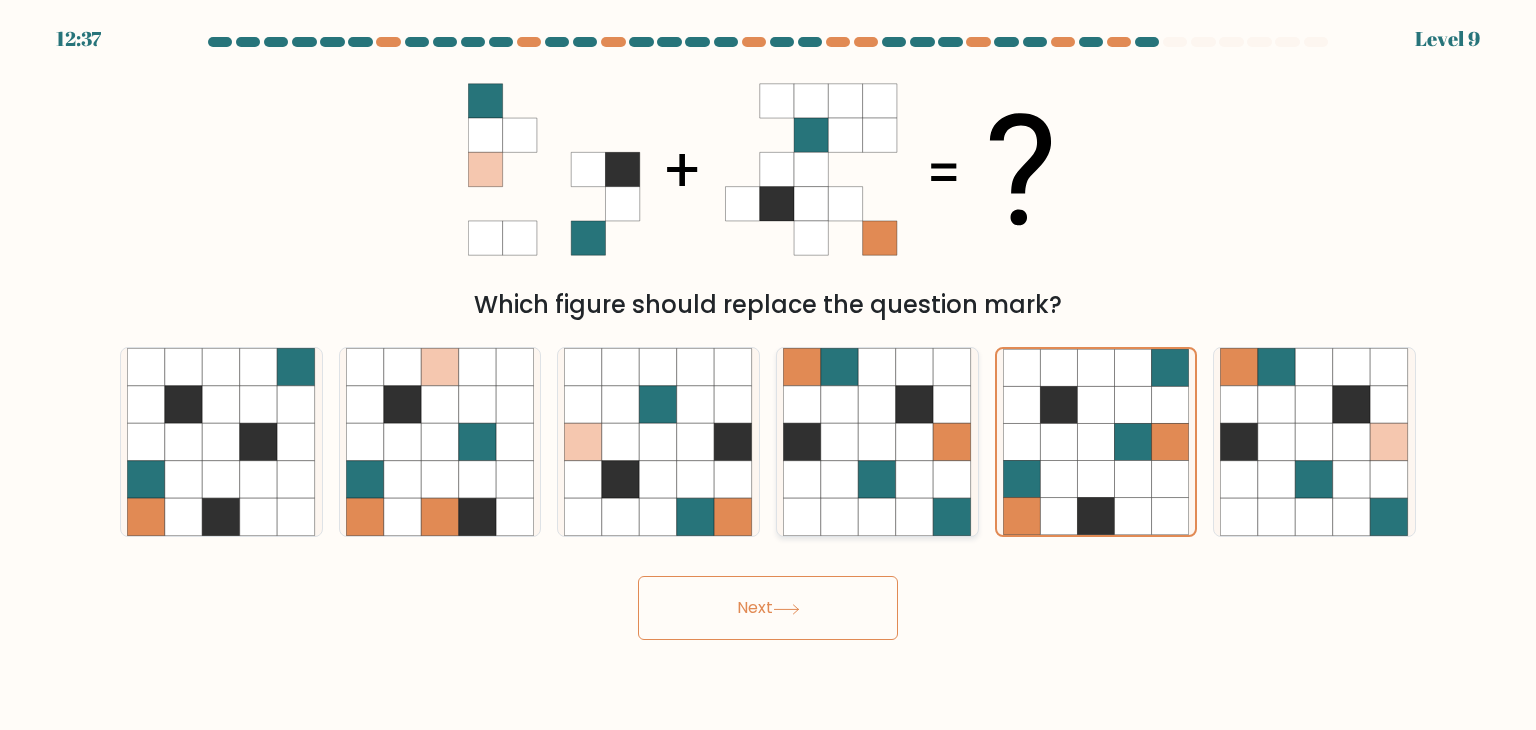 click at bounding box center [840, 442] 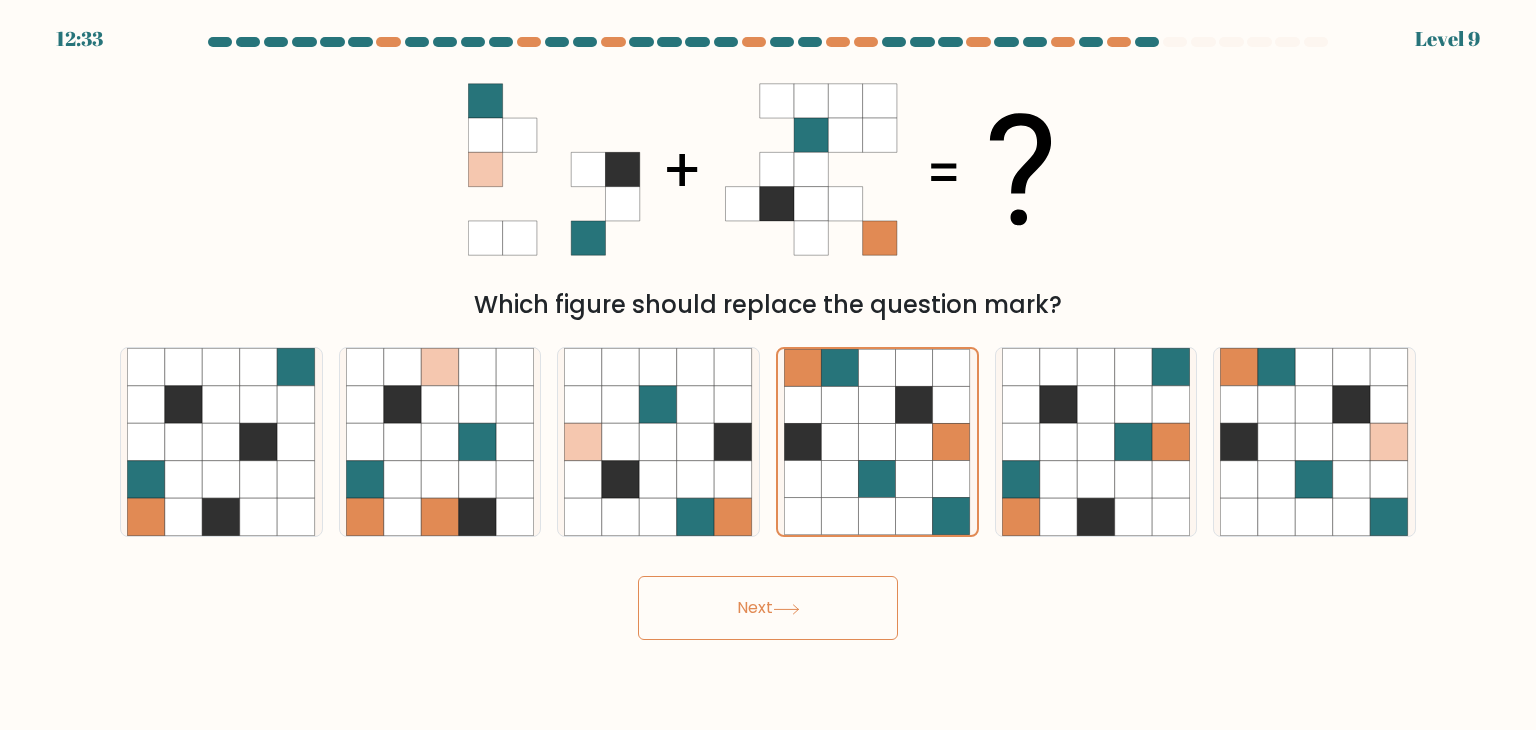 click on "Next" at bounding box center [768, 608] 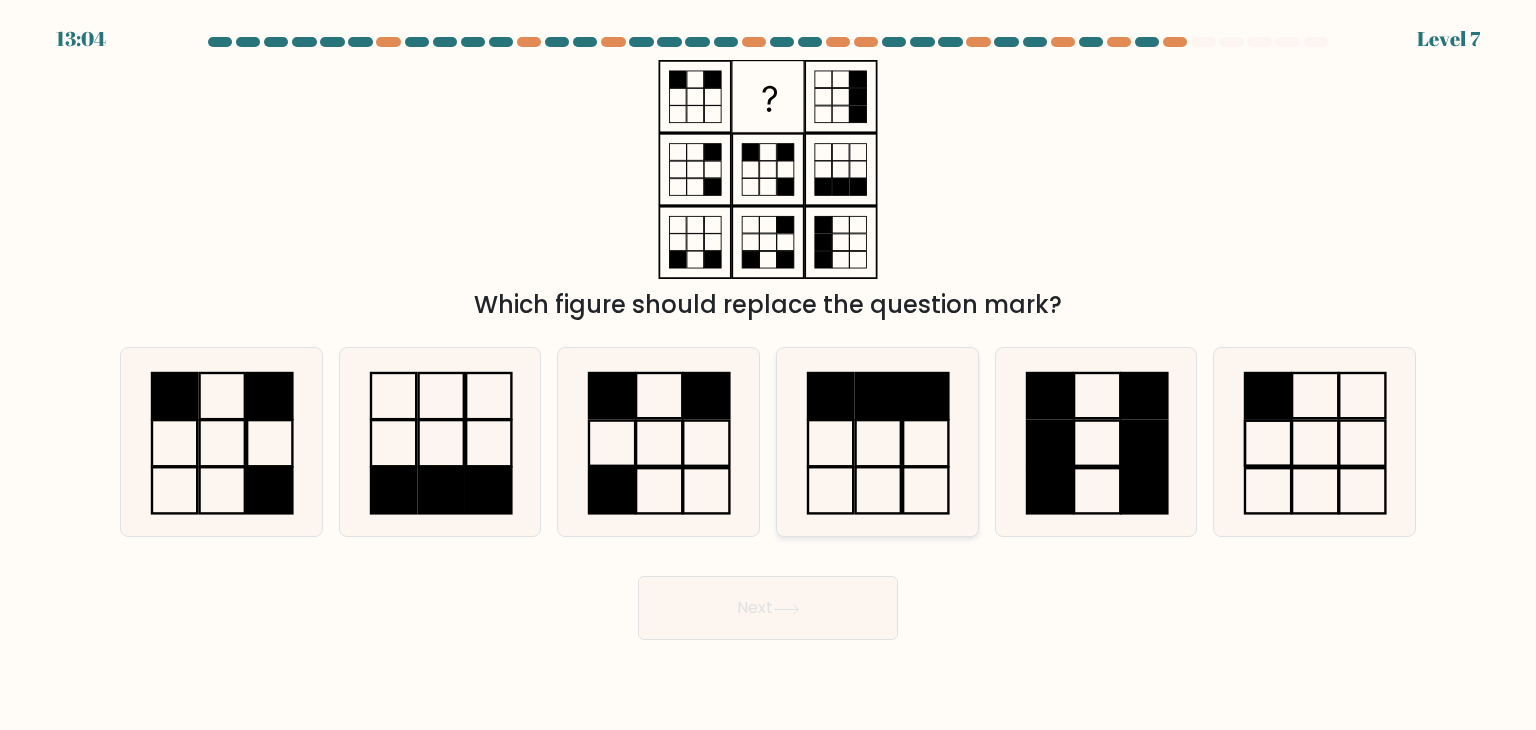 drag, startPoint x: 874, startPoint y: 453, endPoint x: 870, endPoint y: 442, distance: 11.7046995 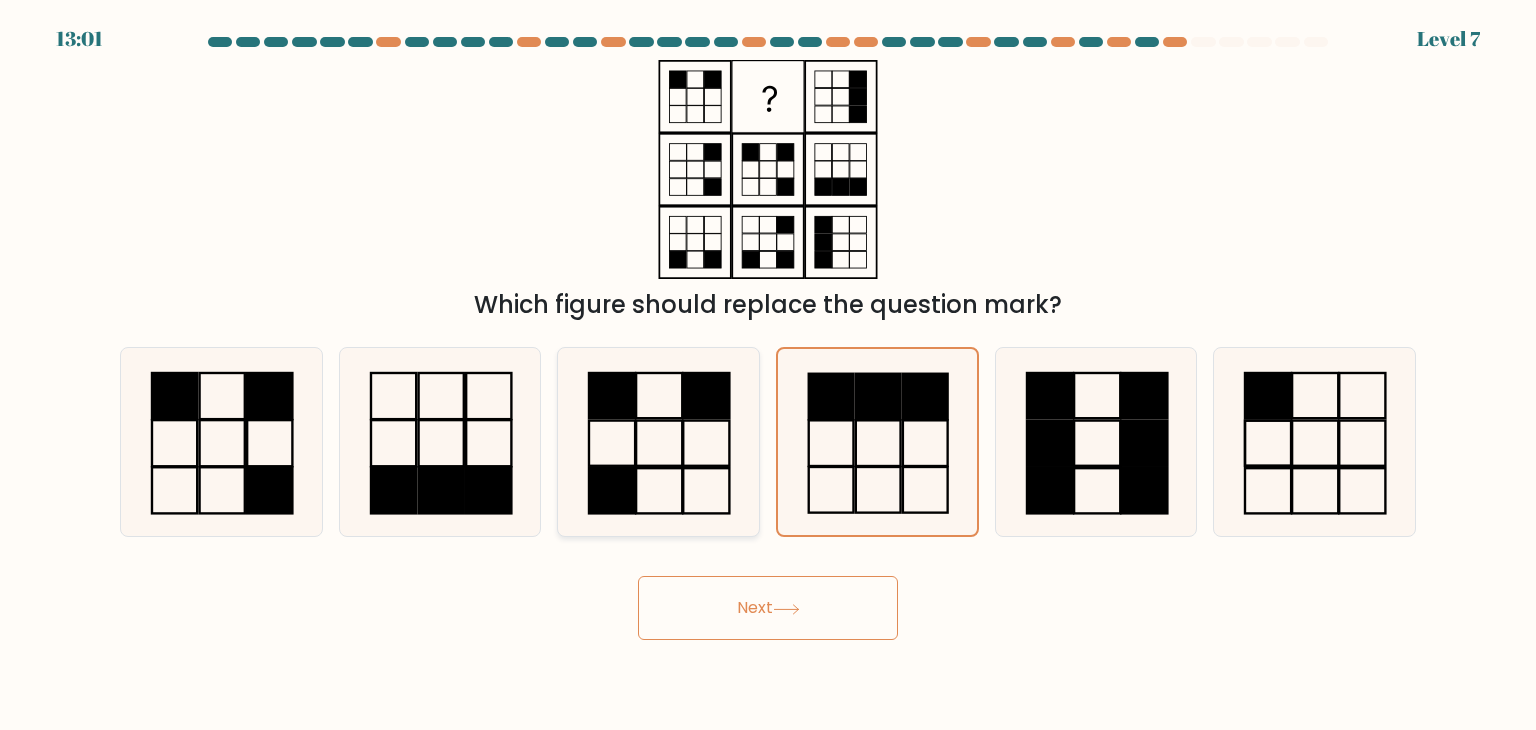 click at bounding box center [658, 442] 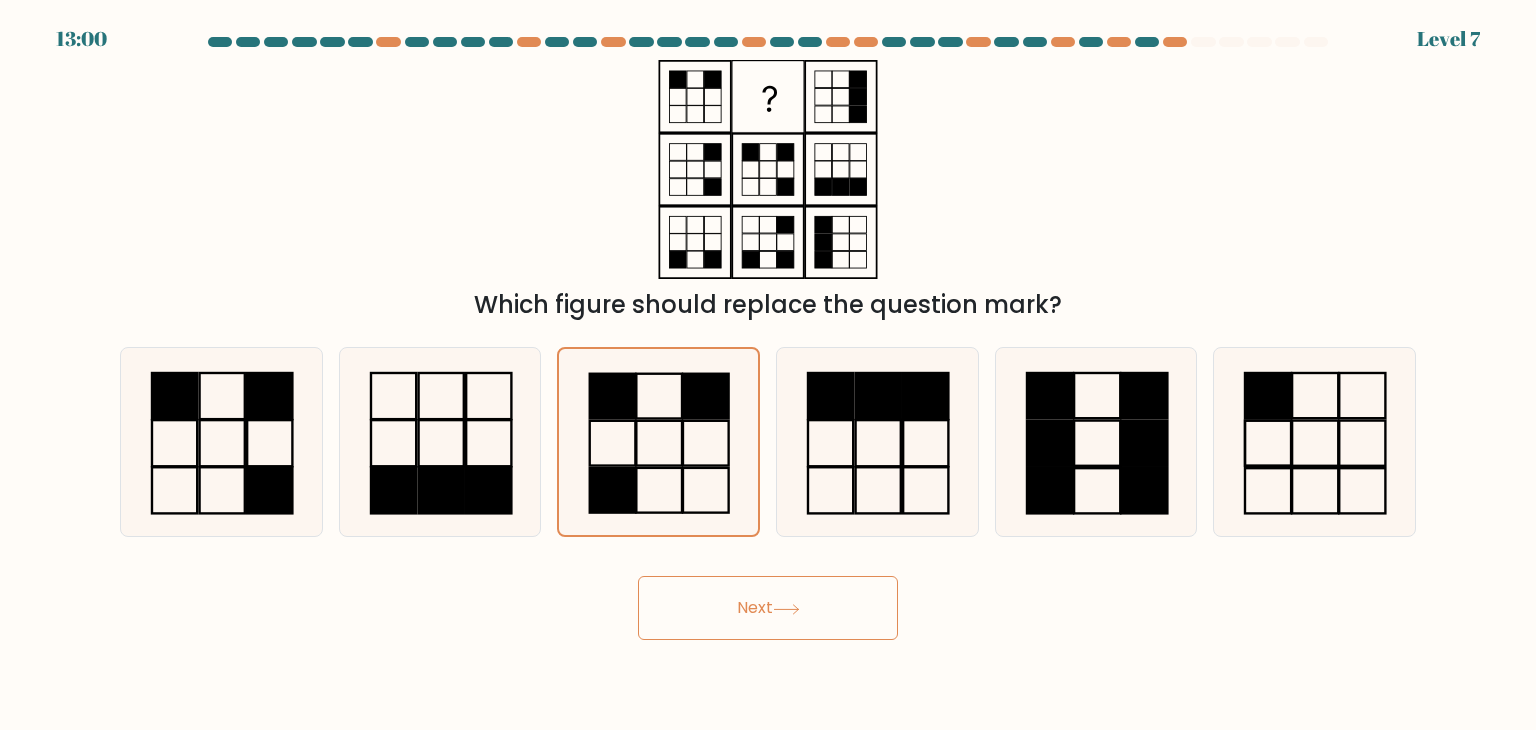 click on "Next" at bounding box center [768, 608] 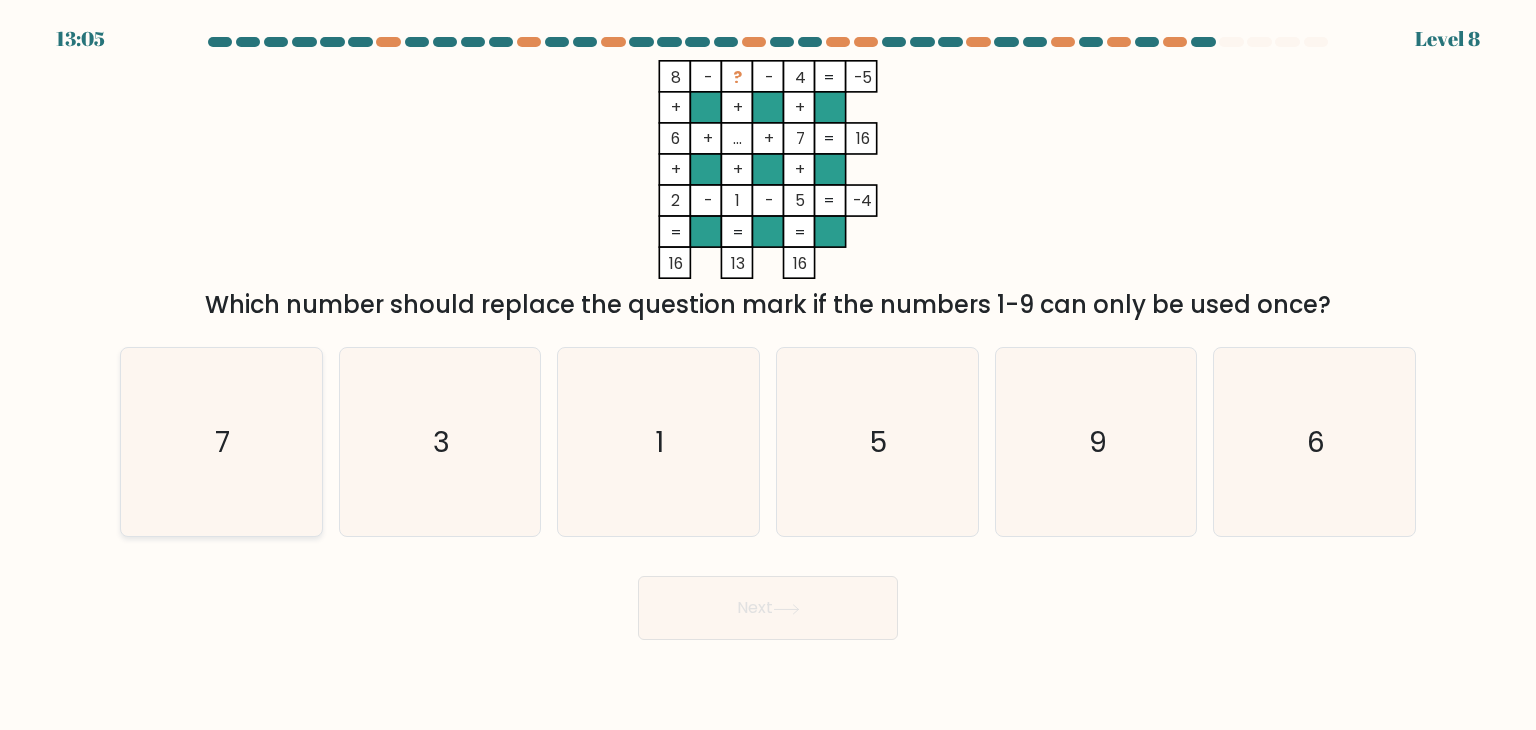 click on "7" at bounding box center (221, 442) 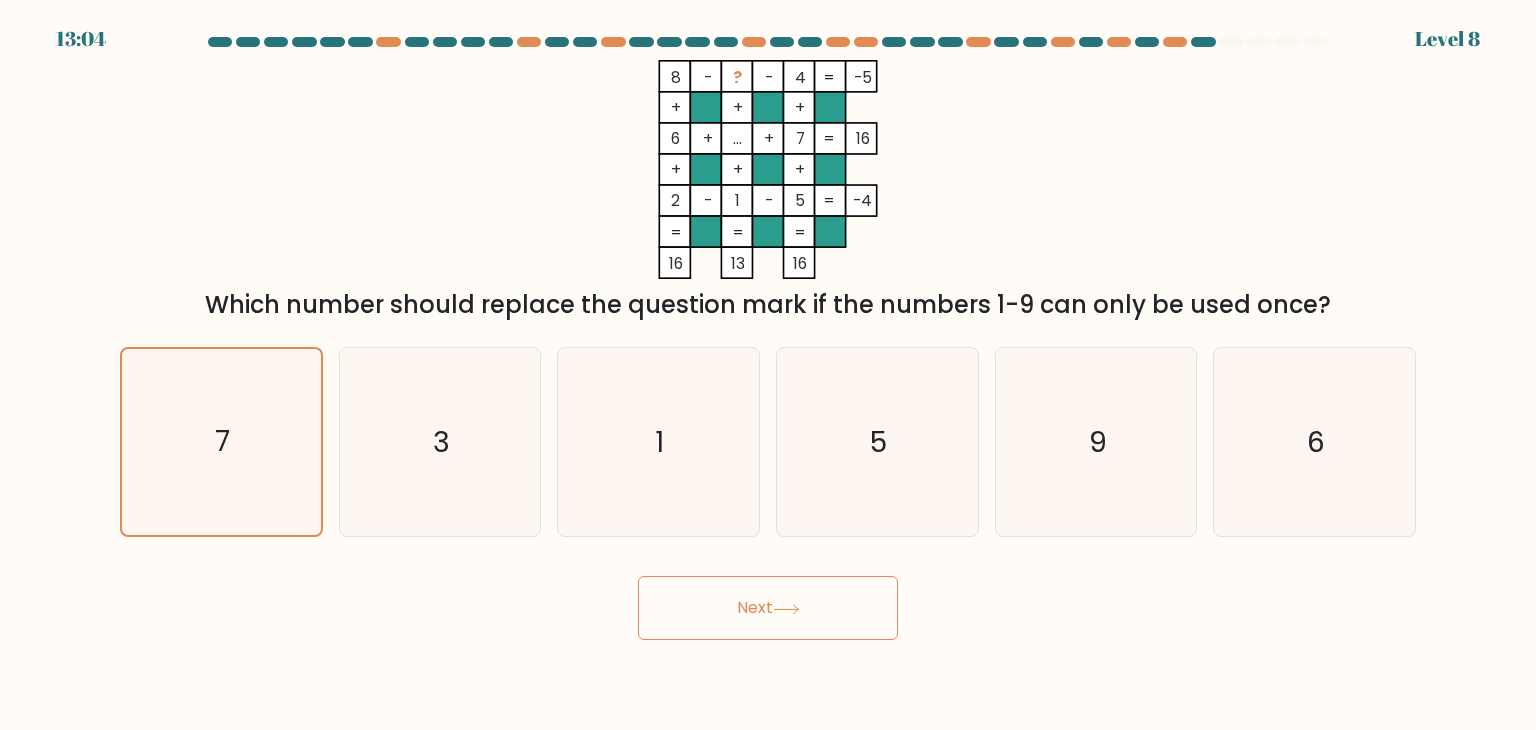 click on "Next" at bounding box center [768, 608] 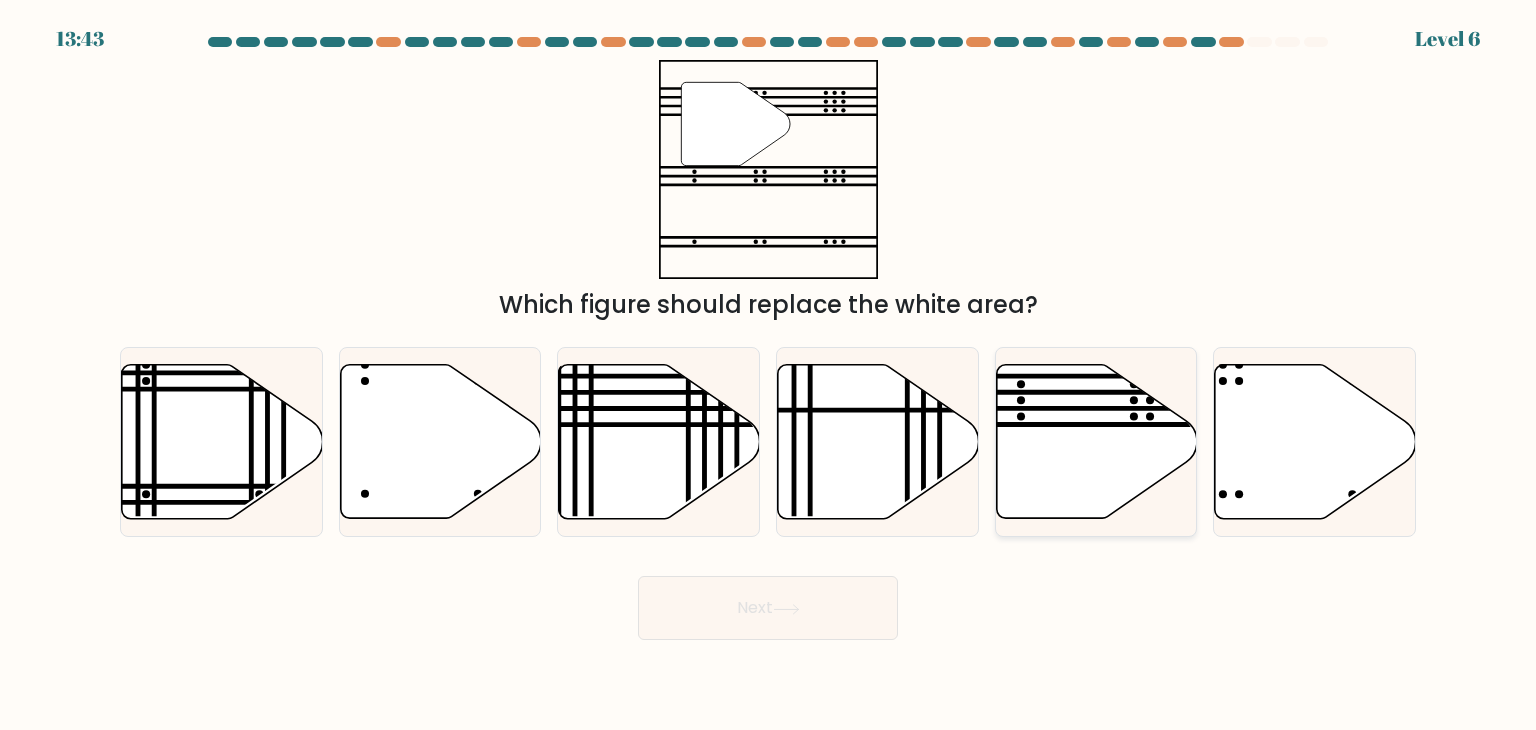 click at bounding box center [1096, 442] 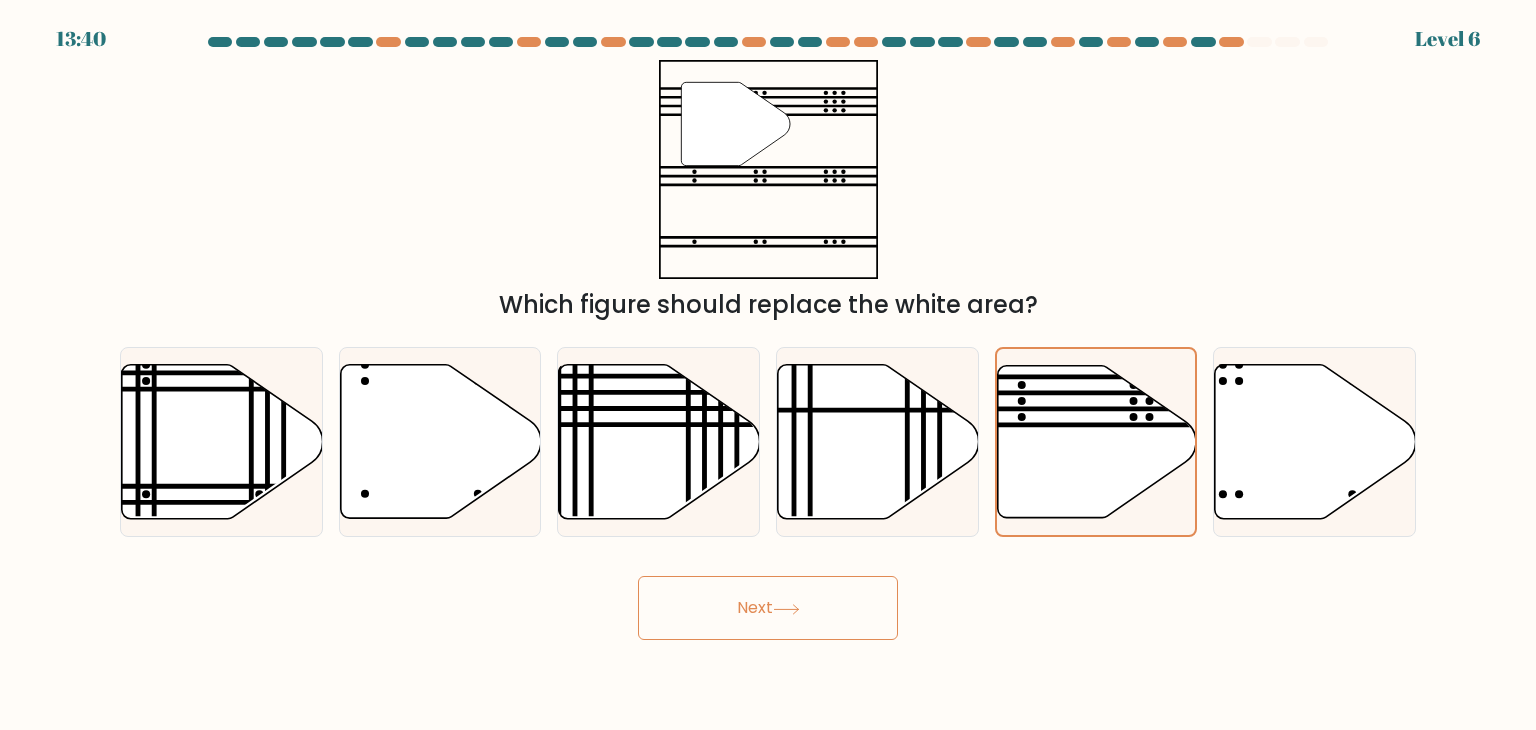 click on "Next" at bounding box center (768, 608) 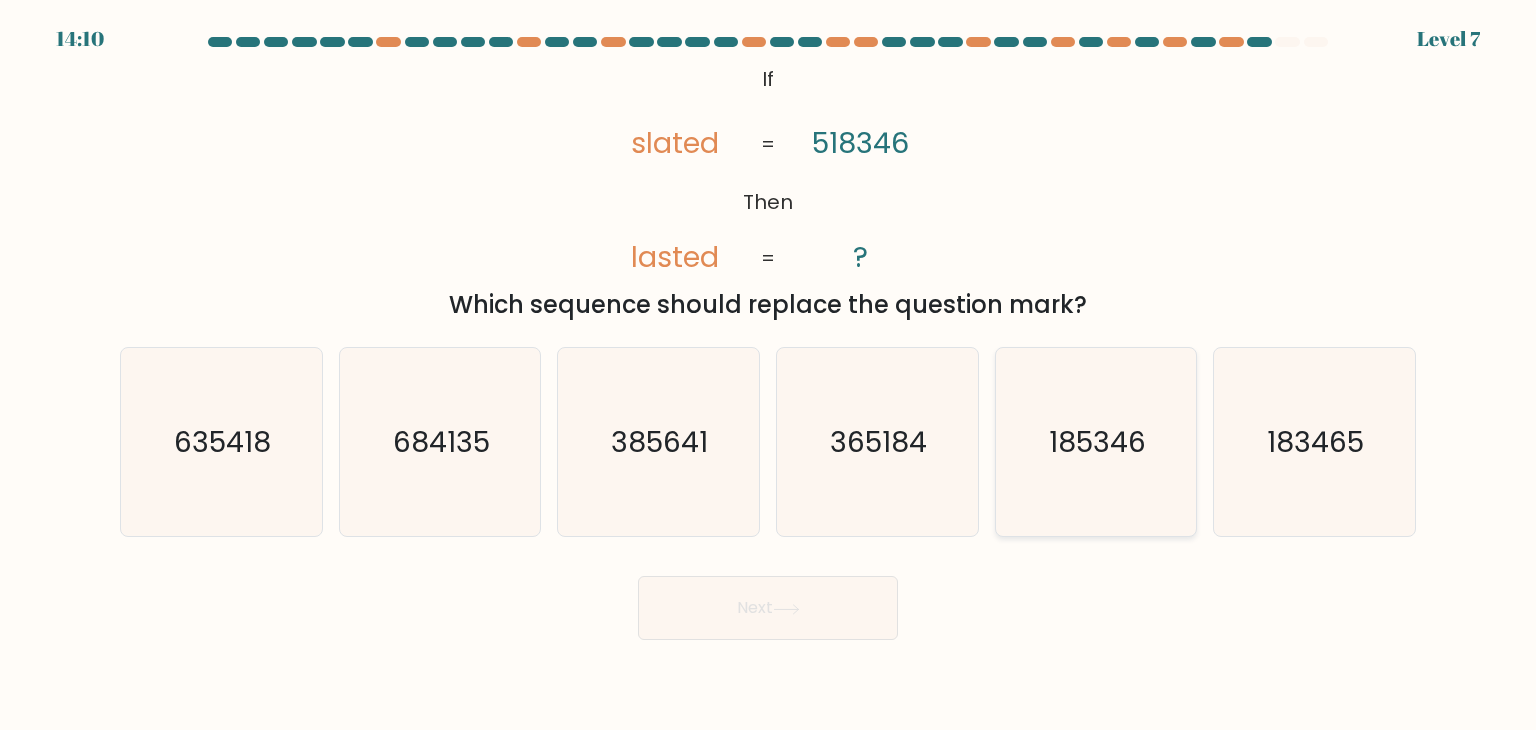 click on "185346" at bounding box center (1097, 442) 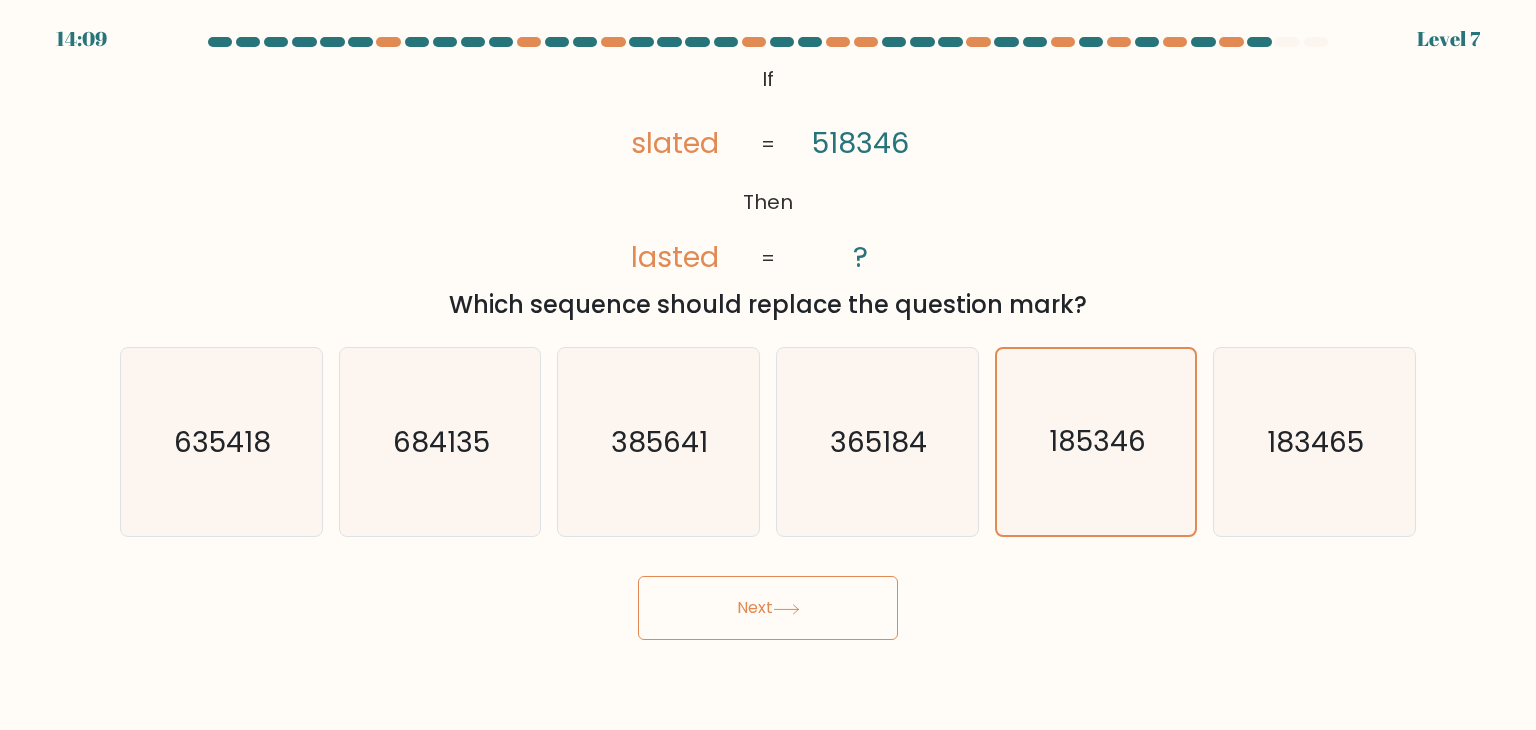 click on "Next" at bounding box center [768, 608] 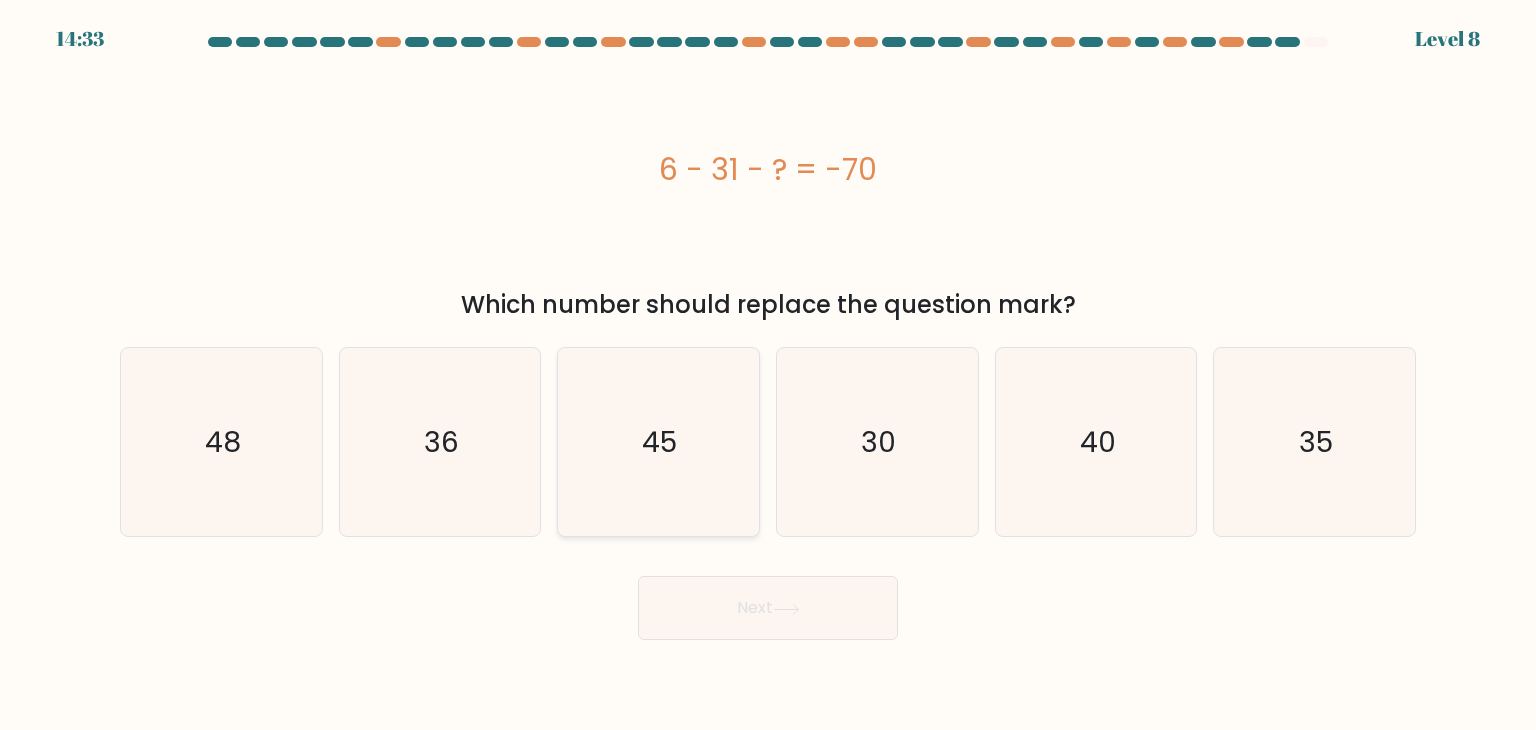 click on "45" at bounding box center (658, 442) 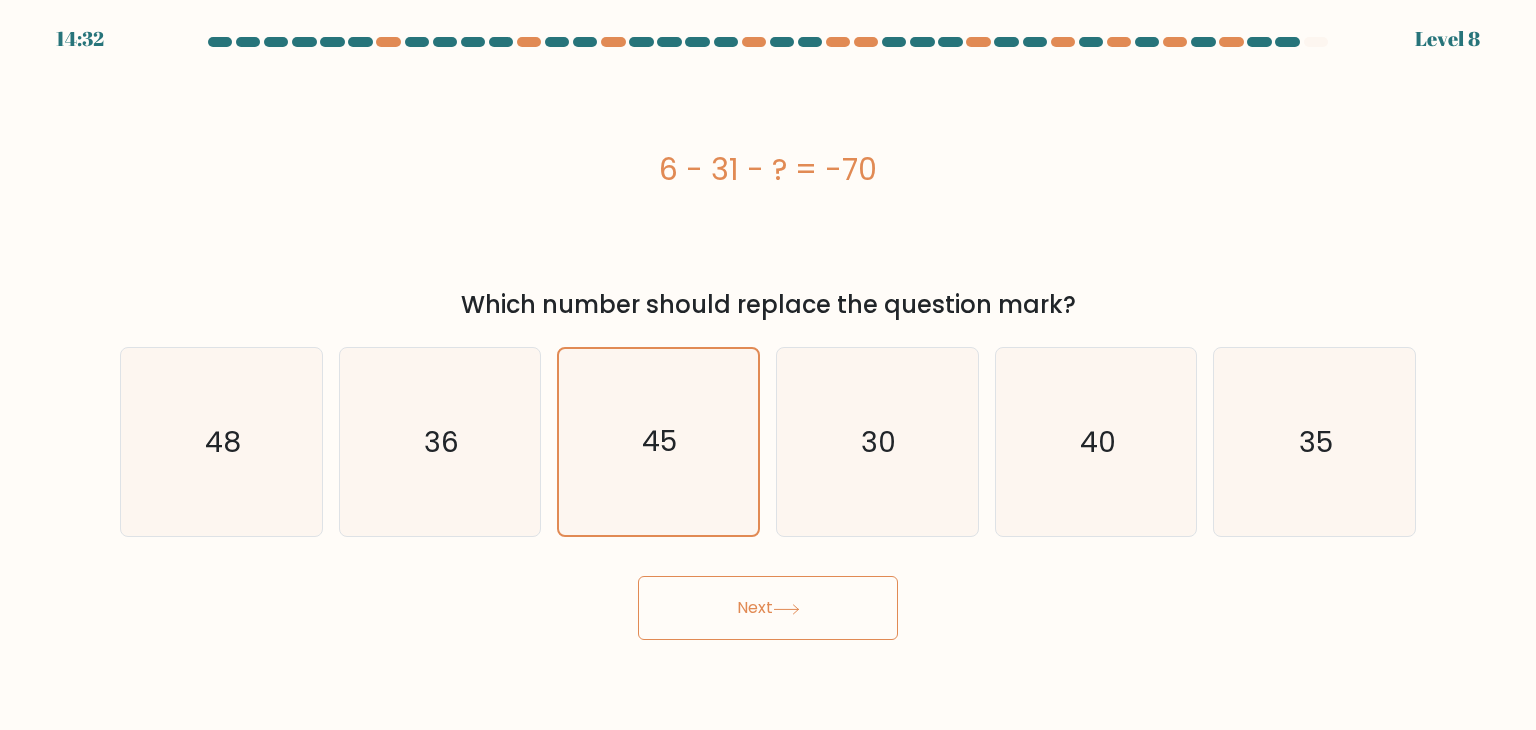 click on "Next" at bounding box center (768, 608) 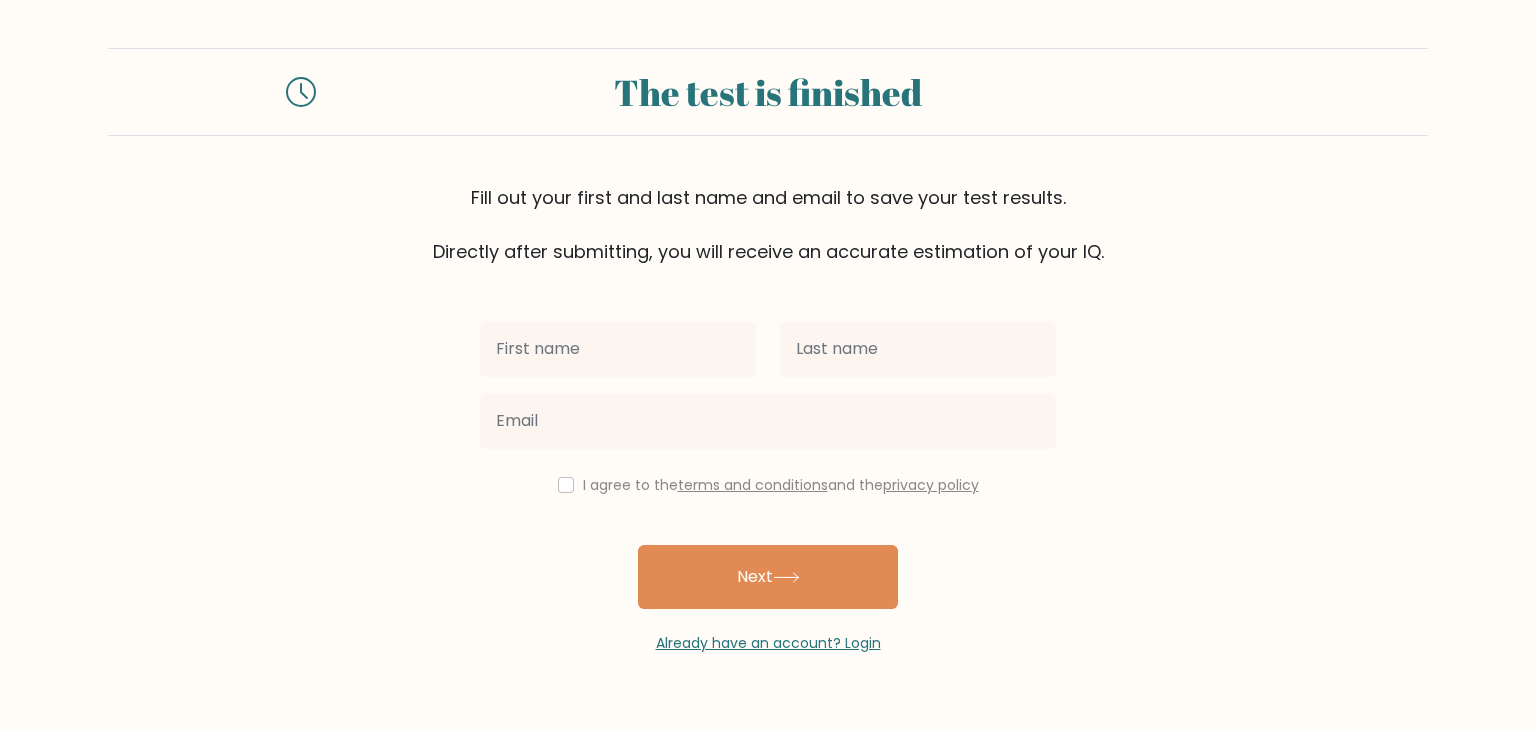 scroll, scrollTop: 0, scrollLeft: 0, axis: both 